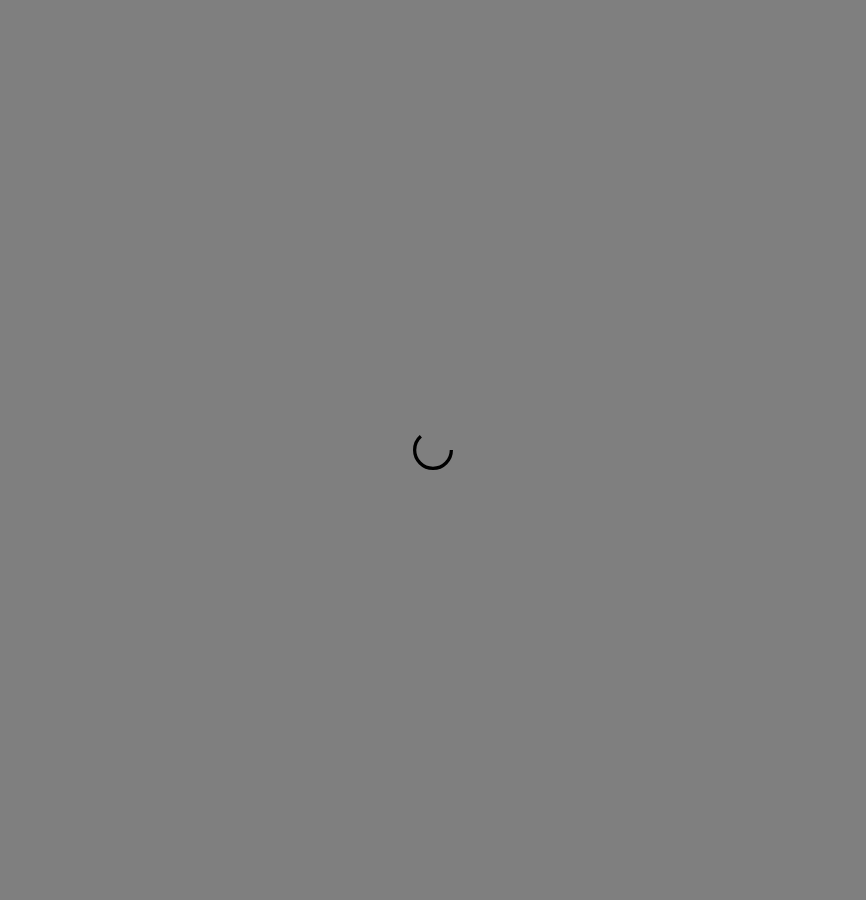 scroll, scrollTop: 0, scrollLeft: 0, axis: both 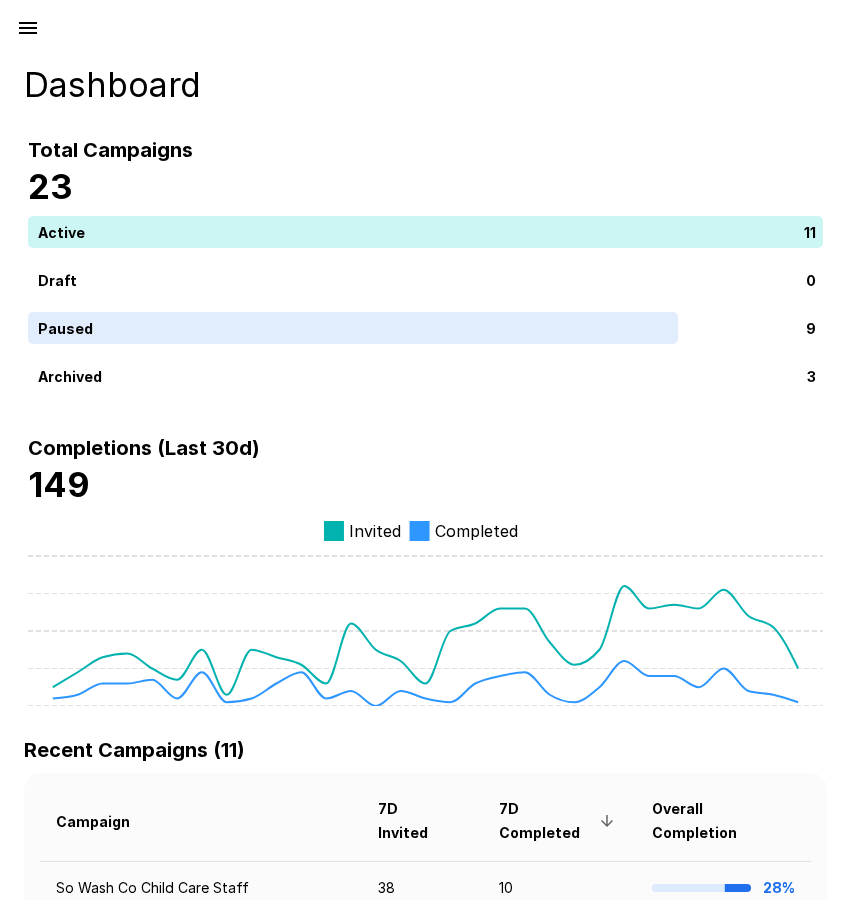 click 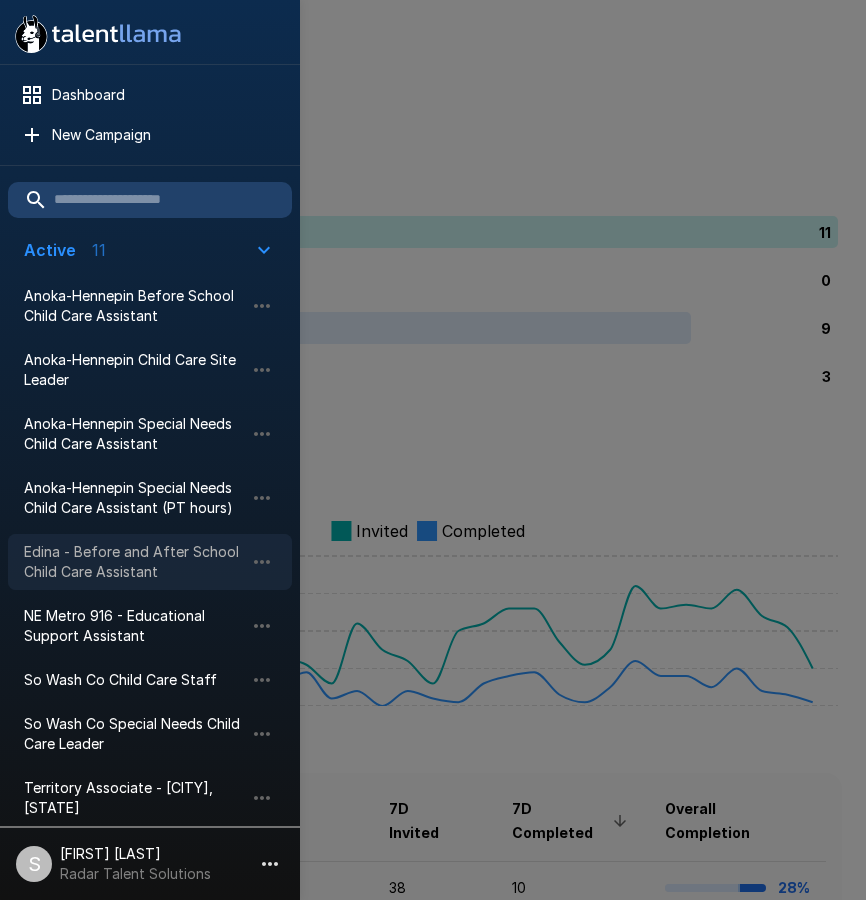 click on "Edina - Before and After School Child Care Assistant" at bounding box center (134, 562) 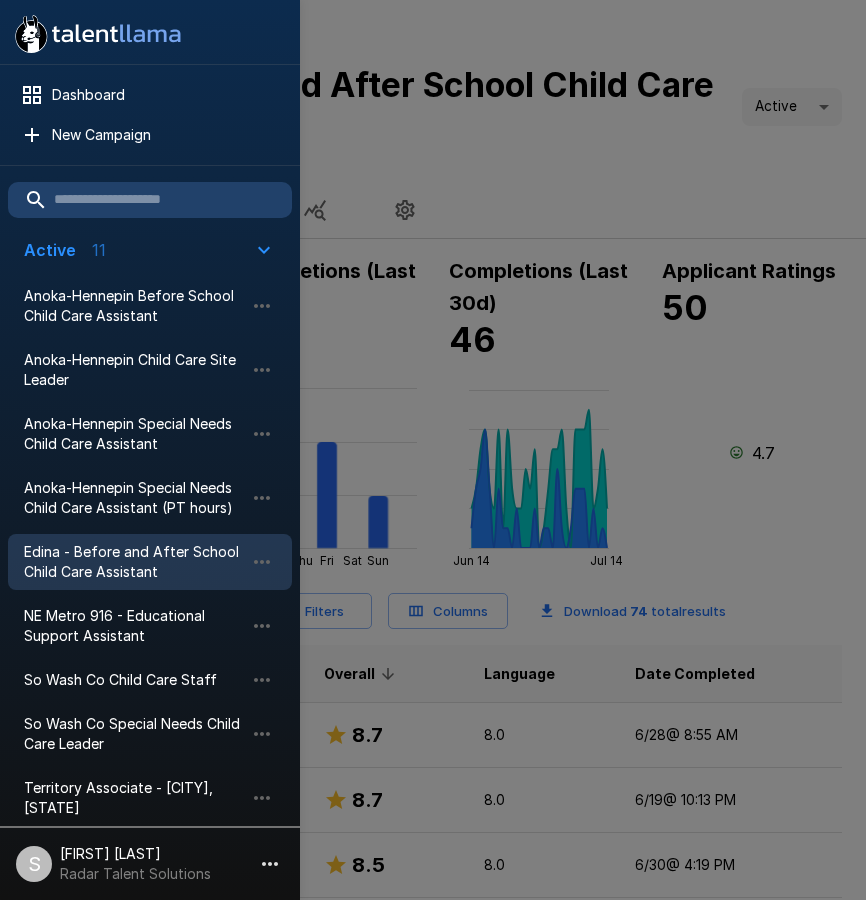 click at bounding box center (433, 450) 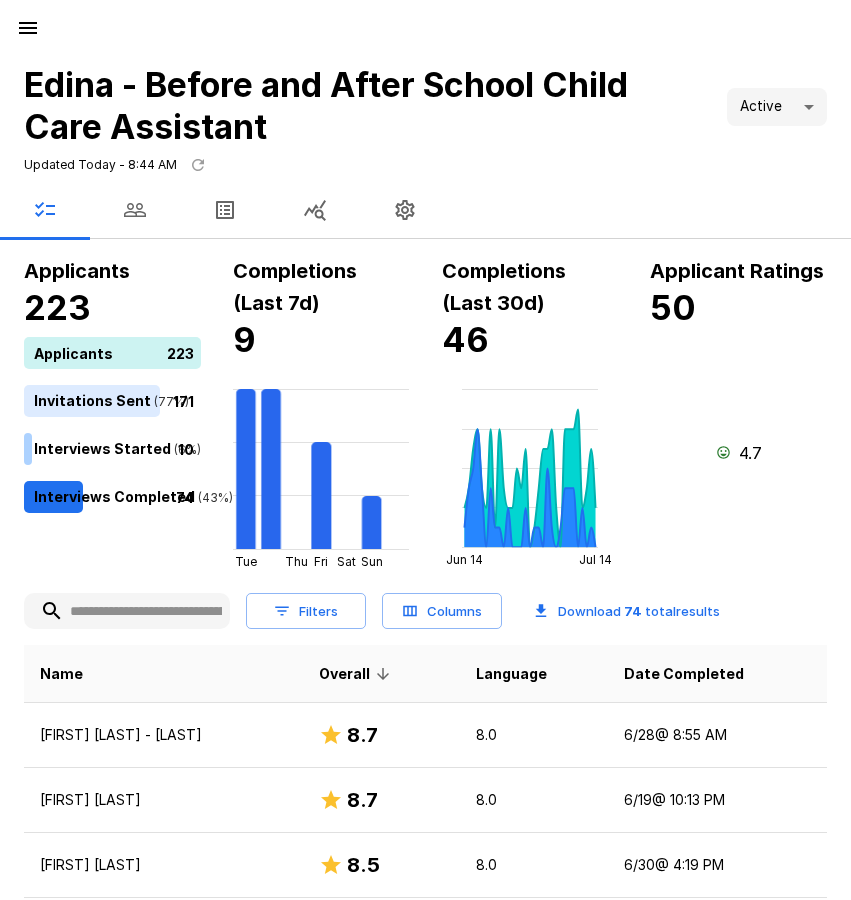 click 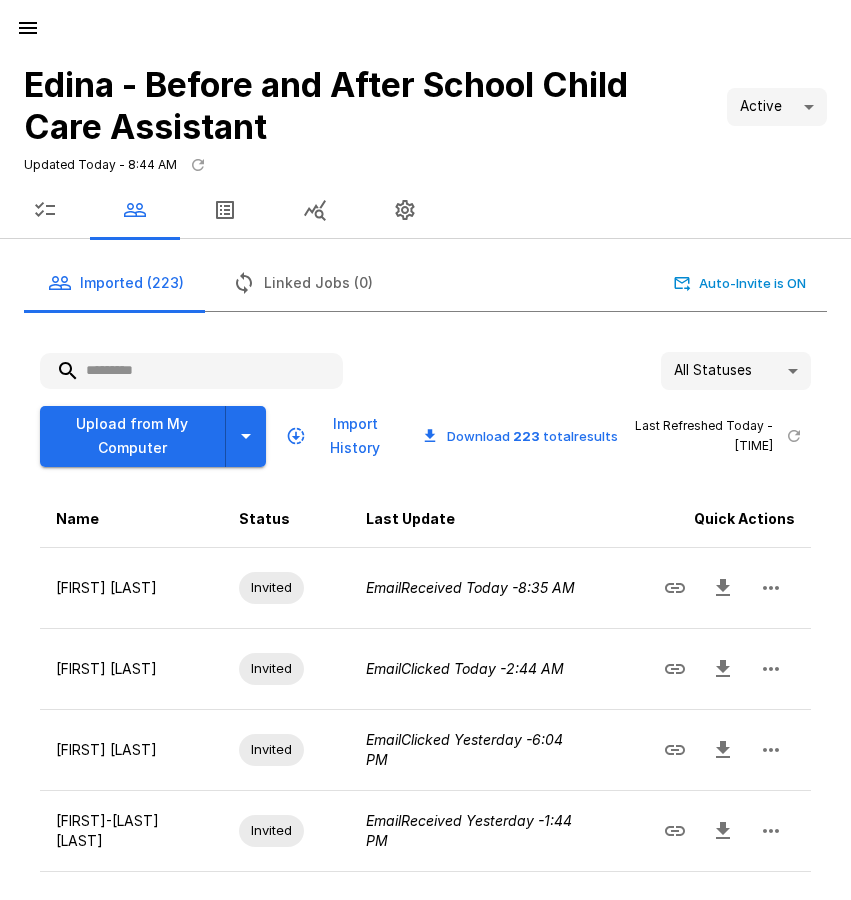 click at bounding box center (191, 371) 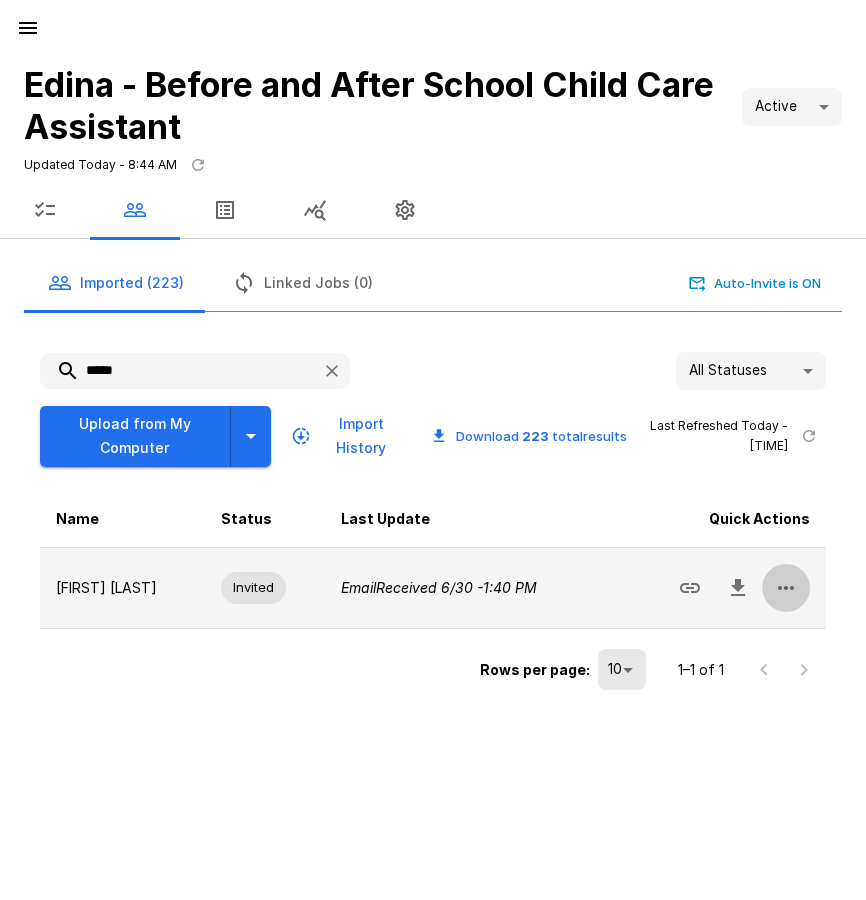 click 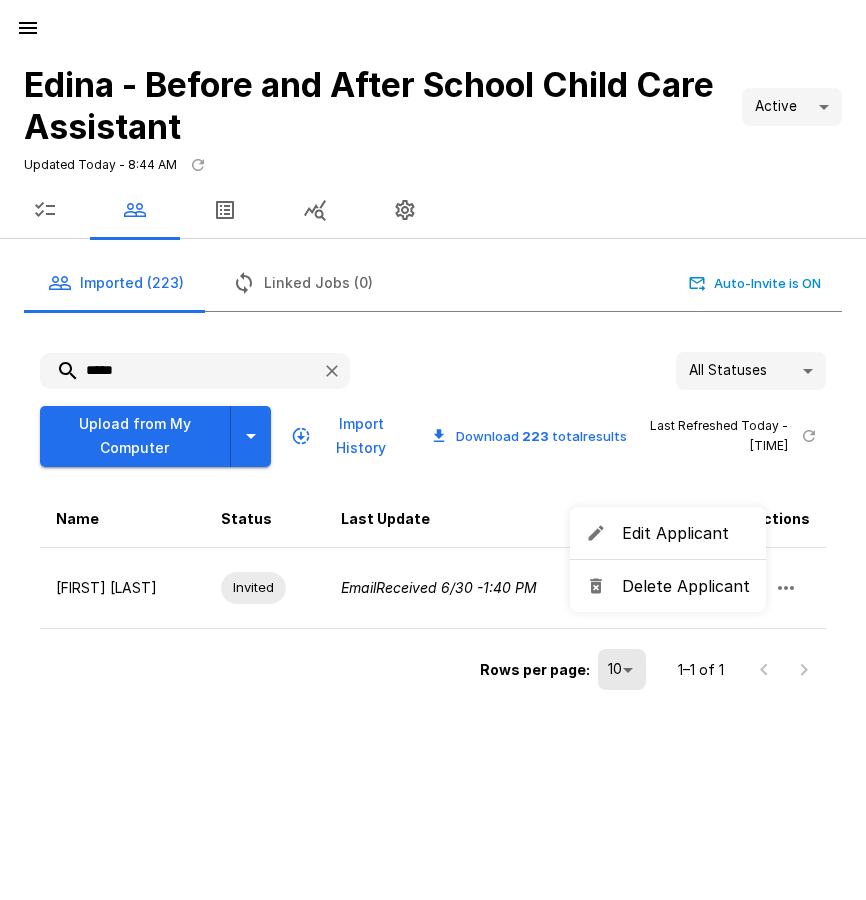 click on "Delete Applicant" at bounding box center [686, 586] 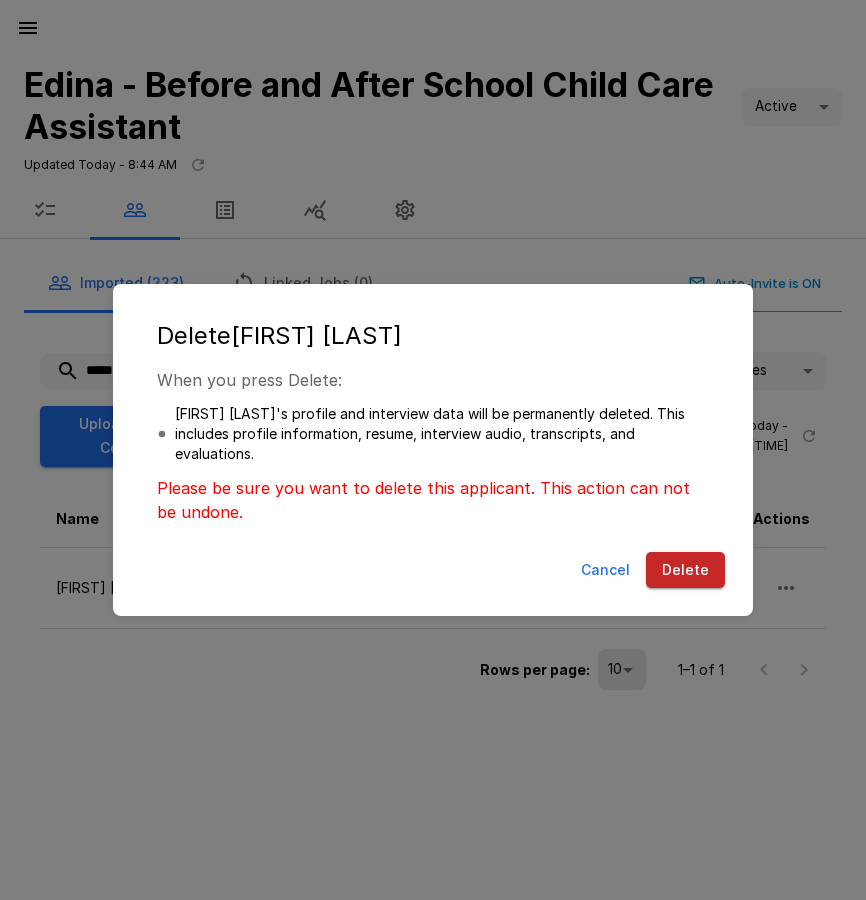 click on "Delete" at bounding box center (685, 570) 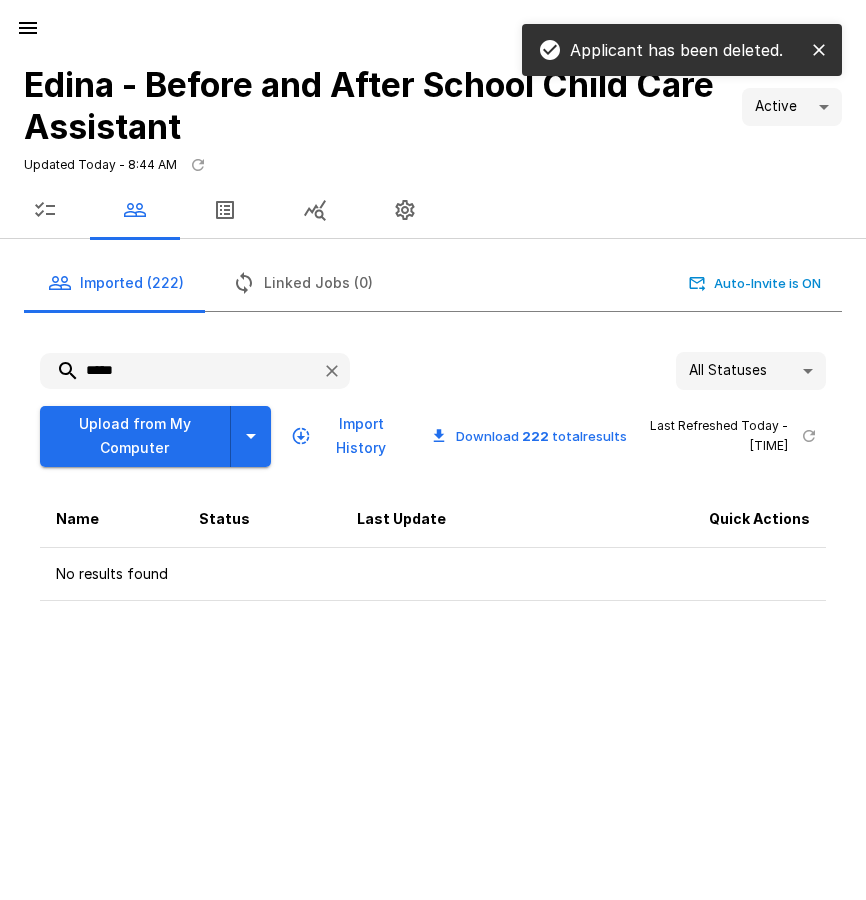 drag, startPoint x: 35, startPoint y: 366, endPoint x: 8, endPoint y: 368, distance: 27.073973 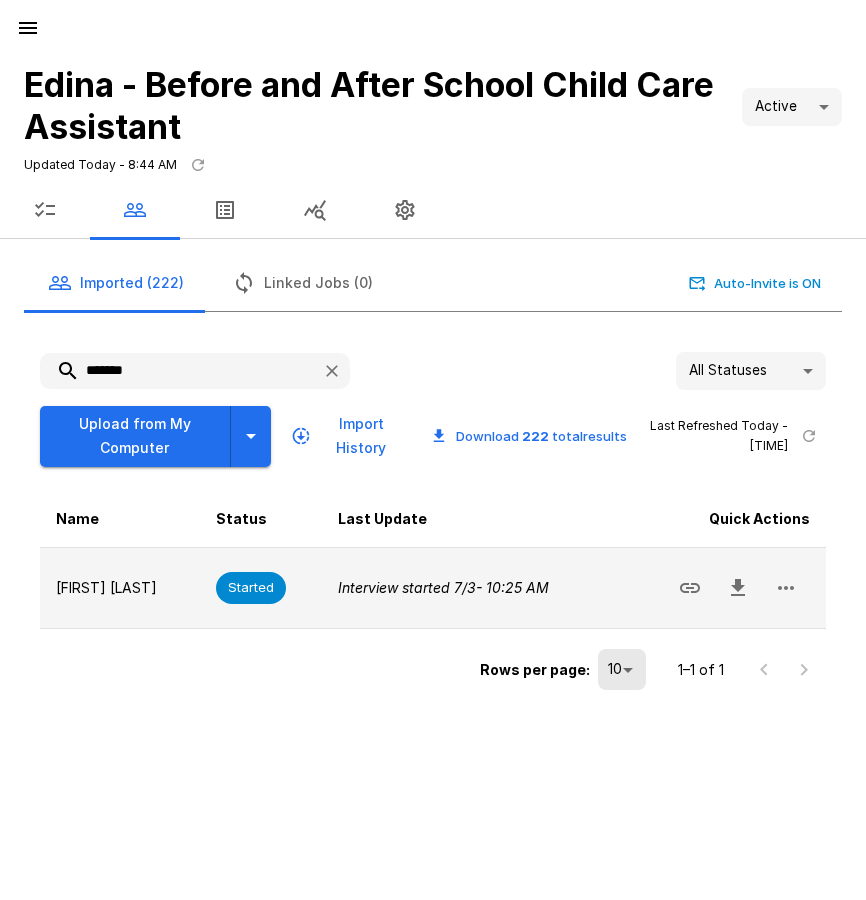 type on "*******" 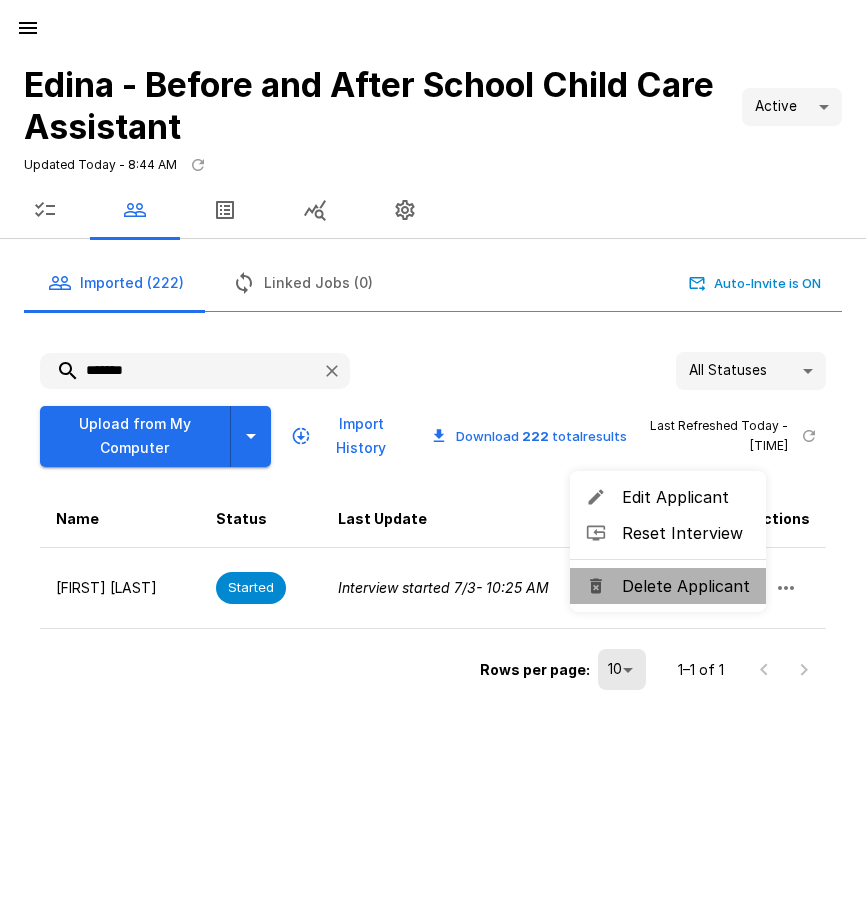 click on "Delete Applicant" at bounding box center (686, 586) 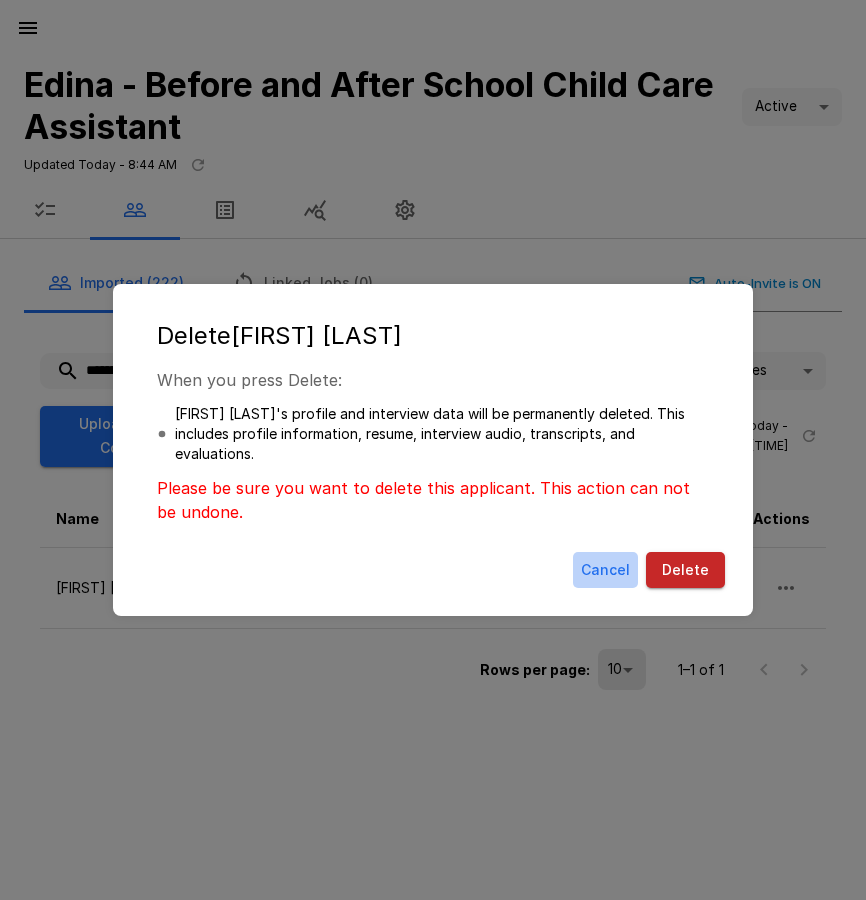 click on "Cancel" at bounding box center [605, 570] 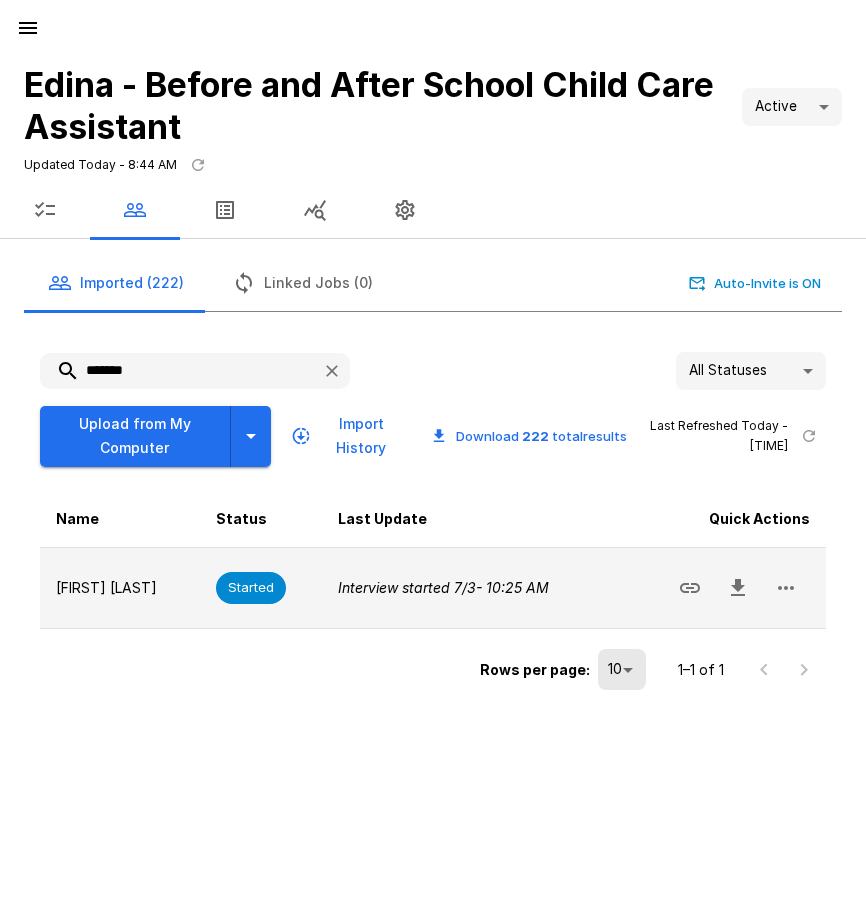 click on "Started" at bounding box center [251, 587] 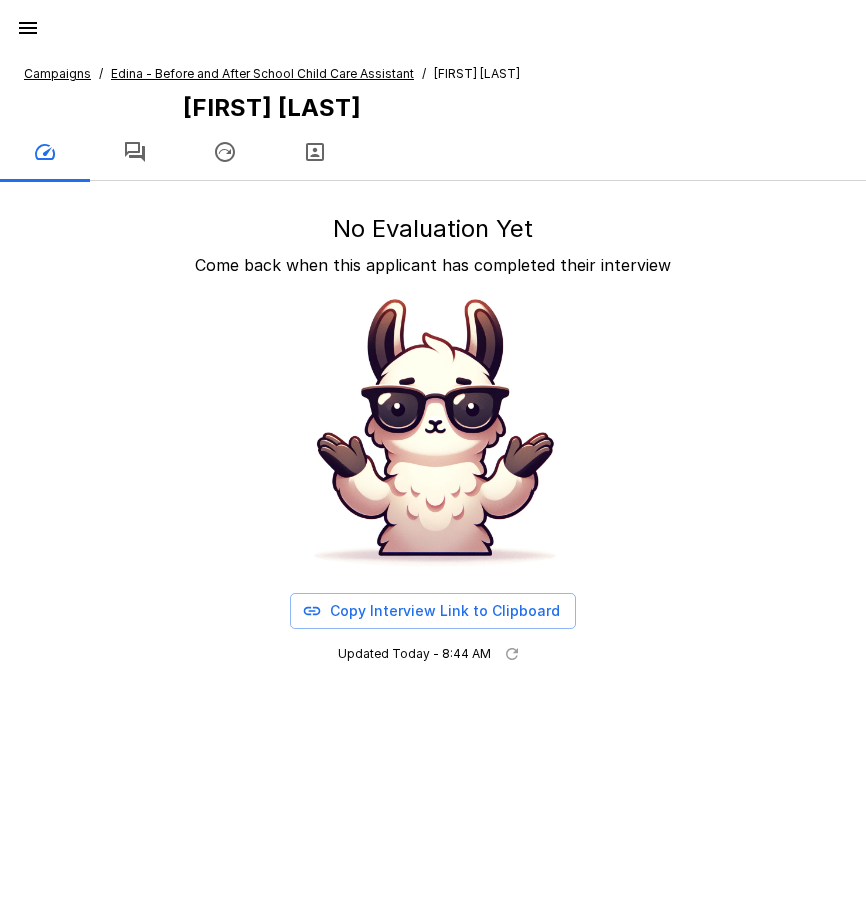 click 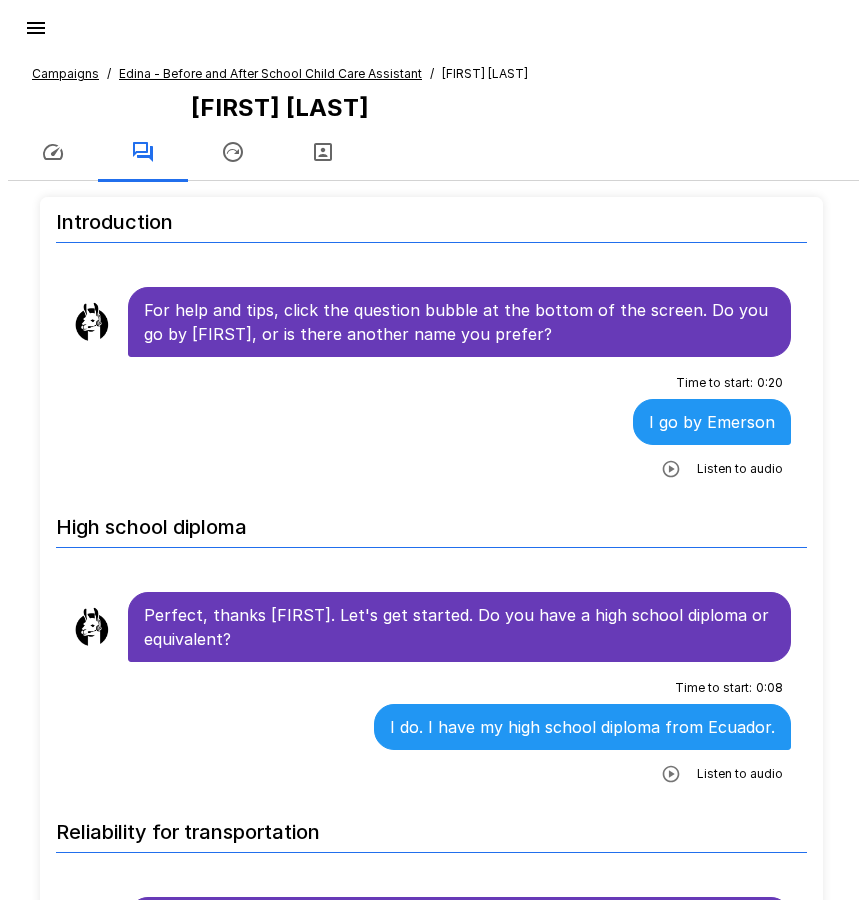 scroll, scrollTop: 0, scrollLeft: 0, axis: both 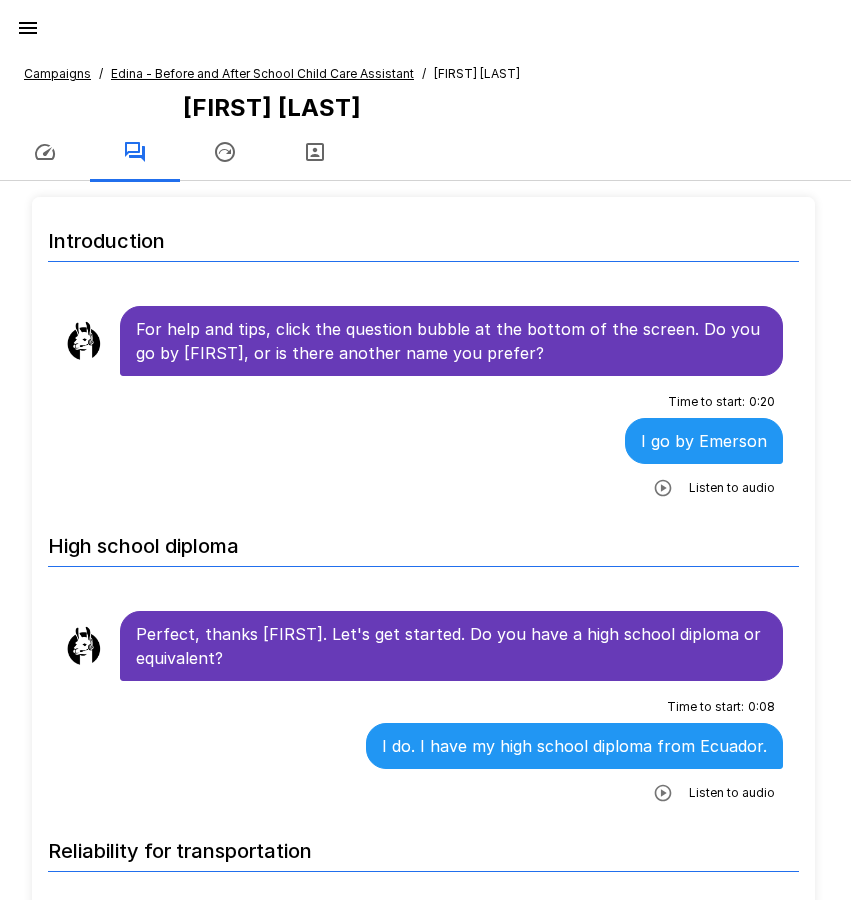 click on "Edina - Before and After School Child Care Assistant" at bounding box center (262, 73) 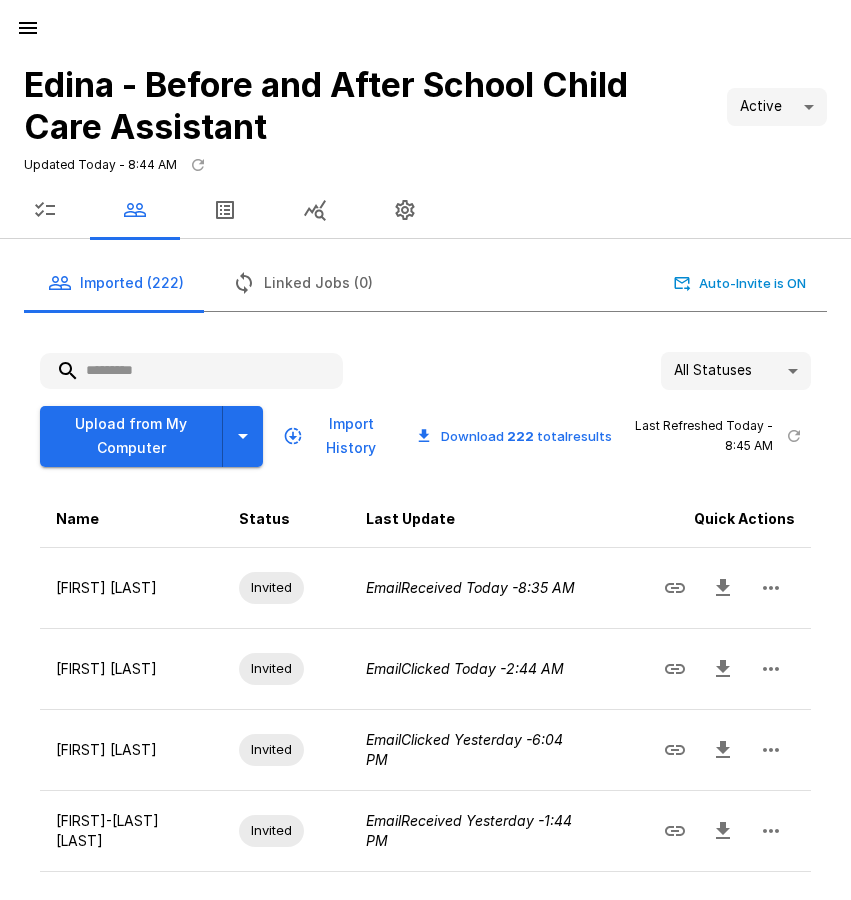 click at bounding box center (191, 371) 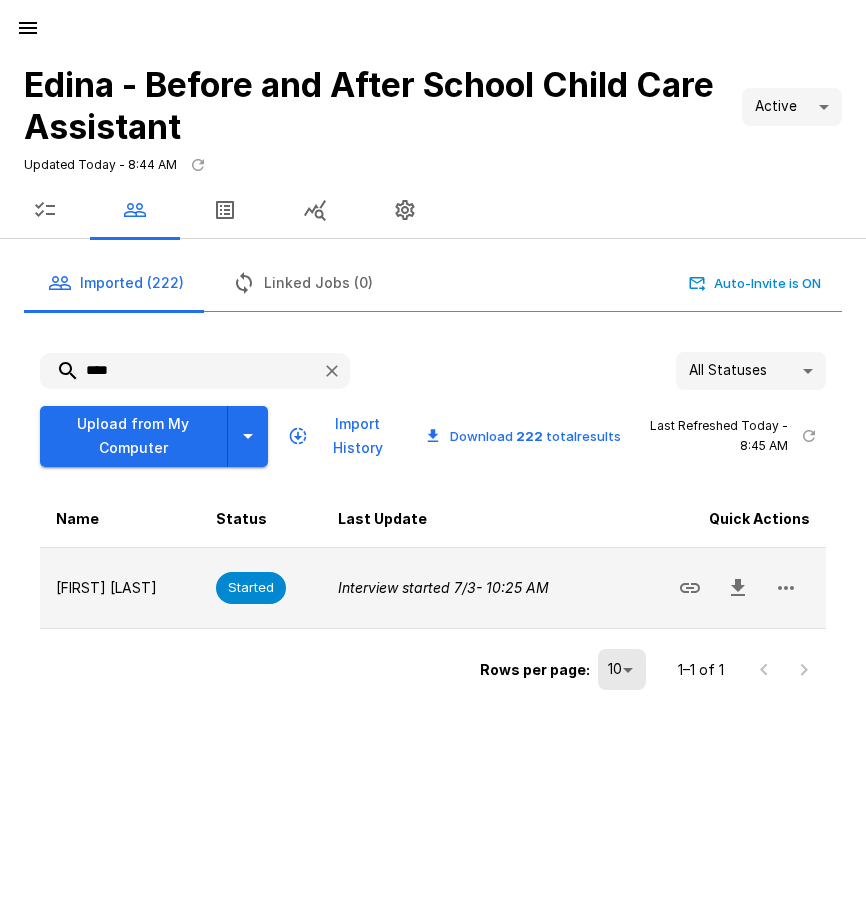 type on "****" 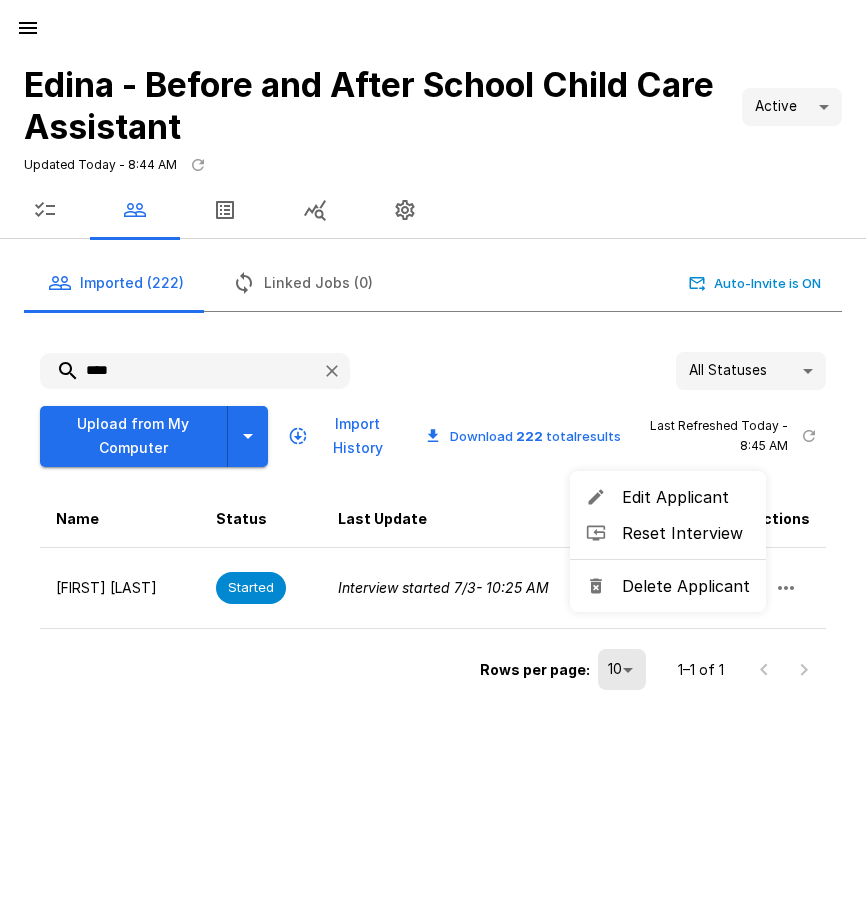 click on "Delete Applicant" at bounding box center [686, 586] 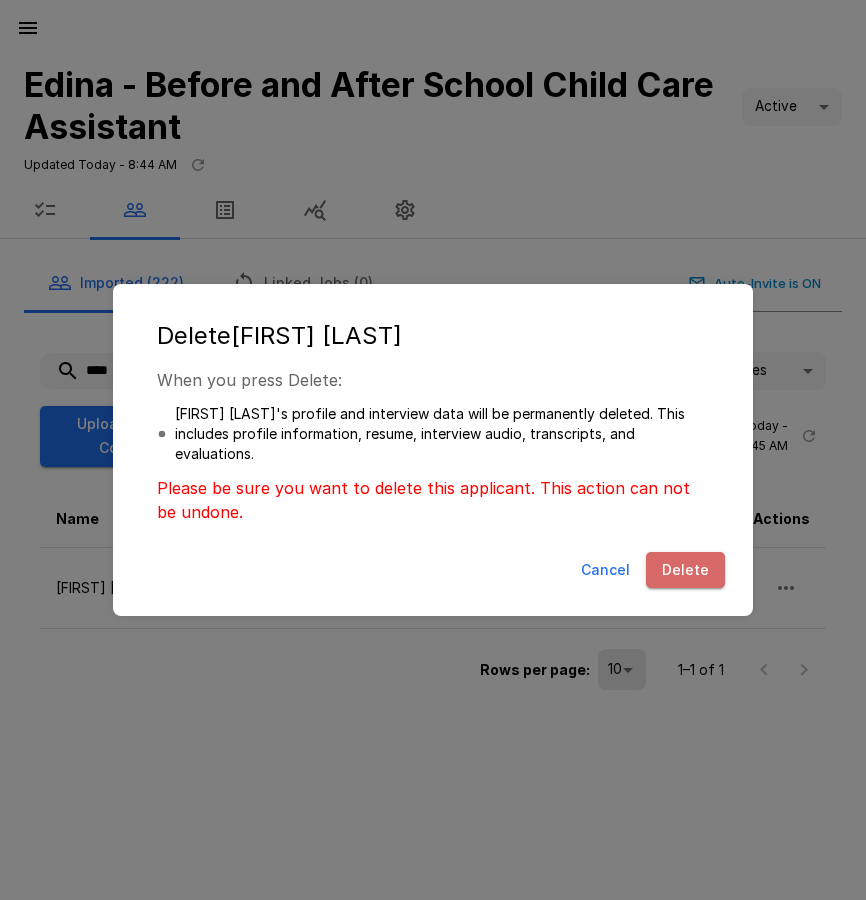 click on "Delete" at bounding box center [685, 570] 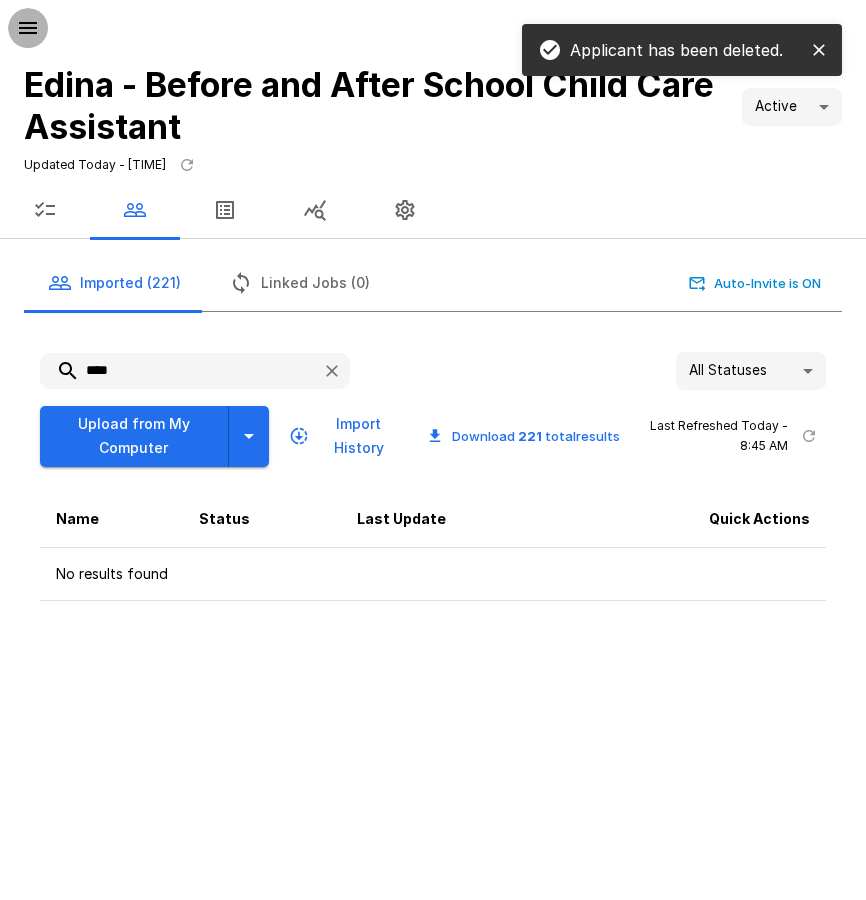 click 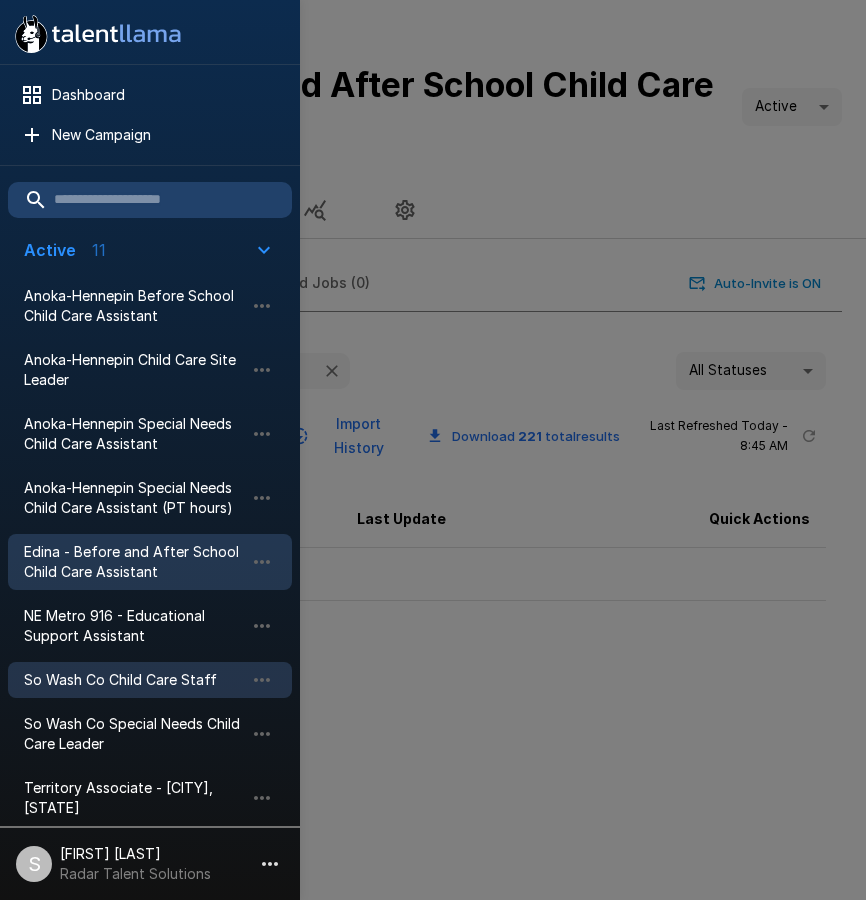 click on "So Wash Co Child Care Staff" at bounding box center [134, 680] 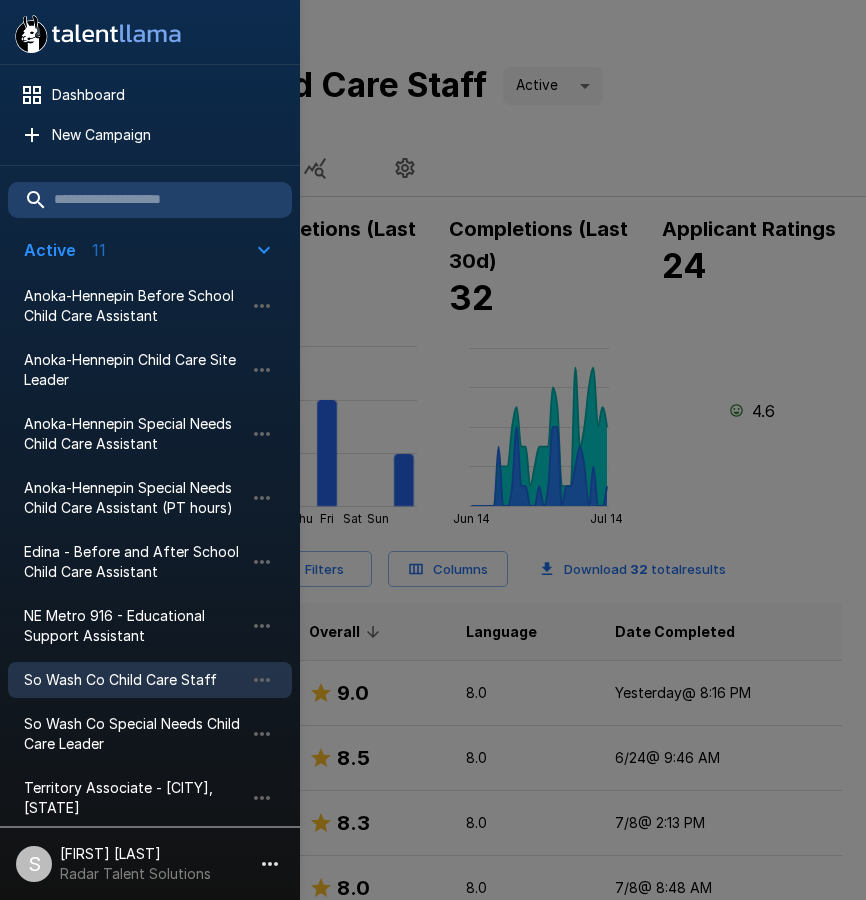 click at bounding box center [433, 450] 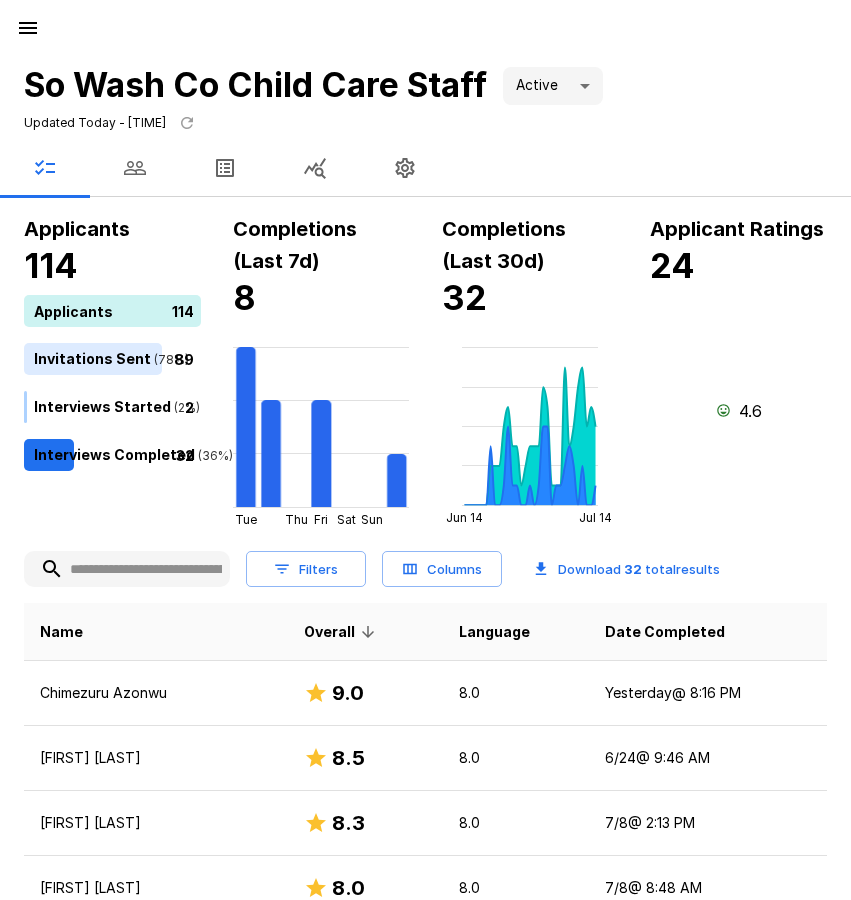 click 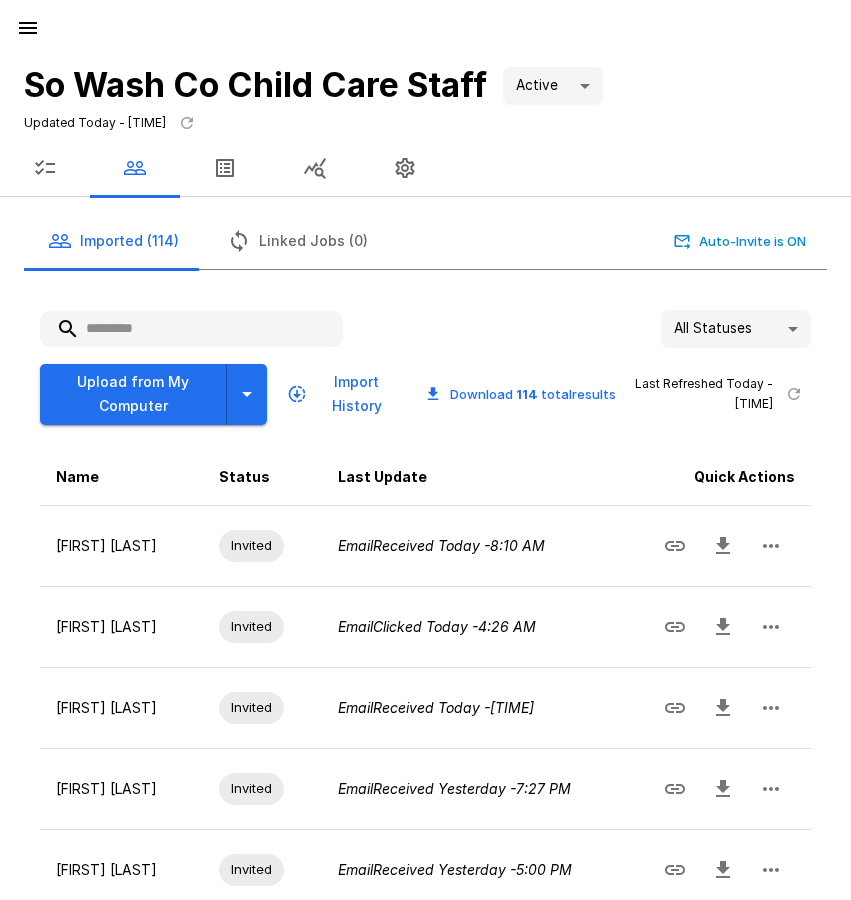 click at bounding box center (191, 329) 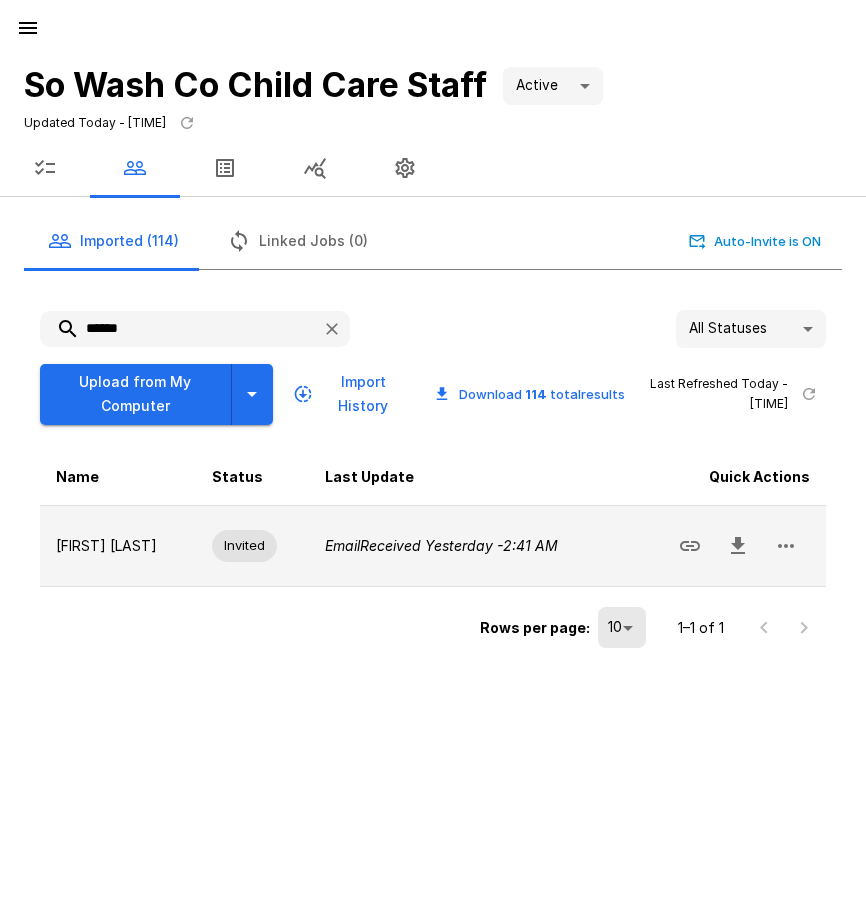 click 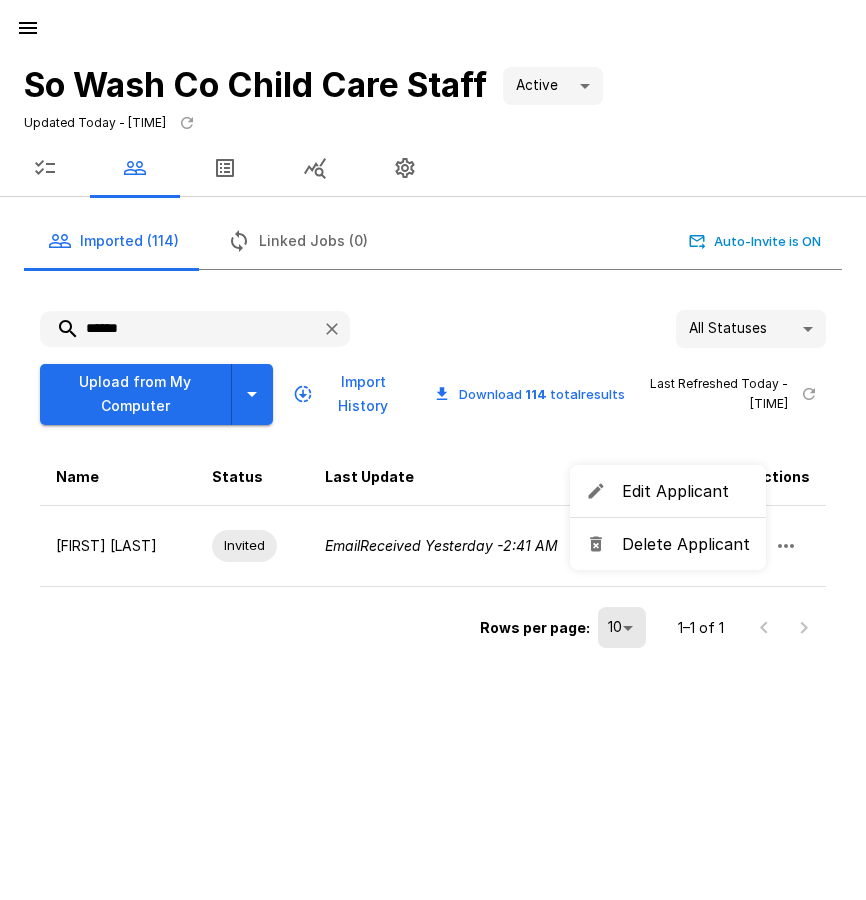 click on "Delete Applicant" at bounding box center (686, 544) 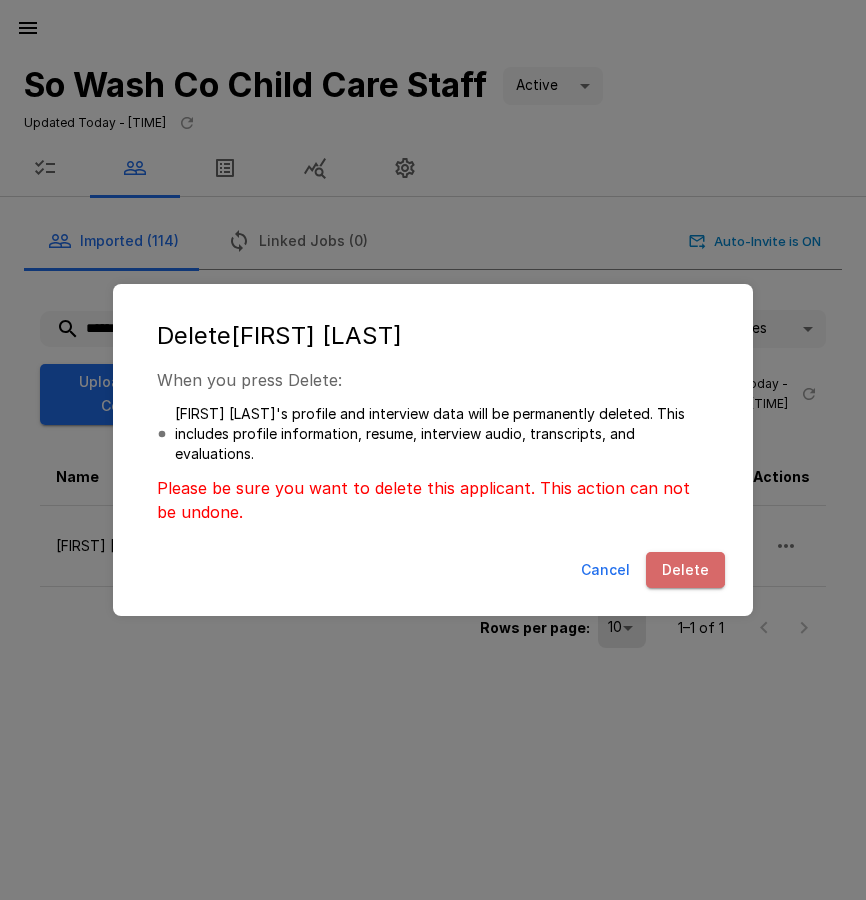 click on "Delete" at bounding box center [685, 570] 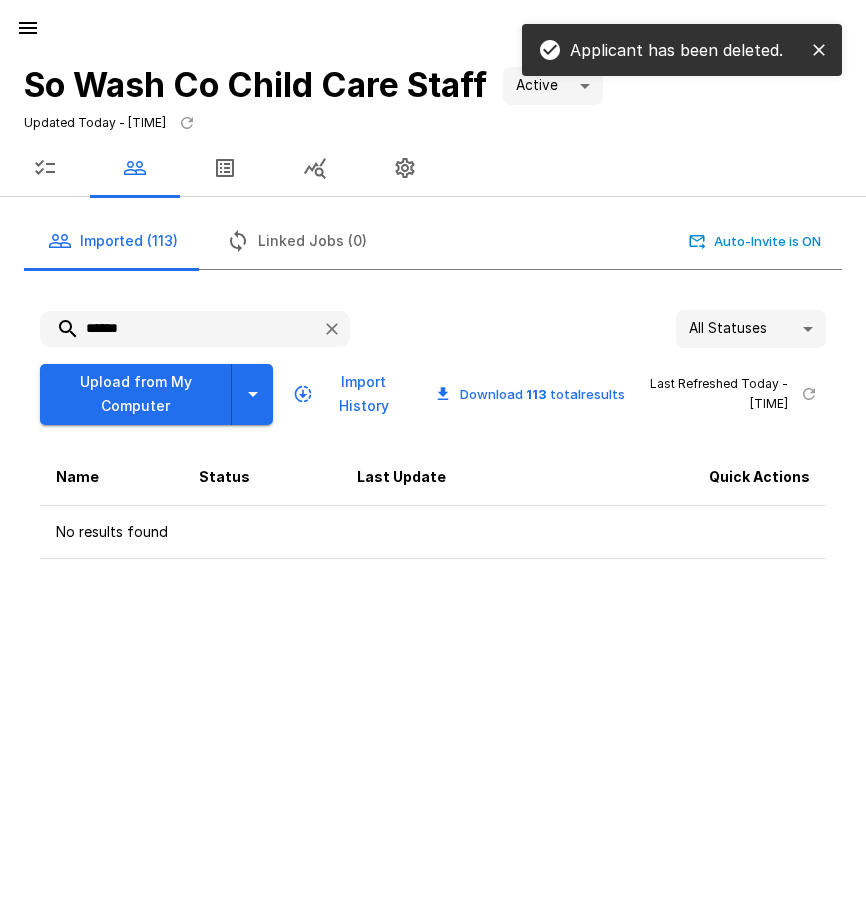 drag, startPoint x: 30, startPoint y: 325, endPoint x: -29, endPoint y: 326, distance: 59.008472 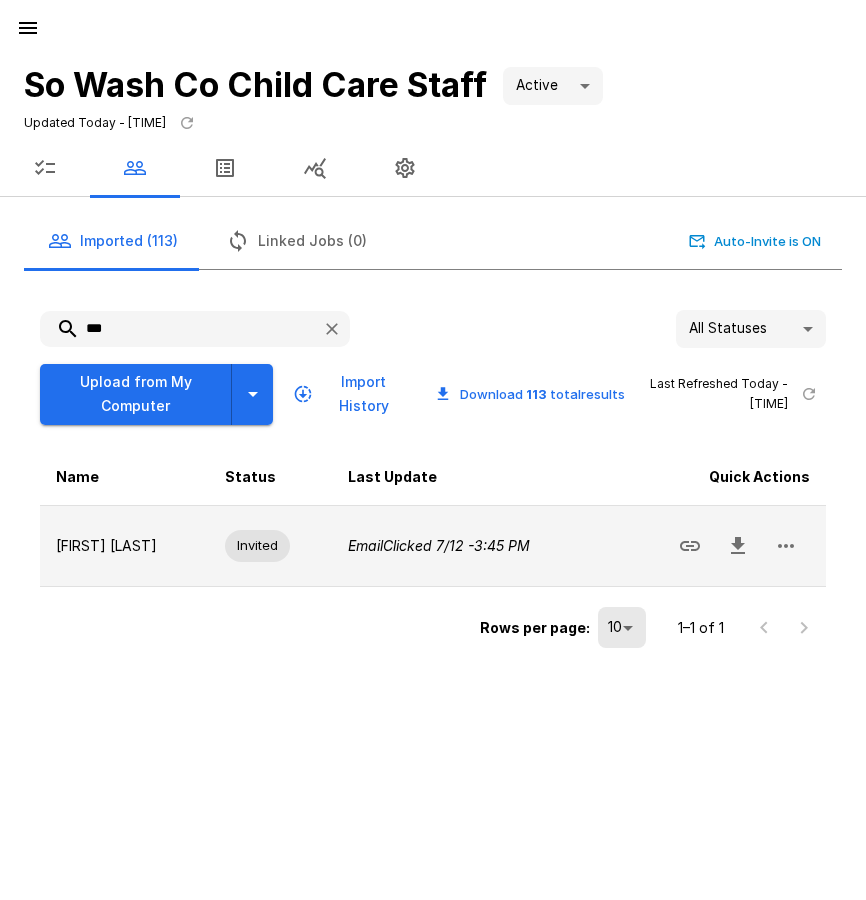 type on "***" 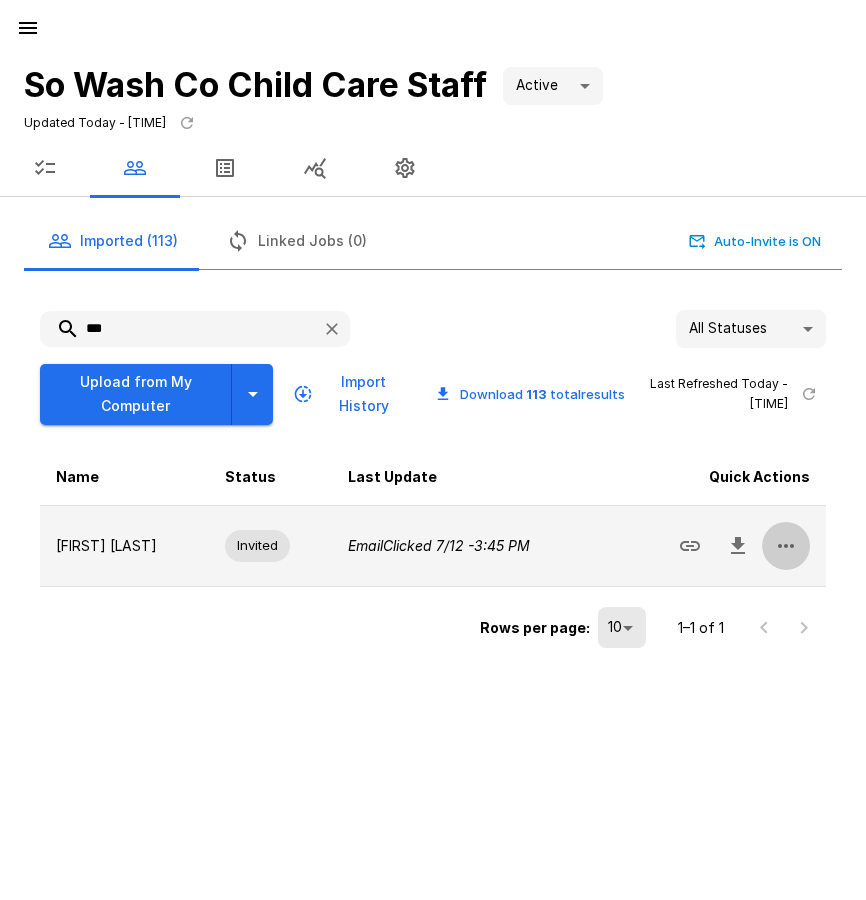 click 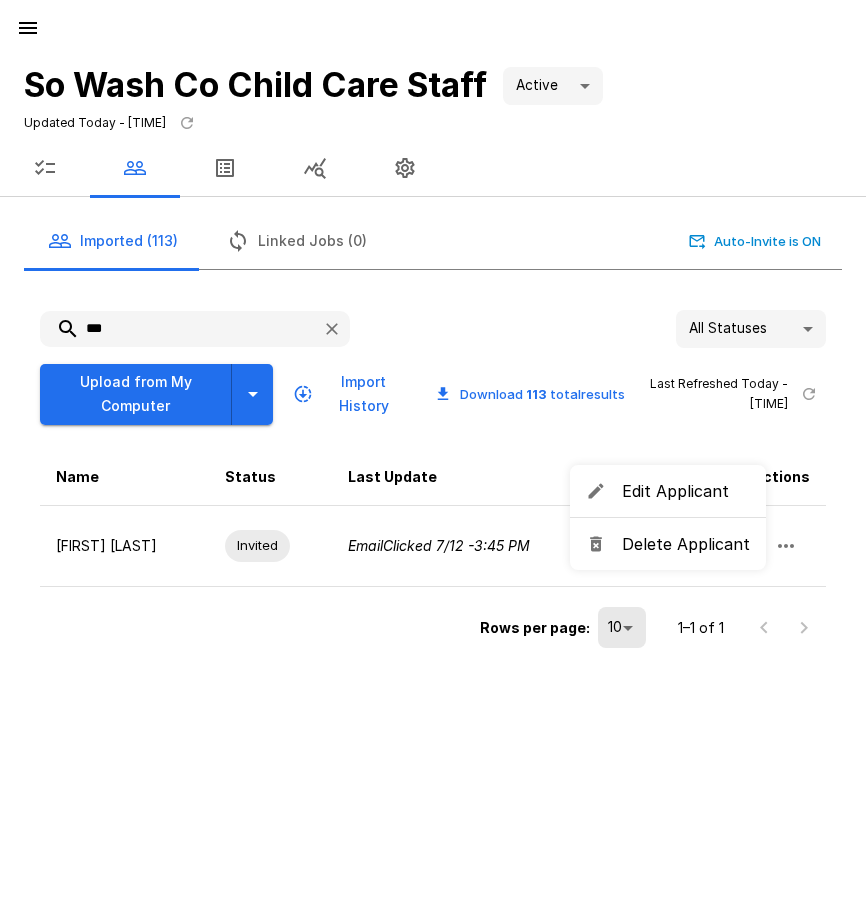 click on "Delete Applicant" at bounding box center (668, 544) 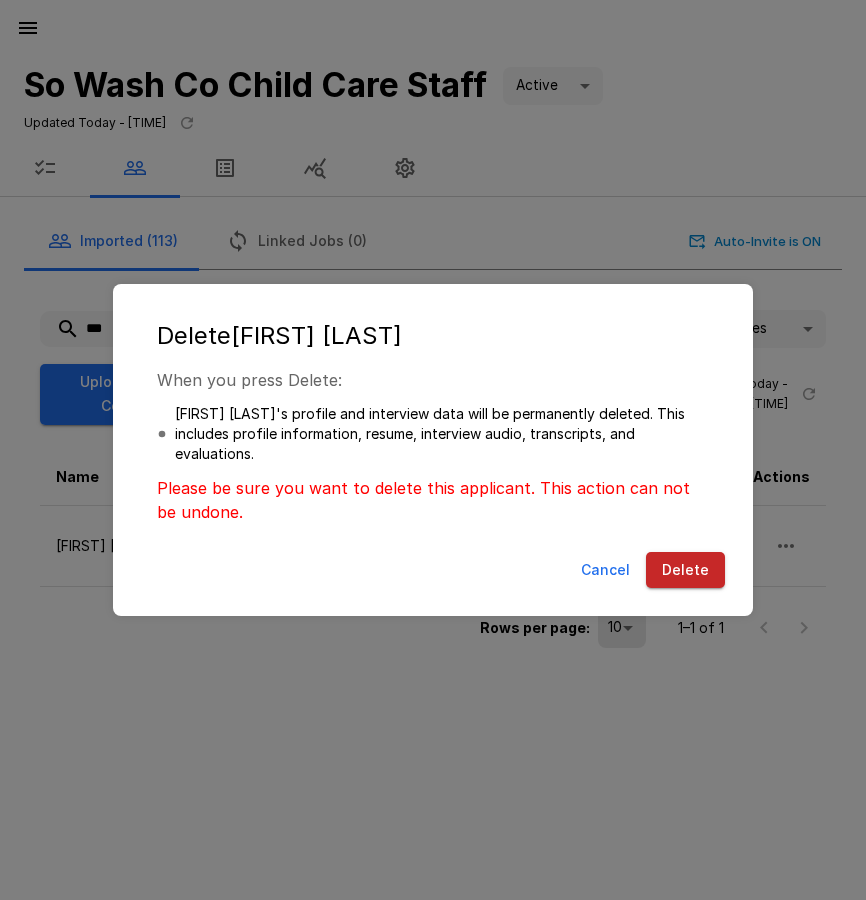 click on "Delete" at bounding box center [685, 570] 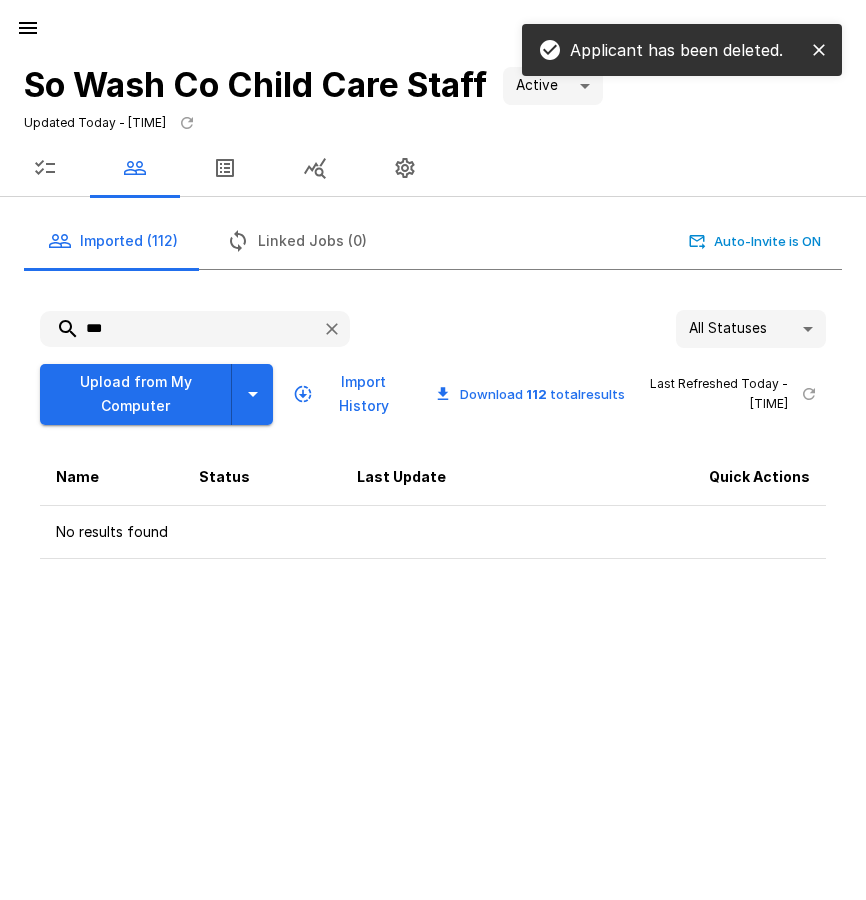 click 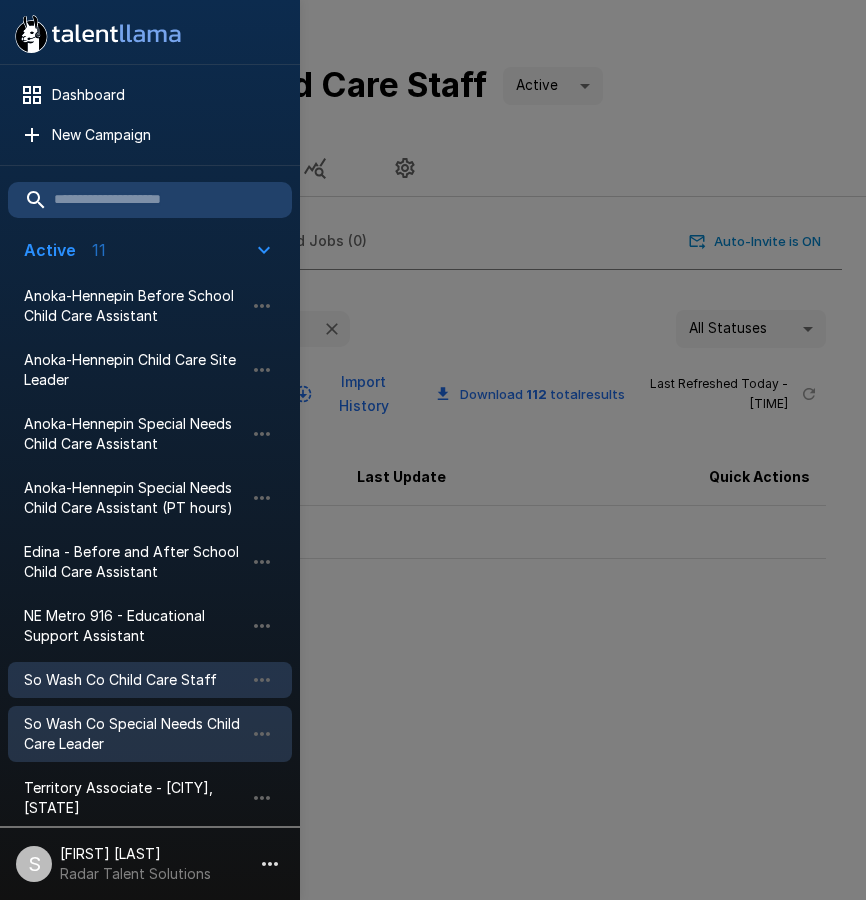 click on "So Wash Co Special Needs Child Care Leader" at bounding box center (134, 734) 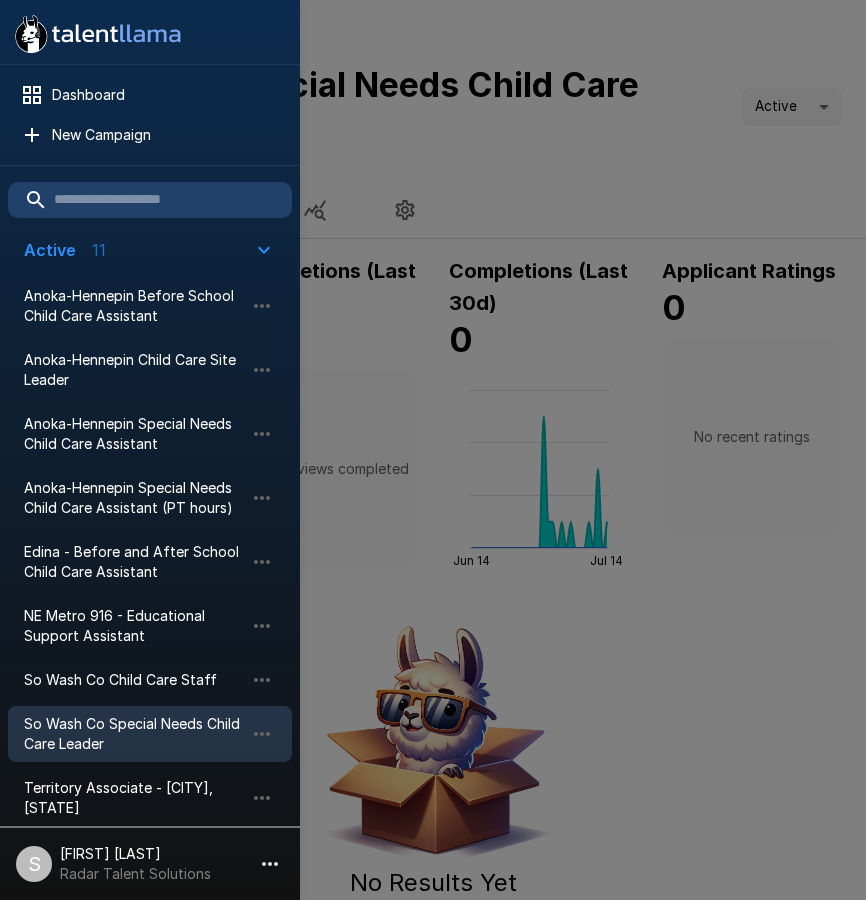 click at bounding box center (433, 450) 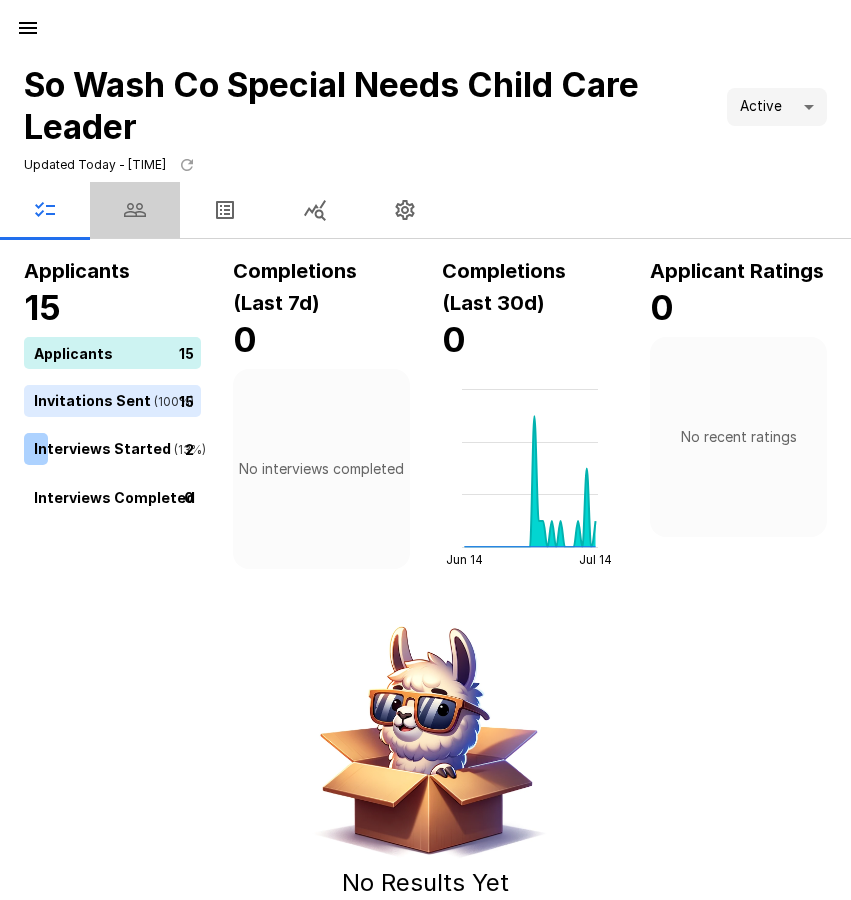 click 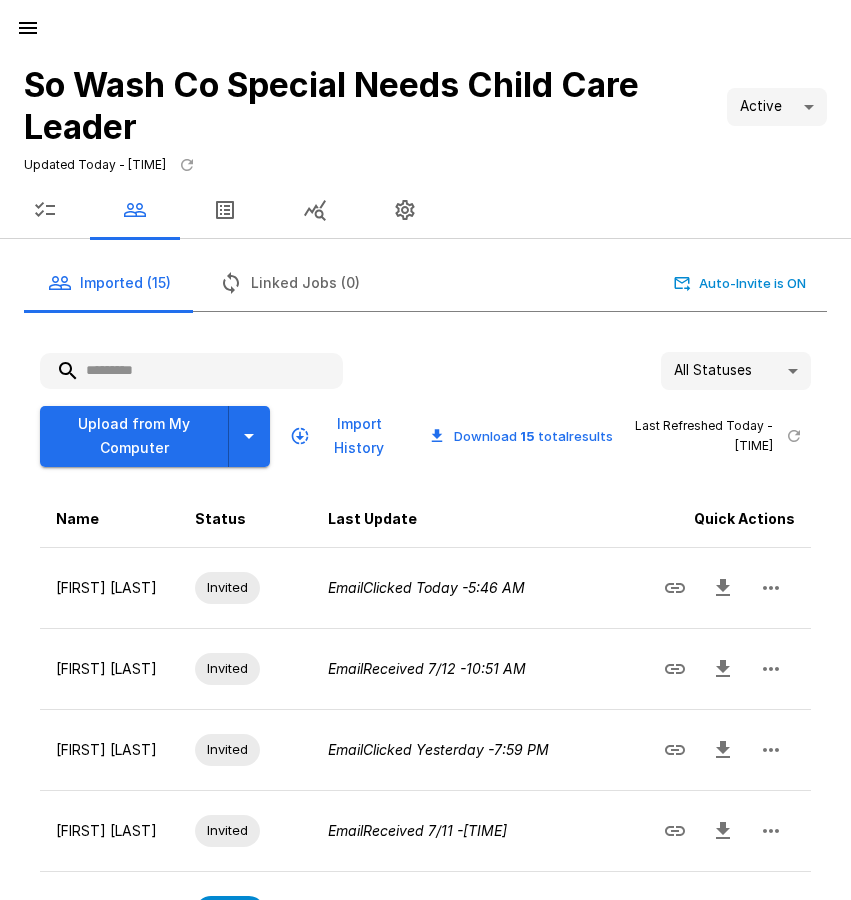 click at bounding box center [191, 371] 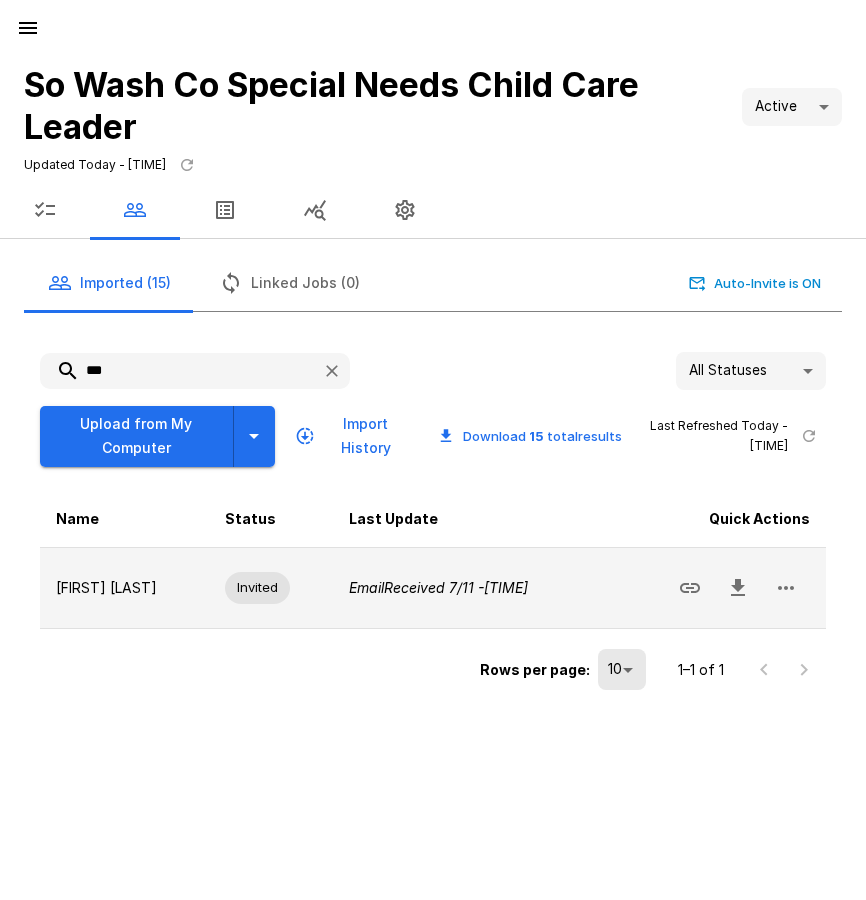 type on "***" 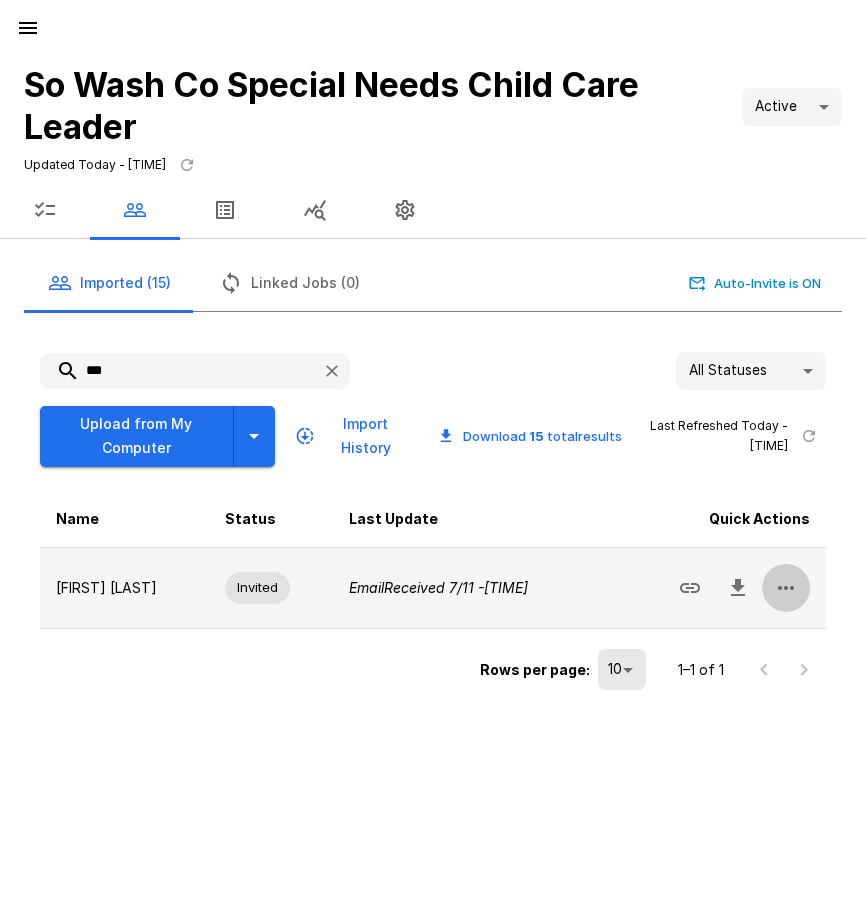 click 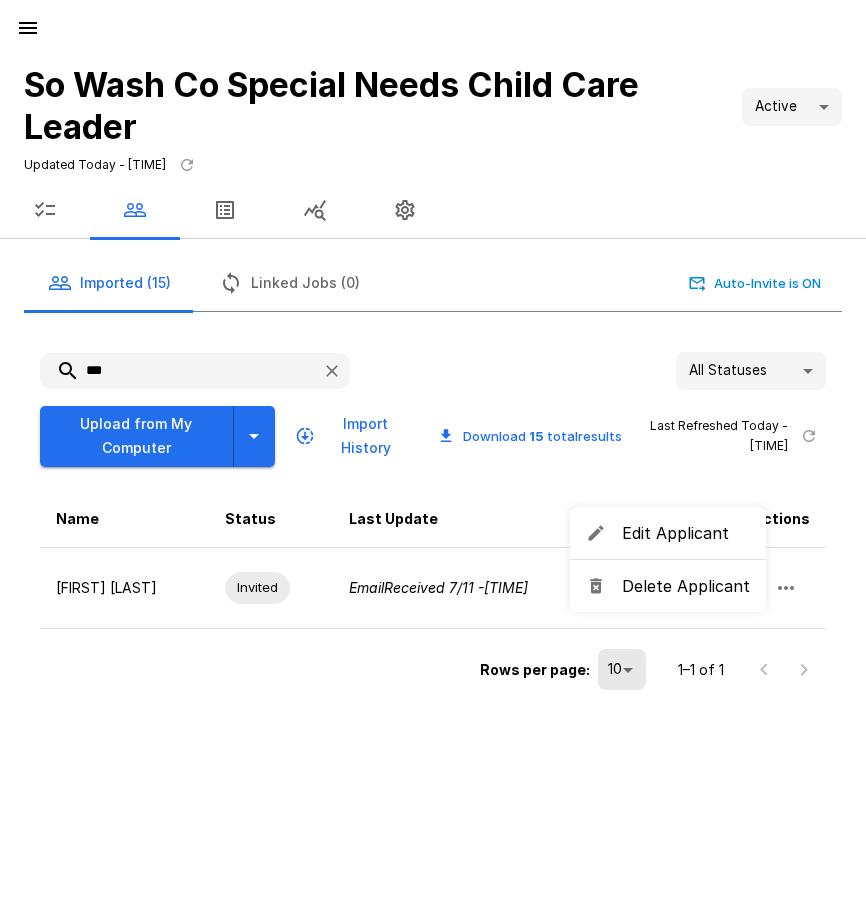 click on "Delete Applicant" at bounding box center (686, 586) 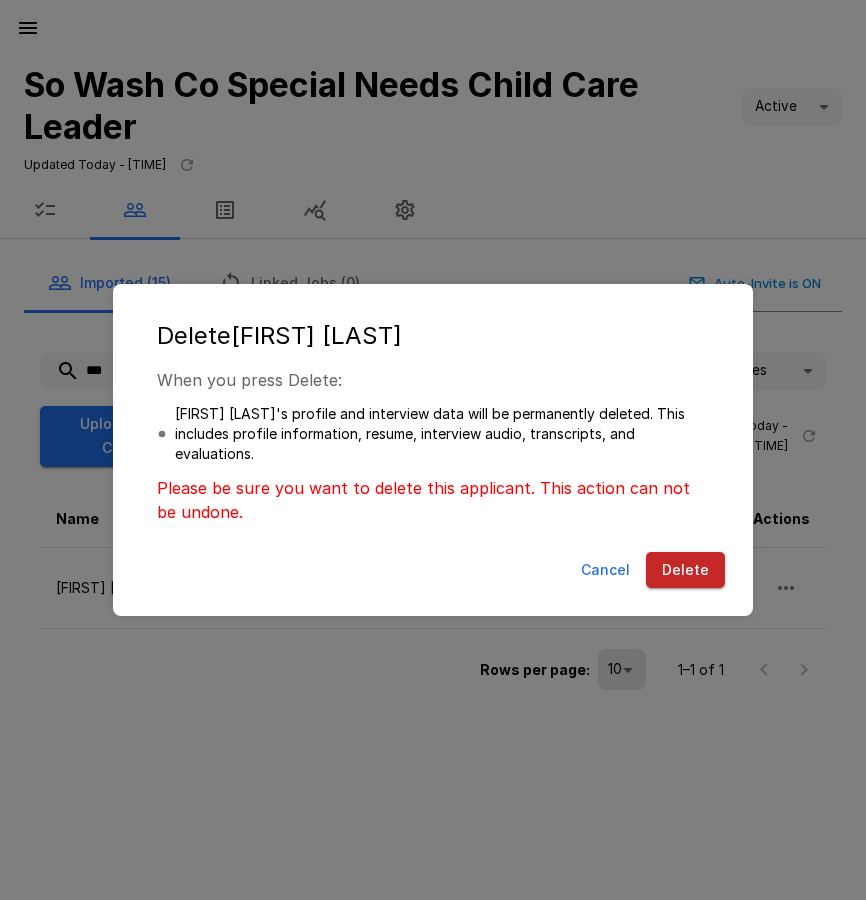click on "Delete" at bounding box center (685, 570) 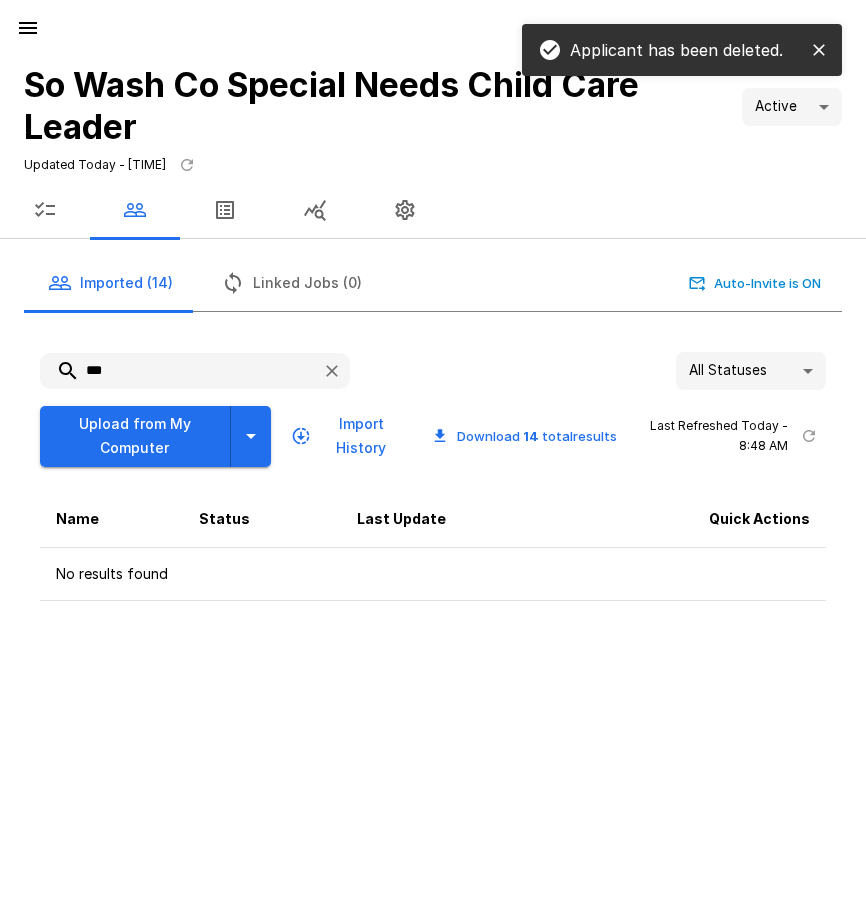 click 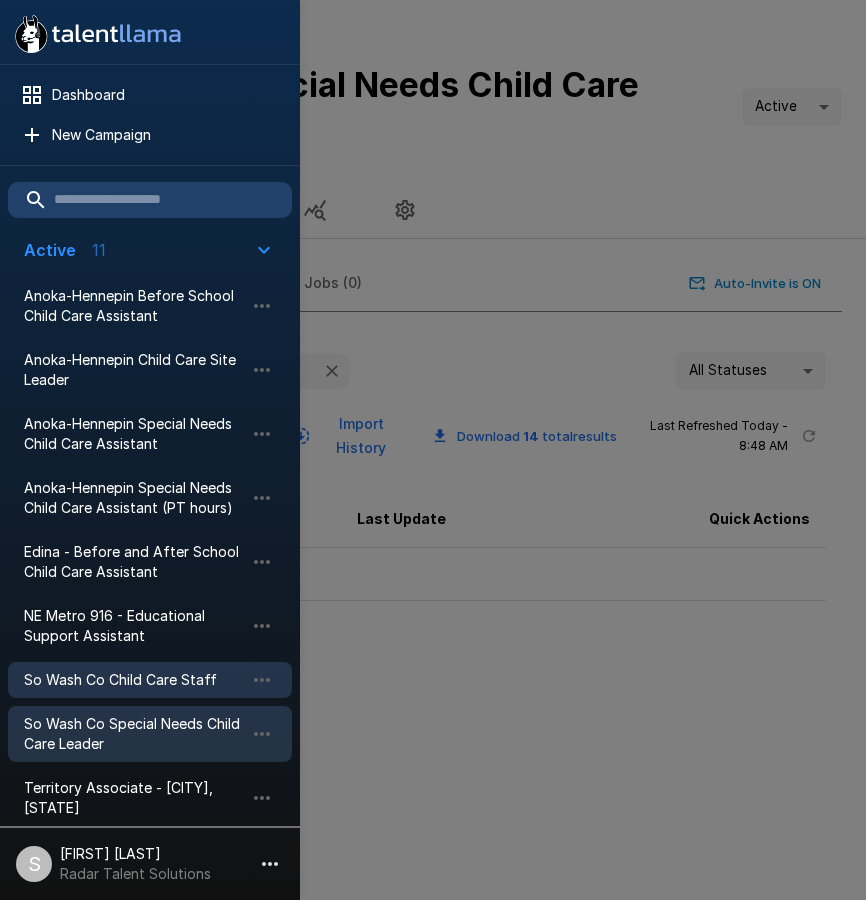 click on "So Wash Co Child Care Staff" at bounding box center (134, 680) 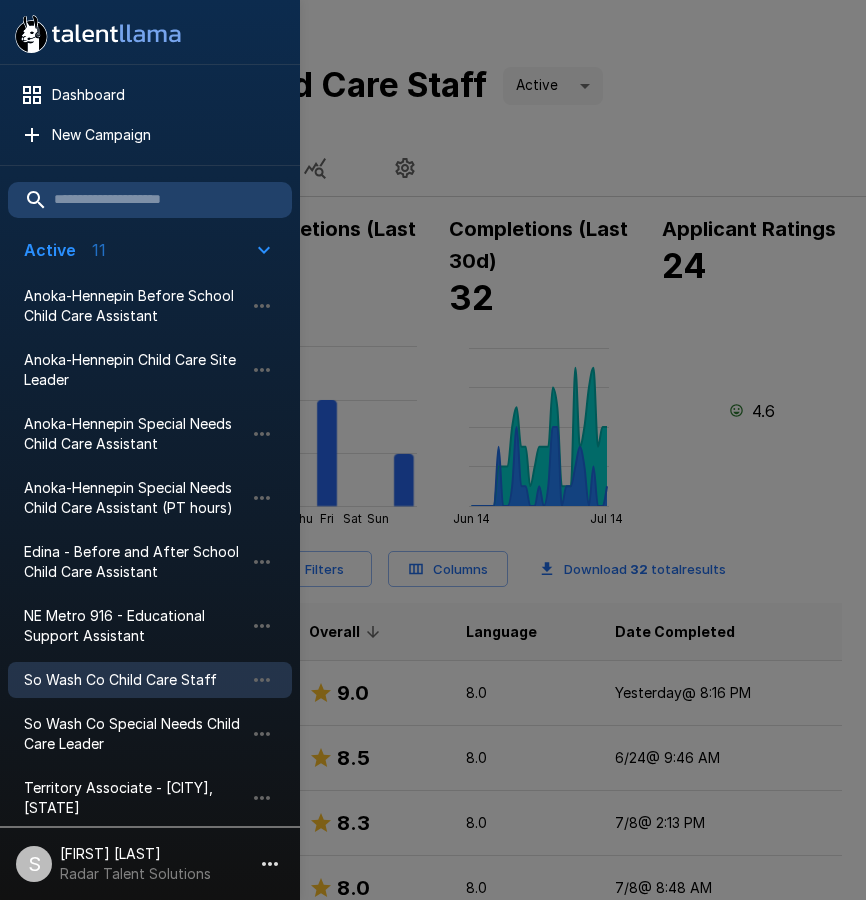 click at bounding box center (433, 450) 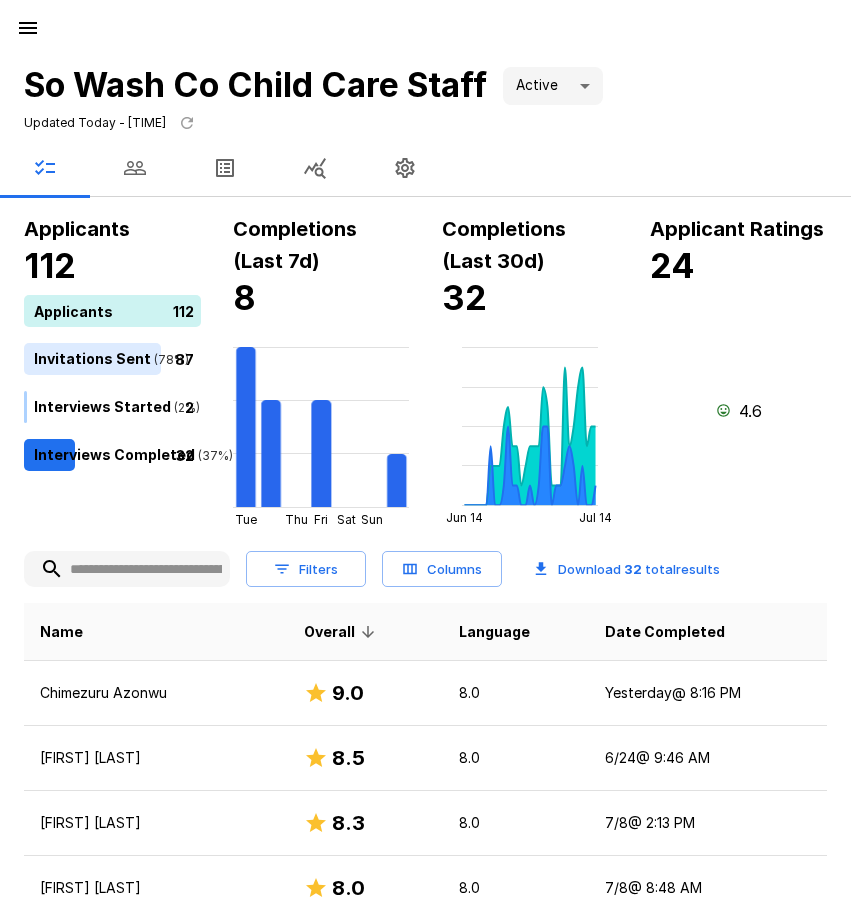 click 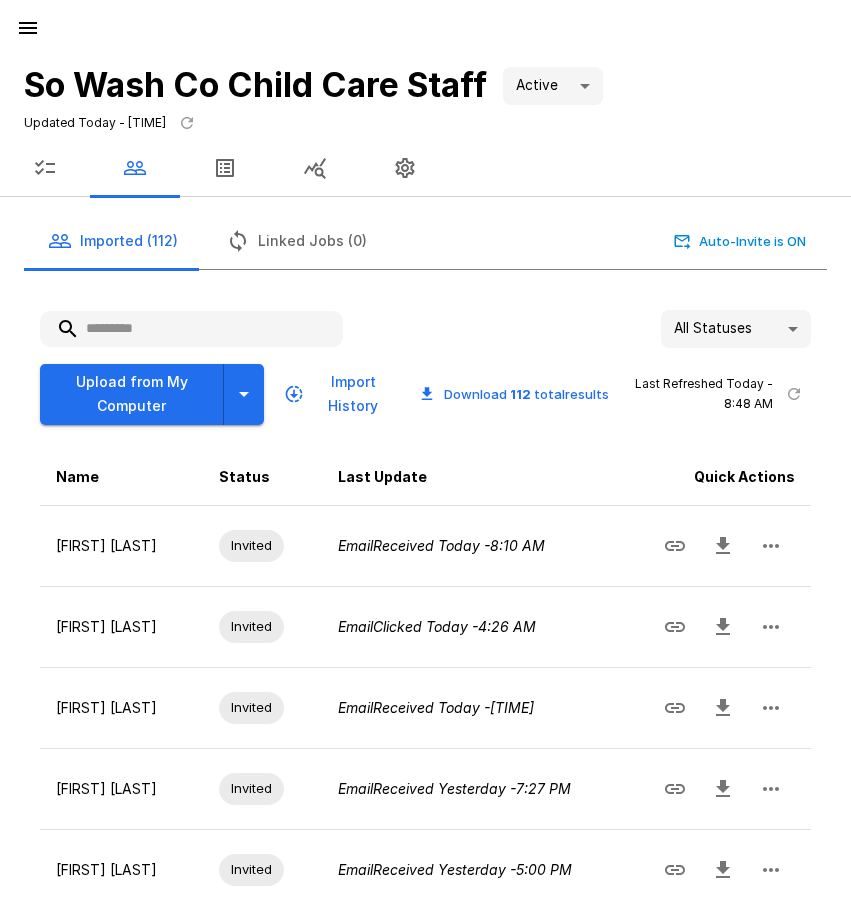 click at bounding box center (191, 329) 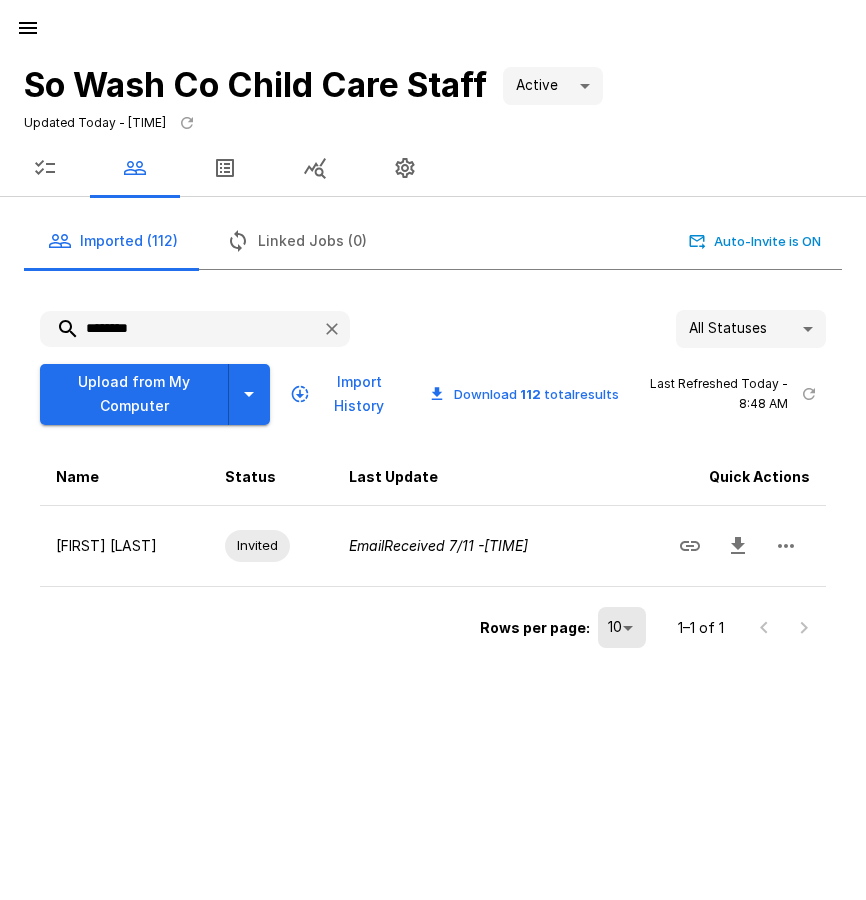 type on "********" 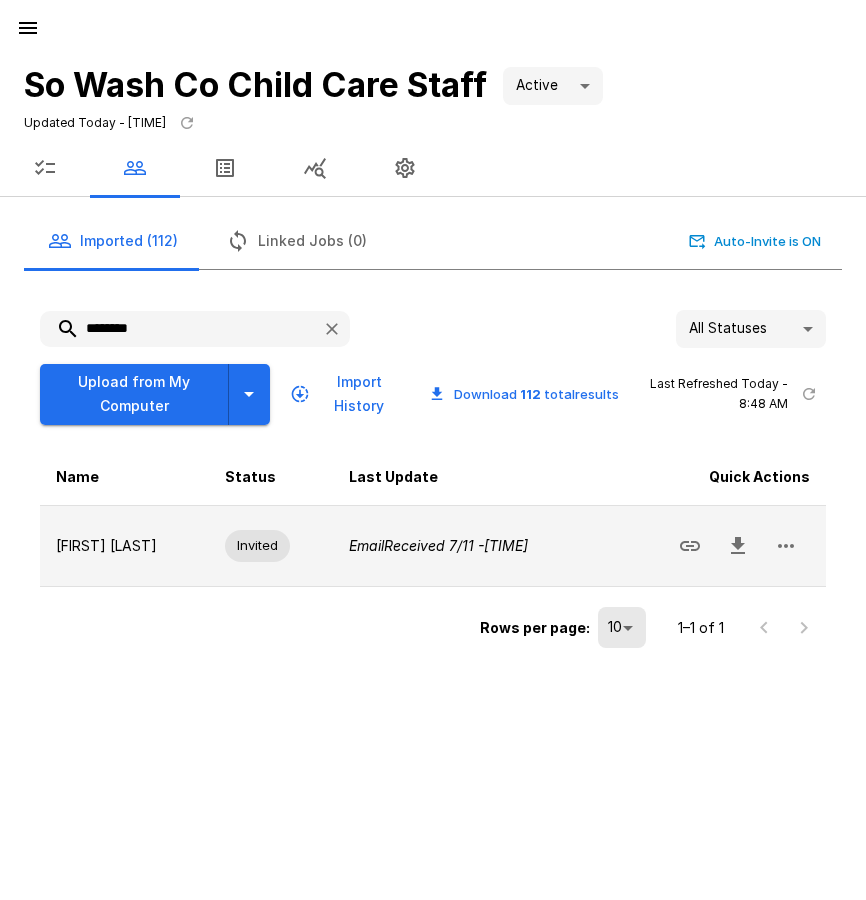 click 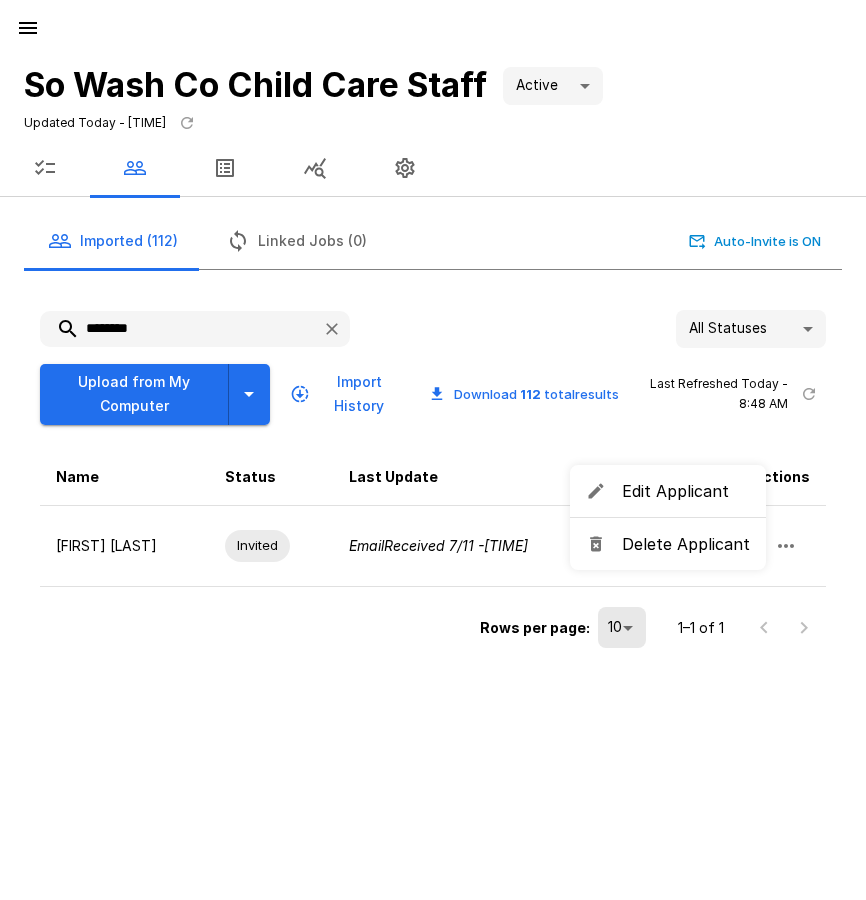 click on "Delete Applicant" at bounding box center [686, 544] 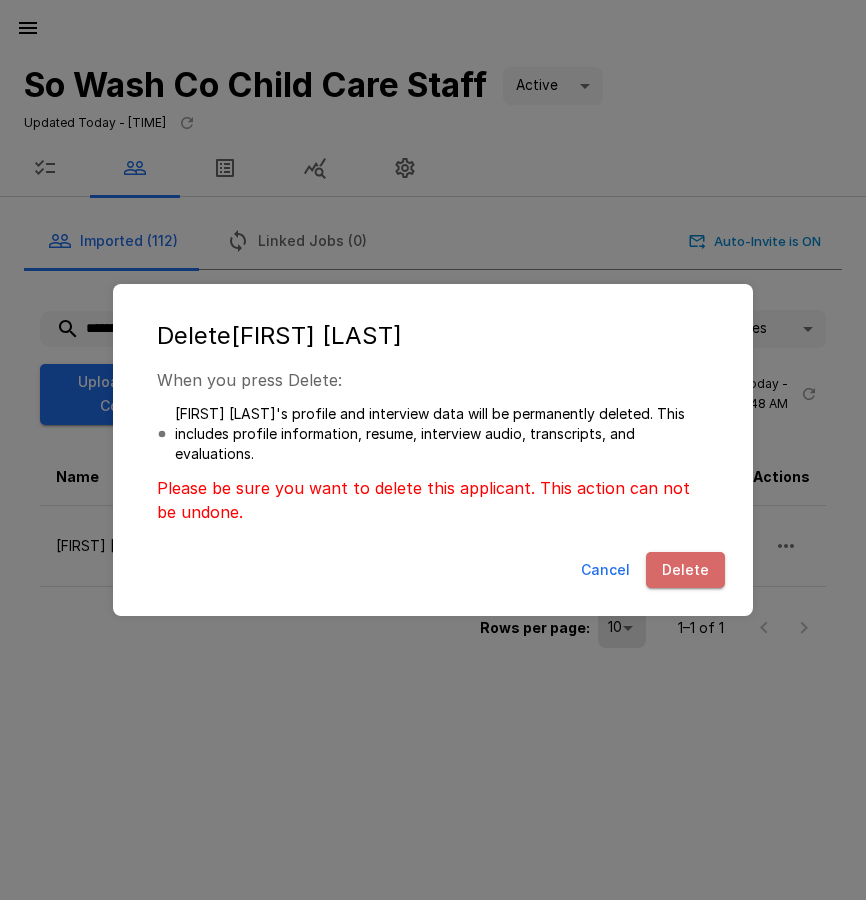 click on "Delete" at bounding box center [685, 570] 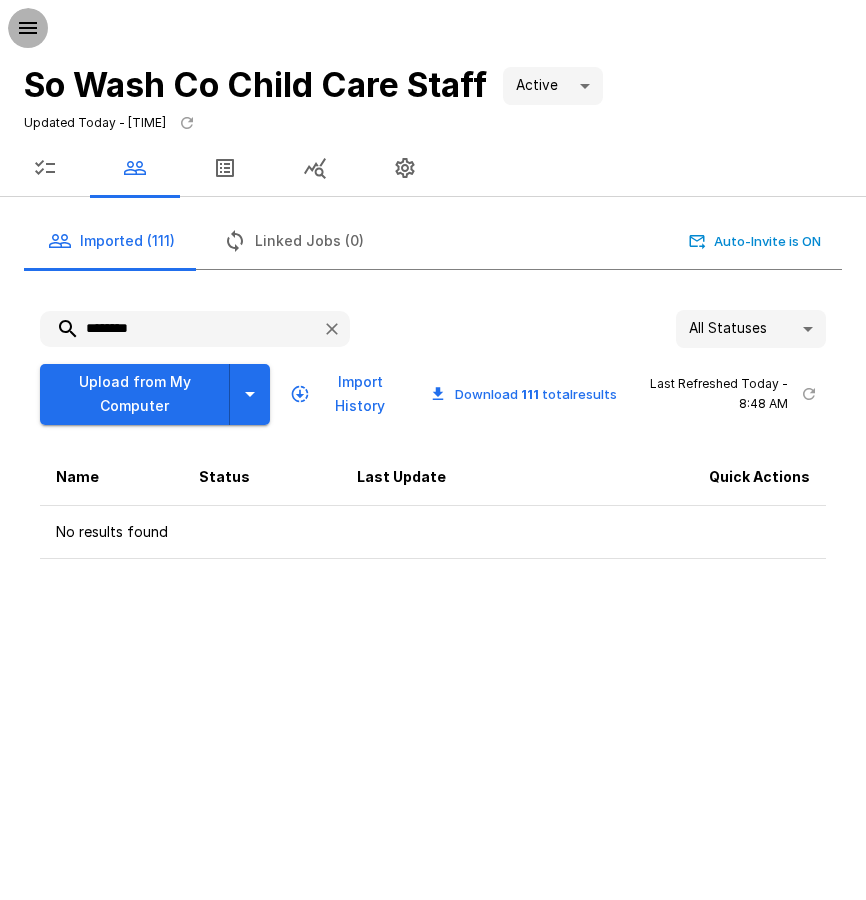 click 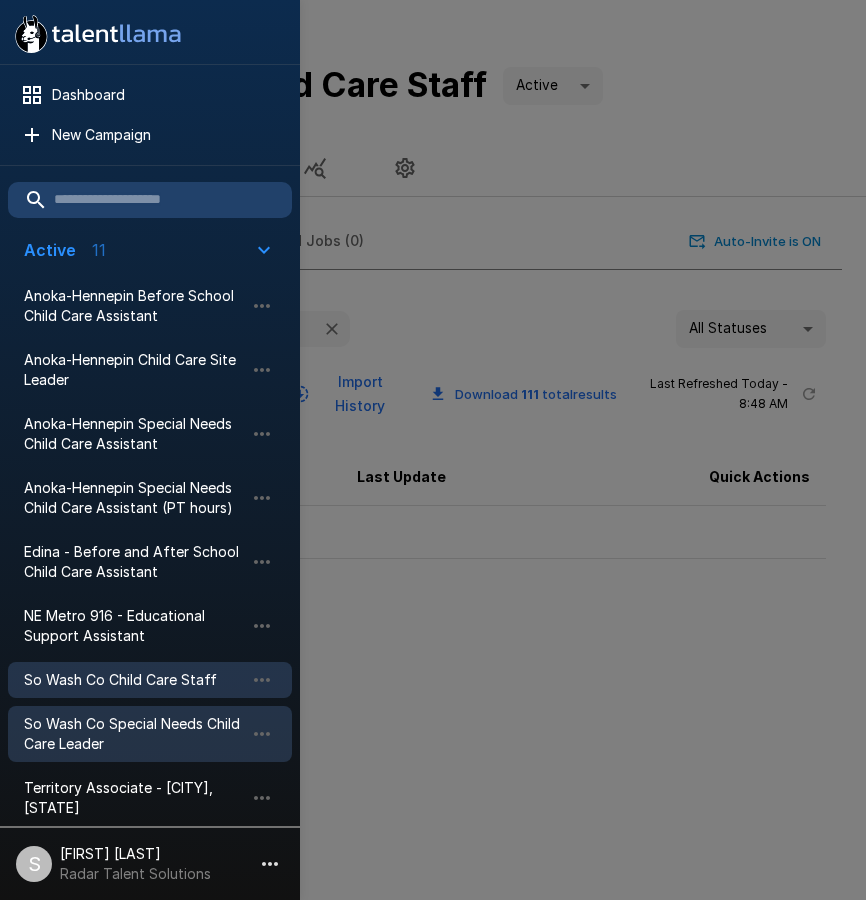 click on "So Wash Co Special Needs Child Care Leader" at bounding box center (134, 734) 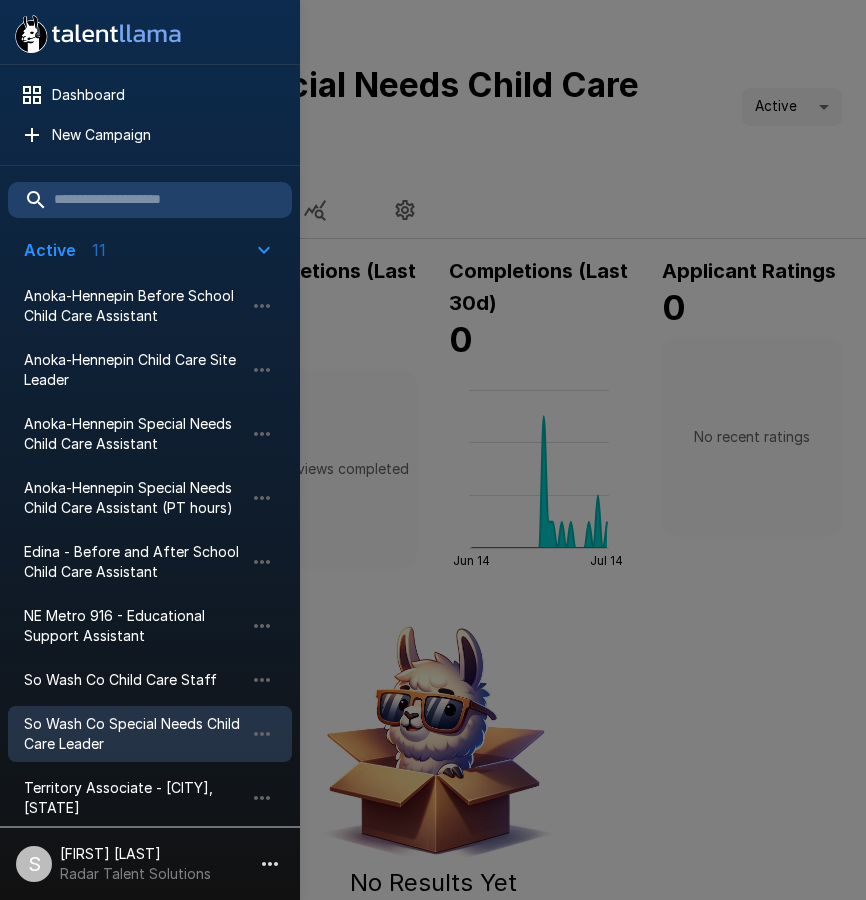 click at bounding box center [433, 450] 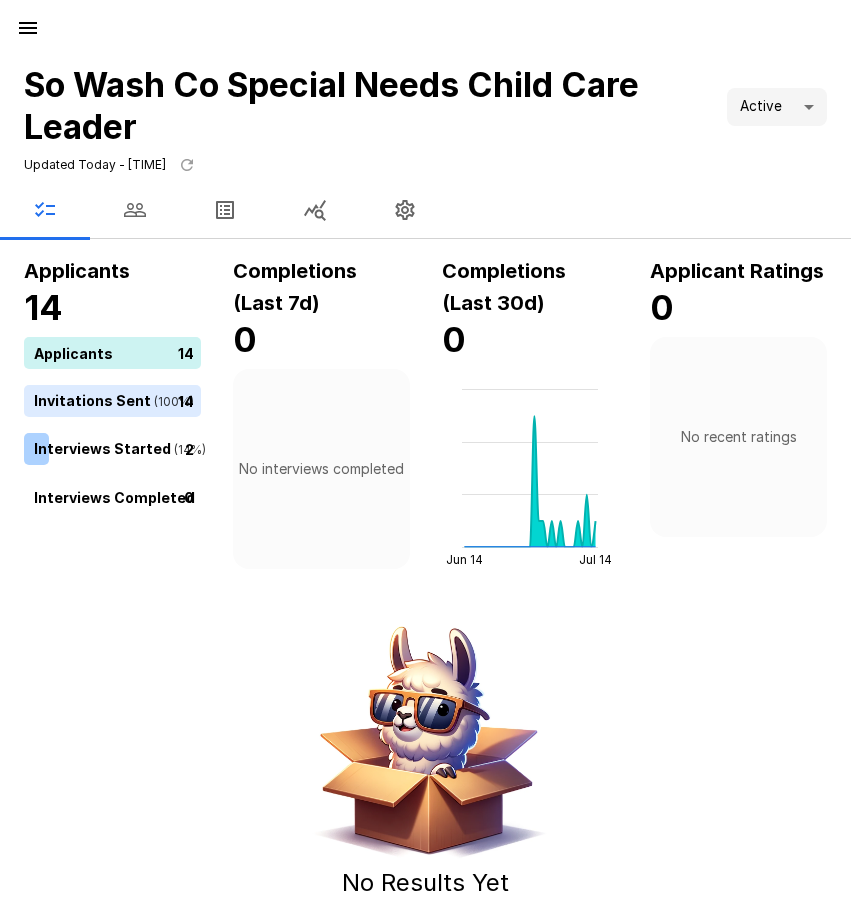 click 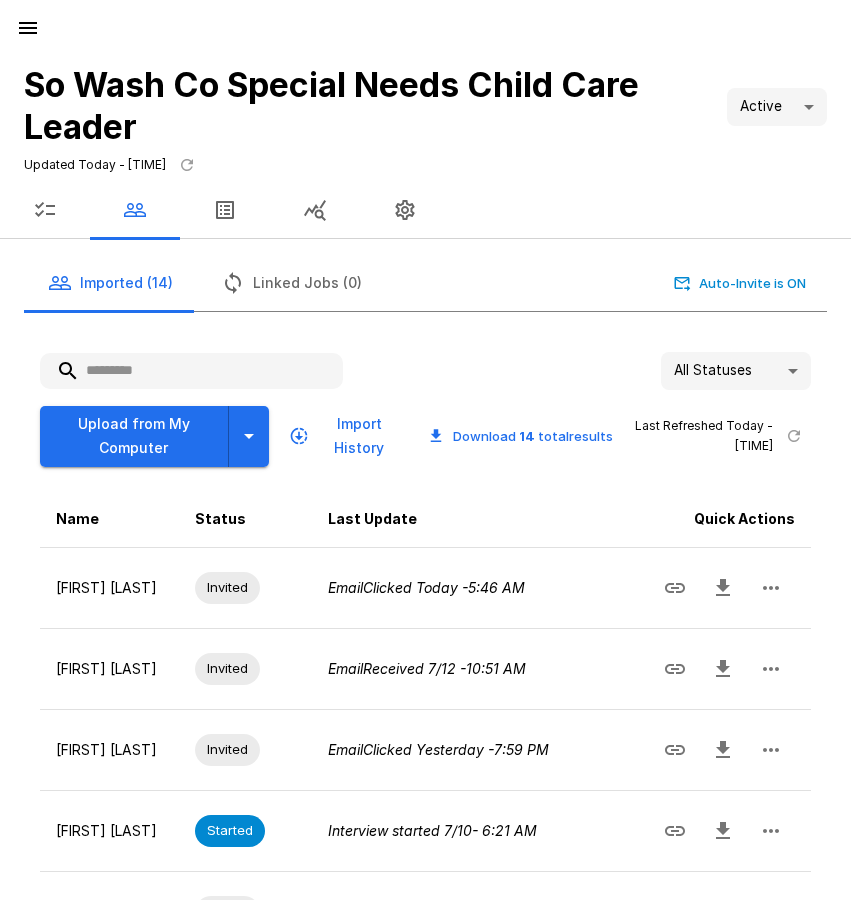 click at bounding box center (191, 371) 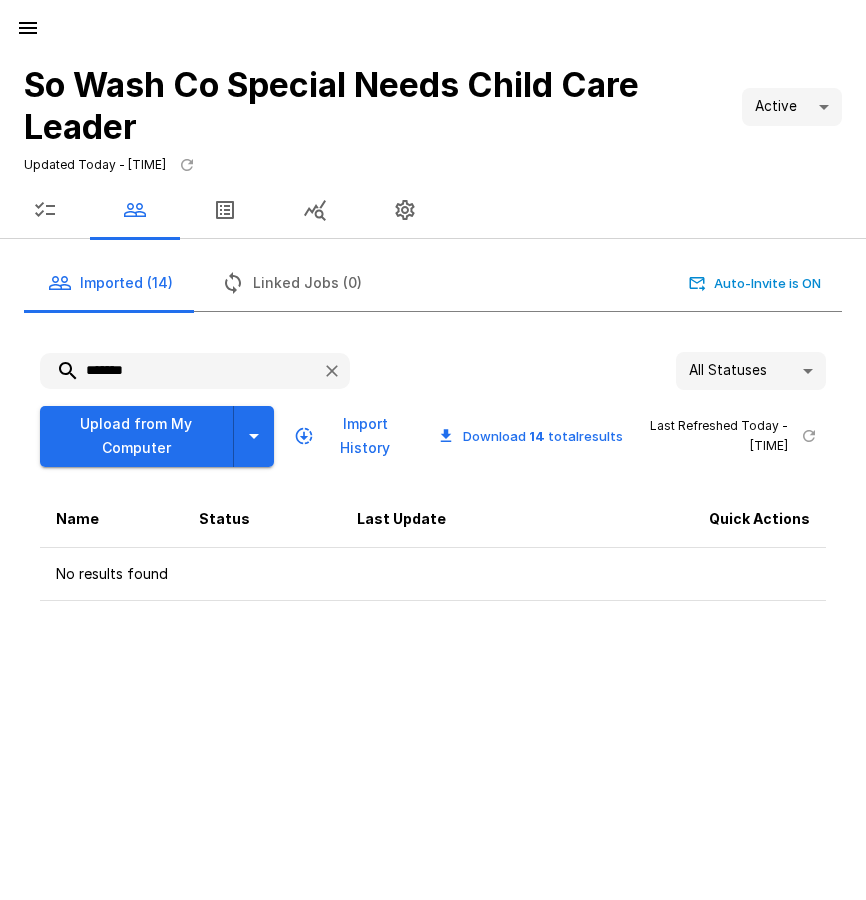 type on "*******" 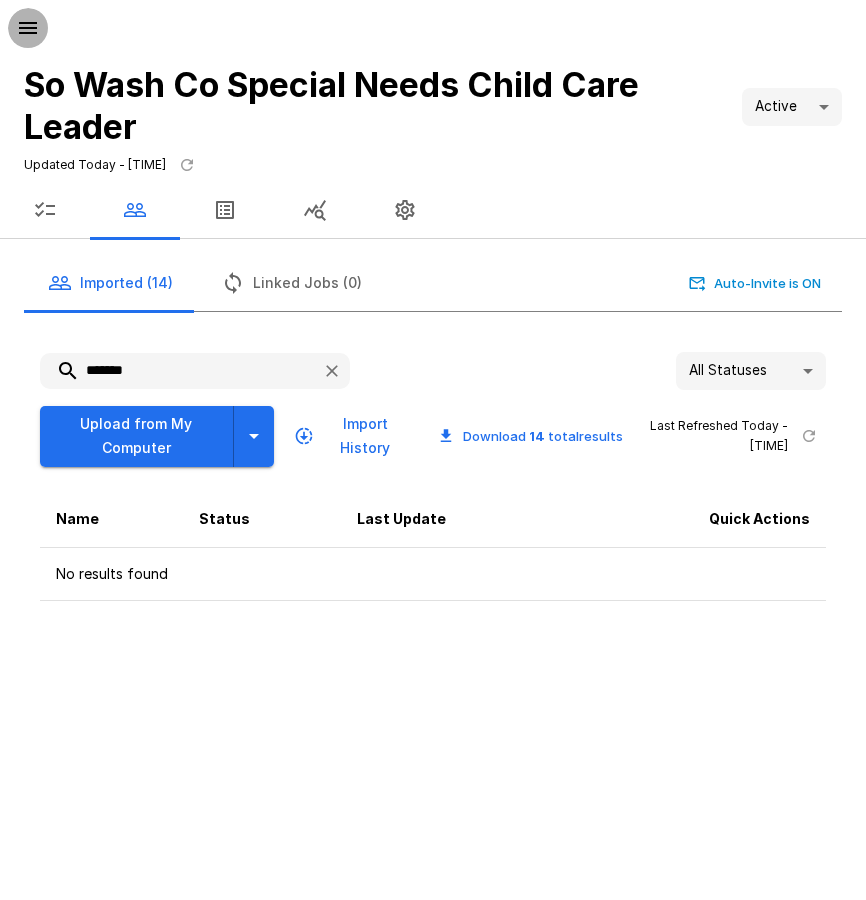 click 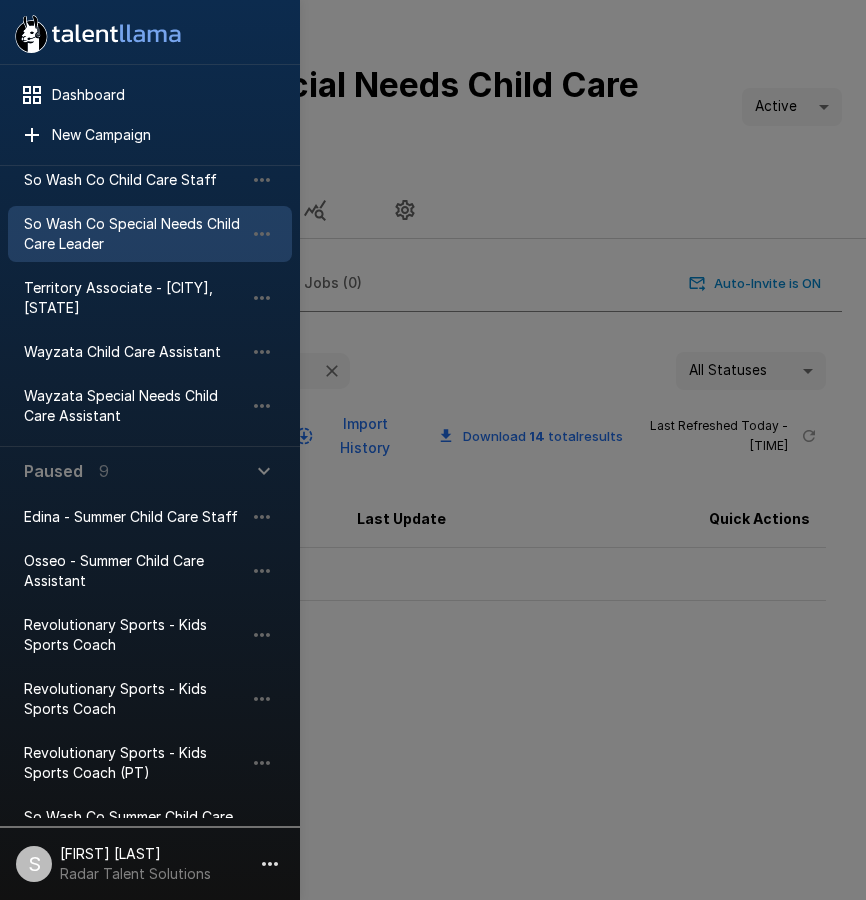 scroll, scrollTop: 400, scrollLeft: 0, axis: vertical 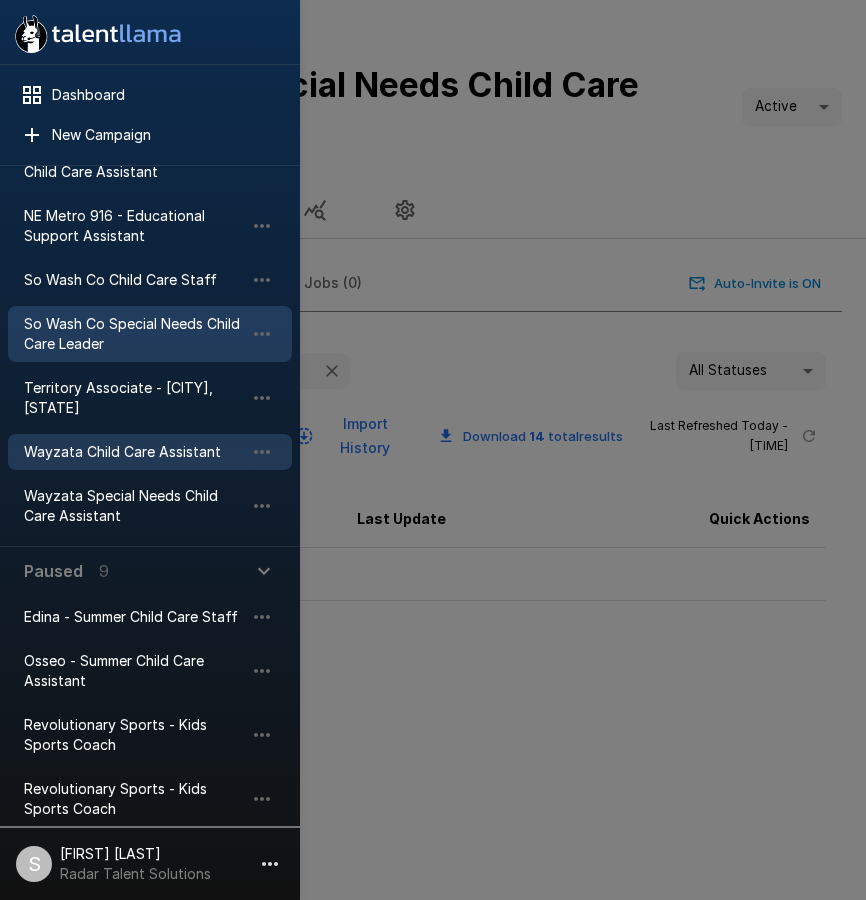 click on "Wayzata Child Care Assistant" at bounding box center [134, 452] 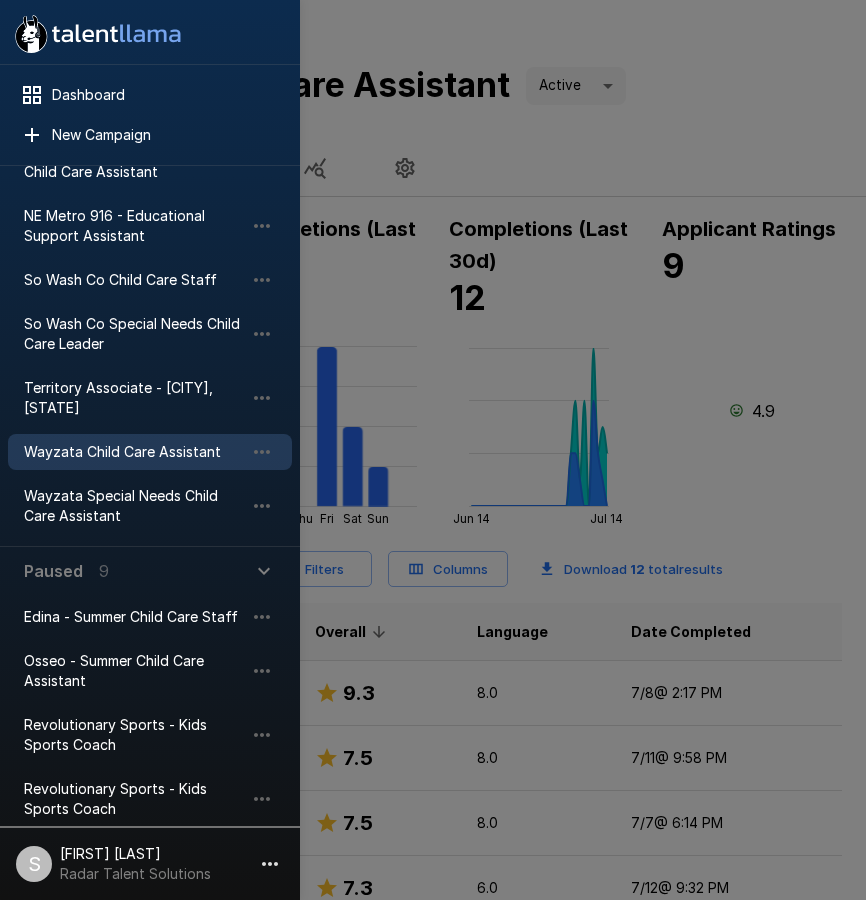click at bounding box center (433, 450) 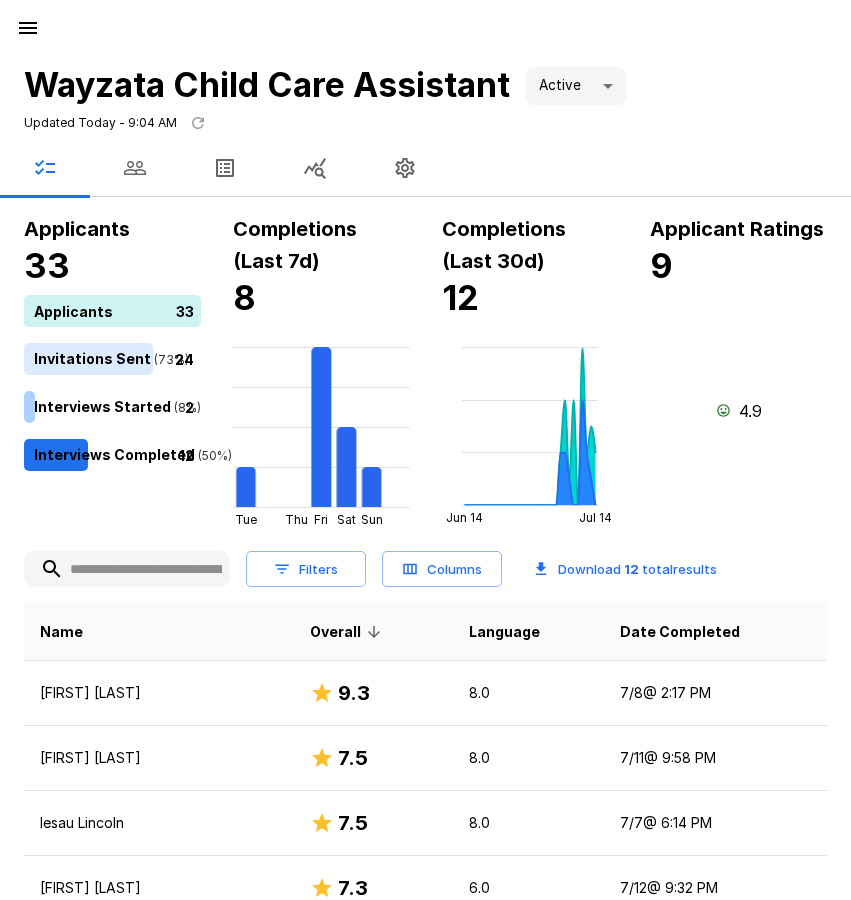 click 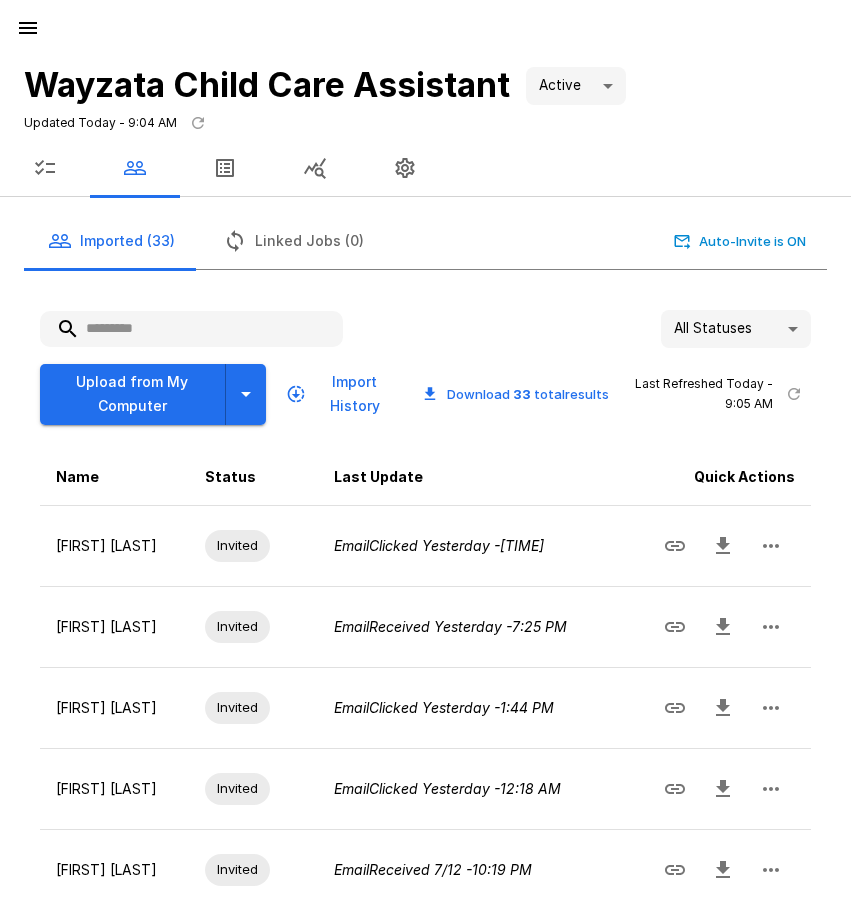 click at bounding box center (191, 329) 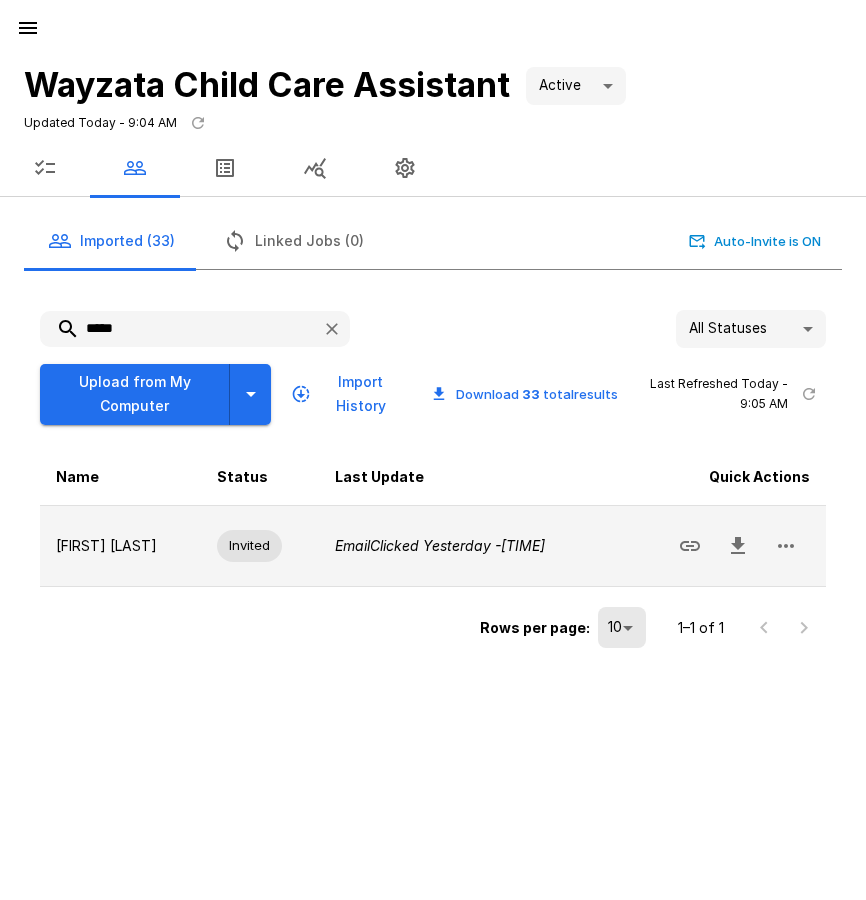 type on "*****" 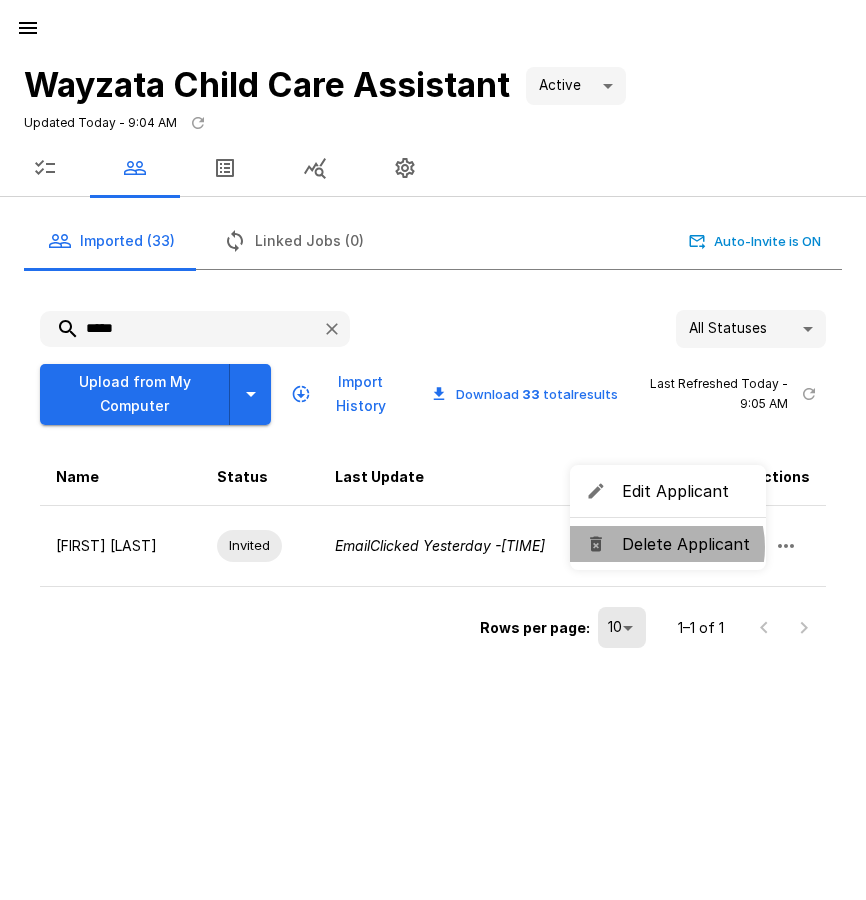 click on "Delete Applicant" at bounding box center (686, 544) 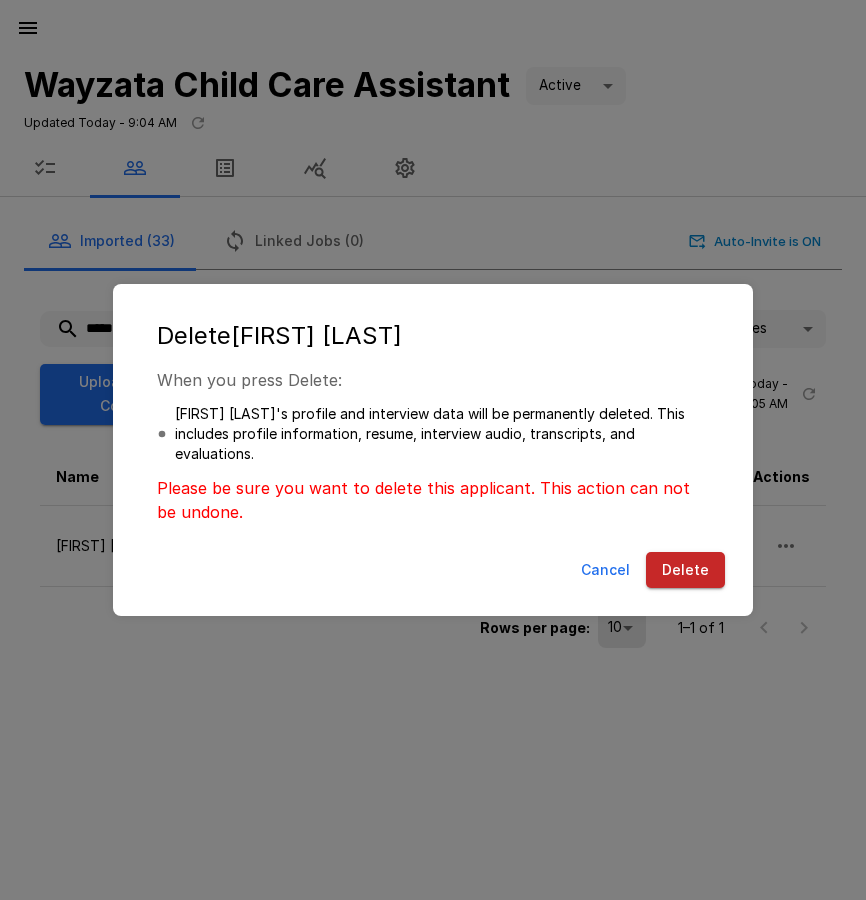 click on "Delete" at bounding box center (685, 570) 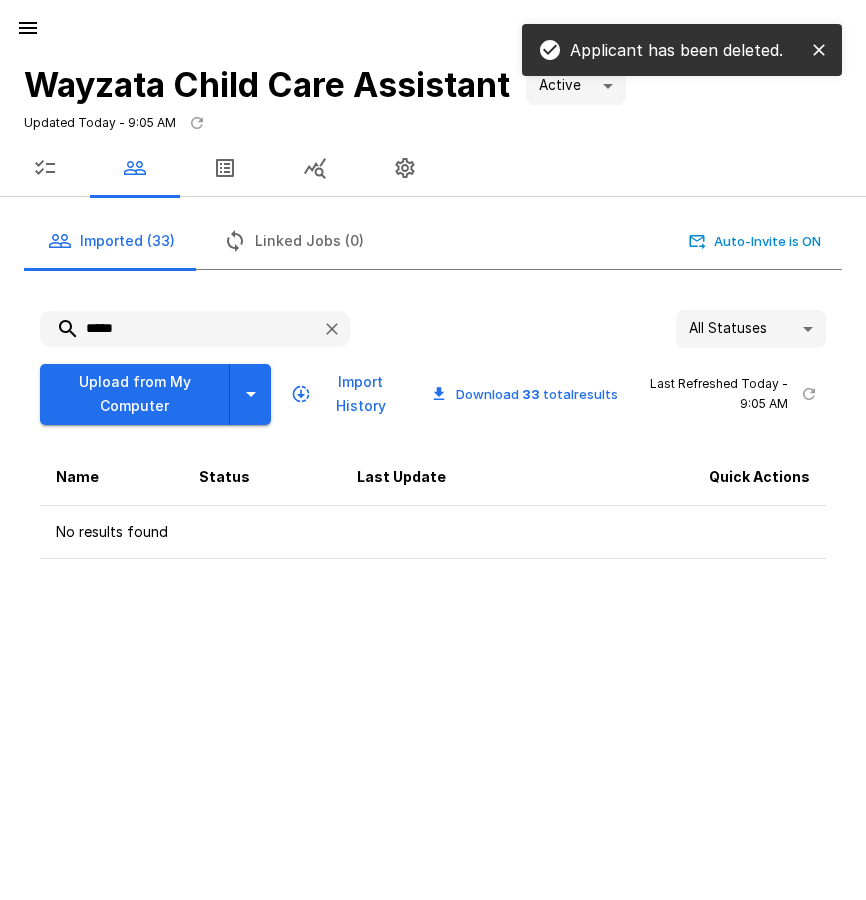 click 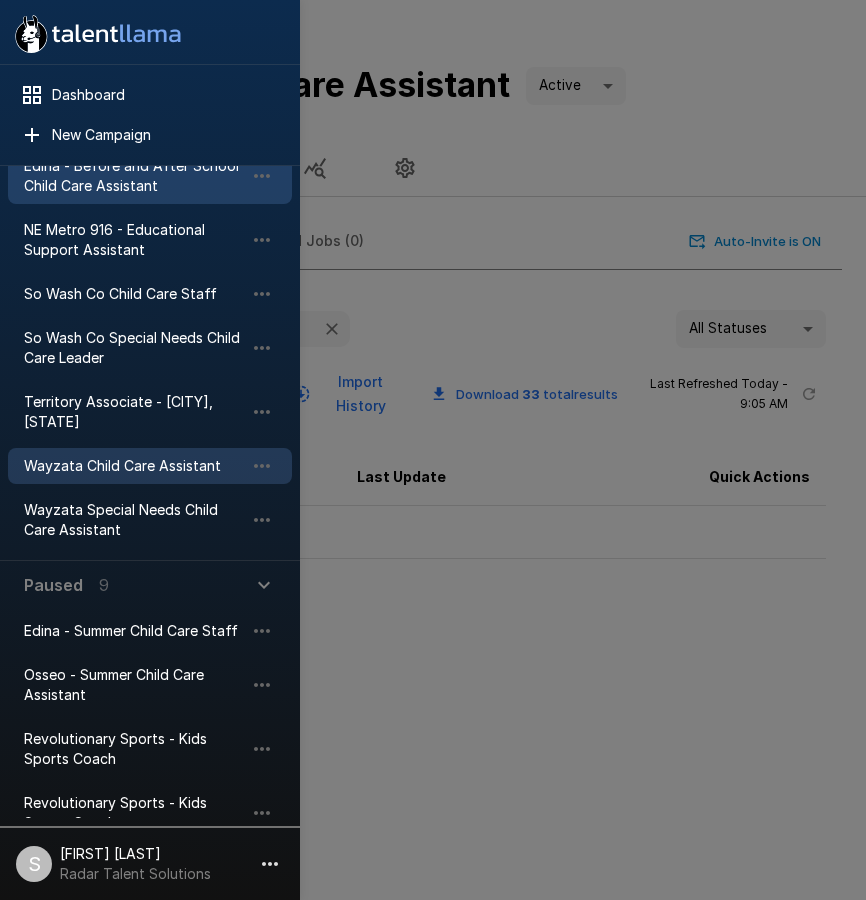 scroll, scrollTop: 400, scrollLeft: 0, axis: vertical 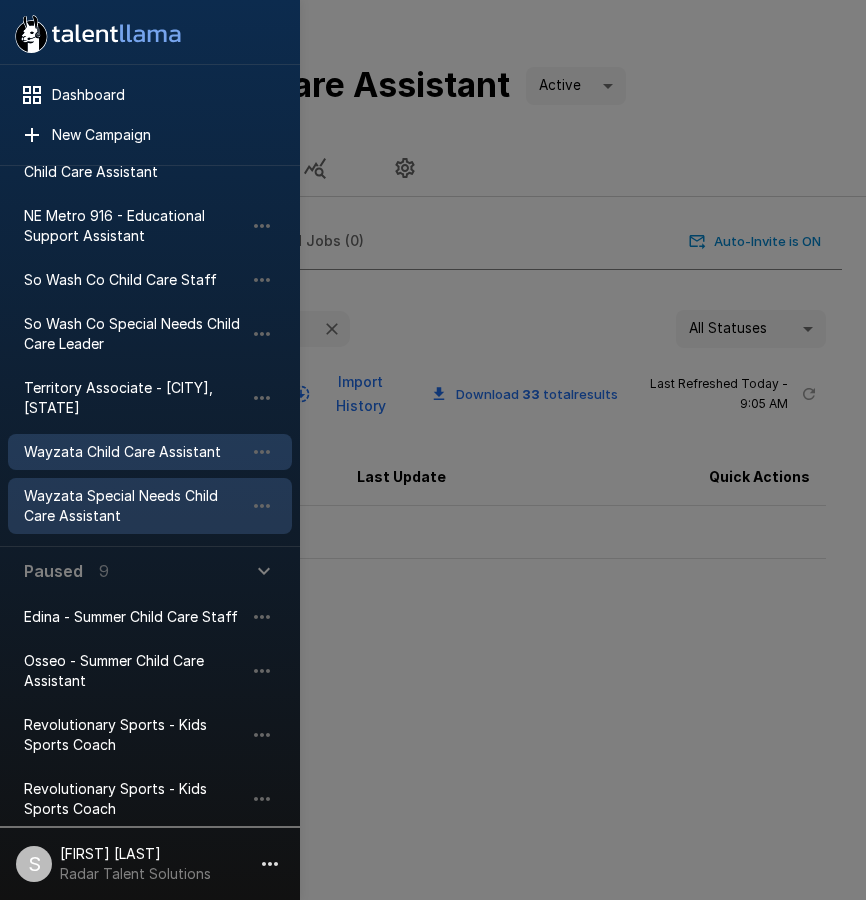 click on "Wayzata Special Needs Child Care Assistant" at bounding box center (134, 506) 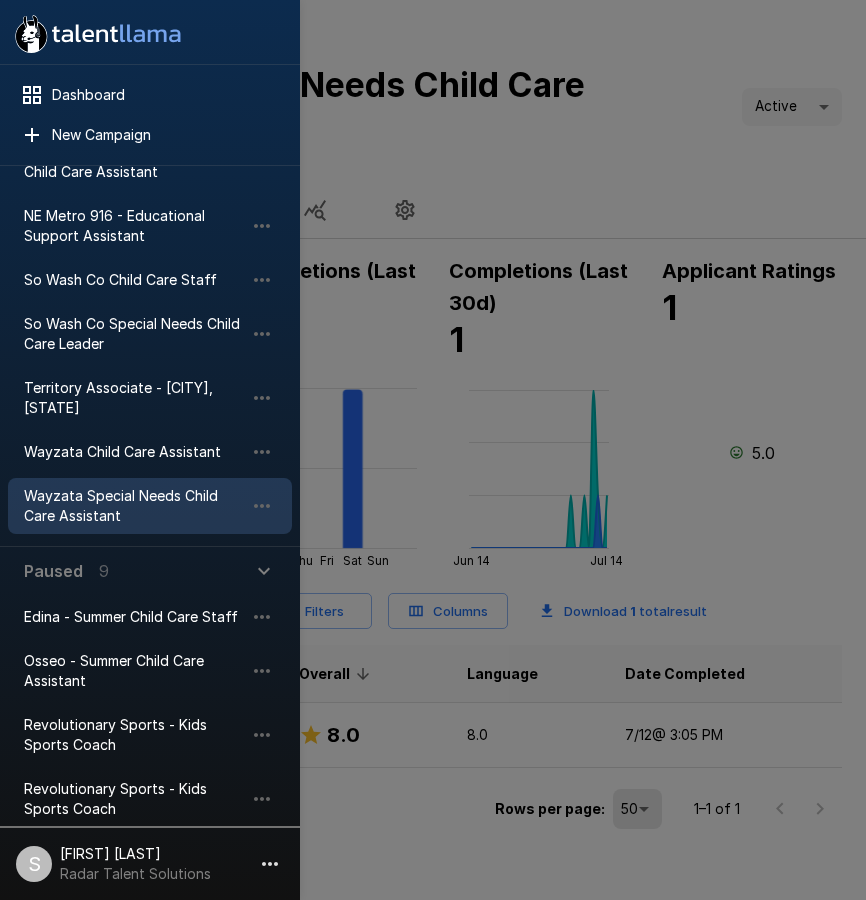 click at bounding box center [433, 450] 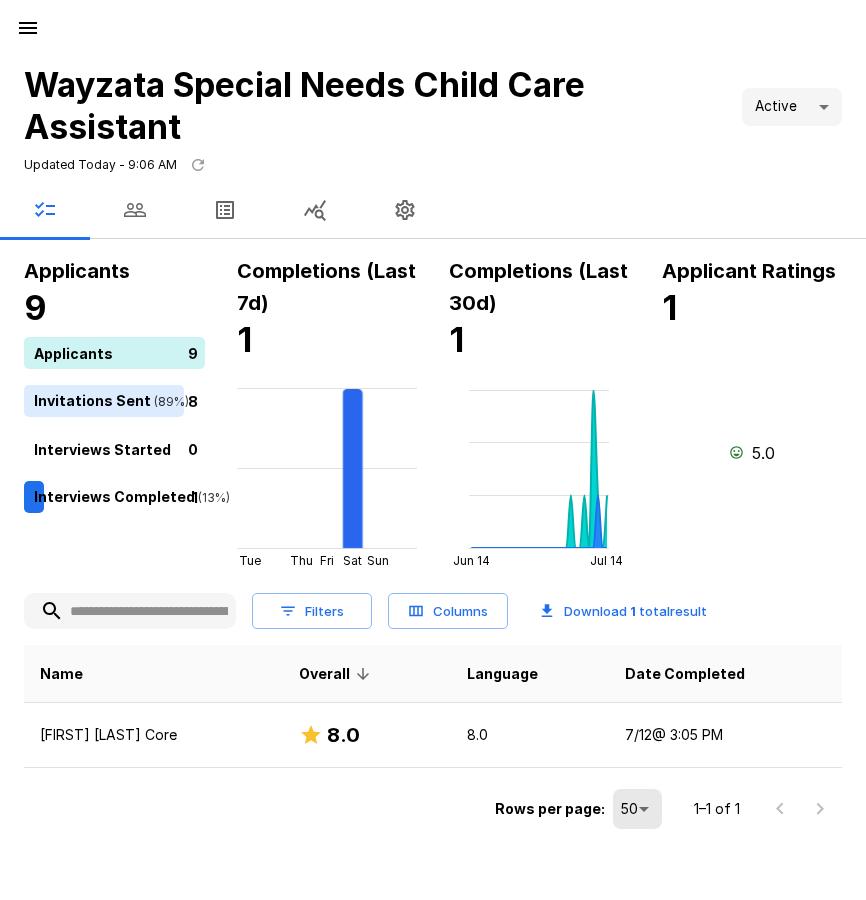 click 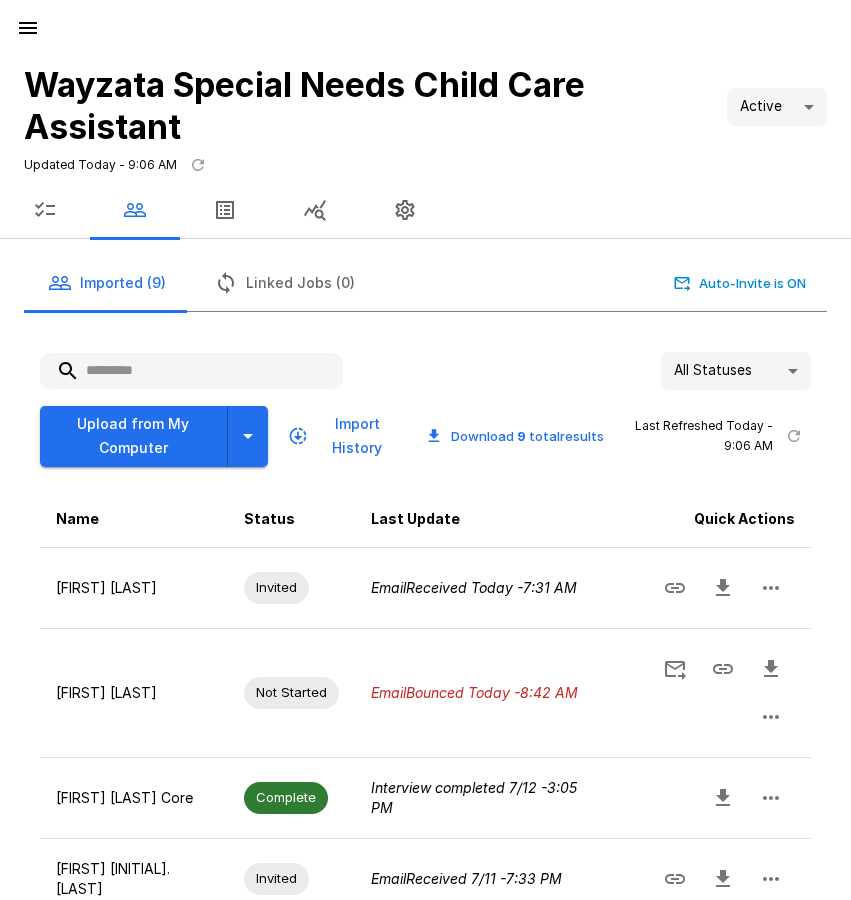 click at bounding box center [191, 371] 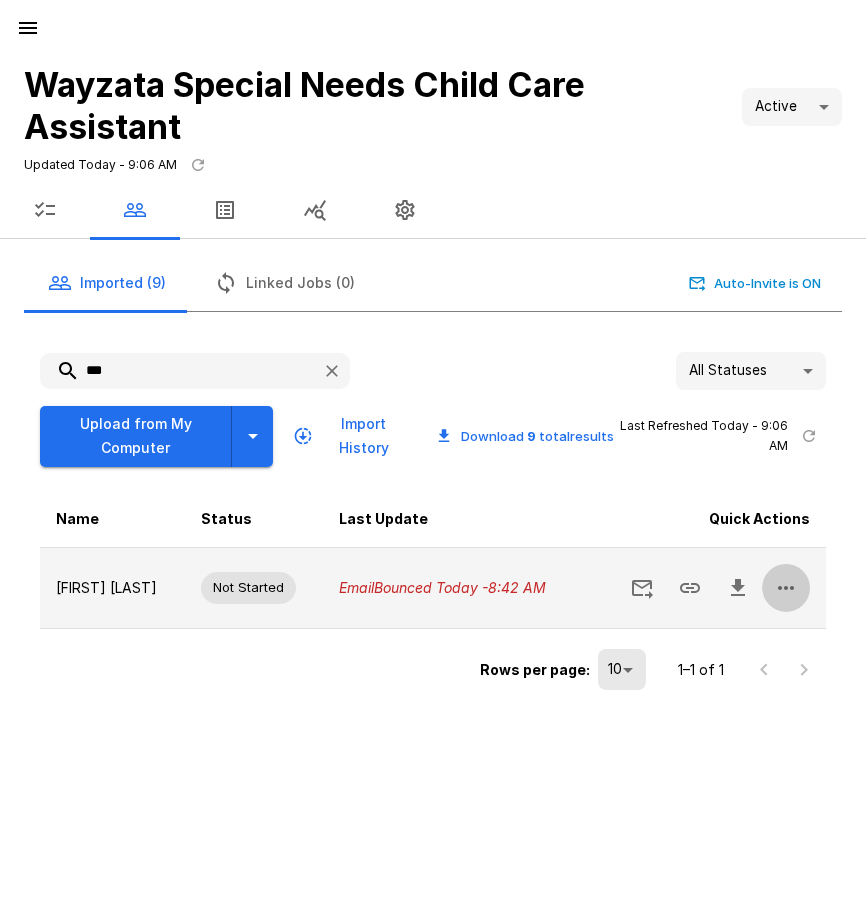 click at bounding box center (786, 588) 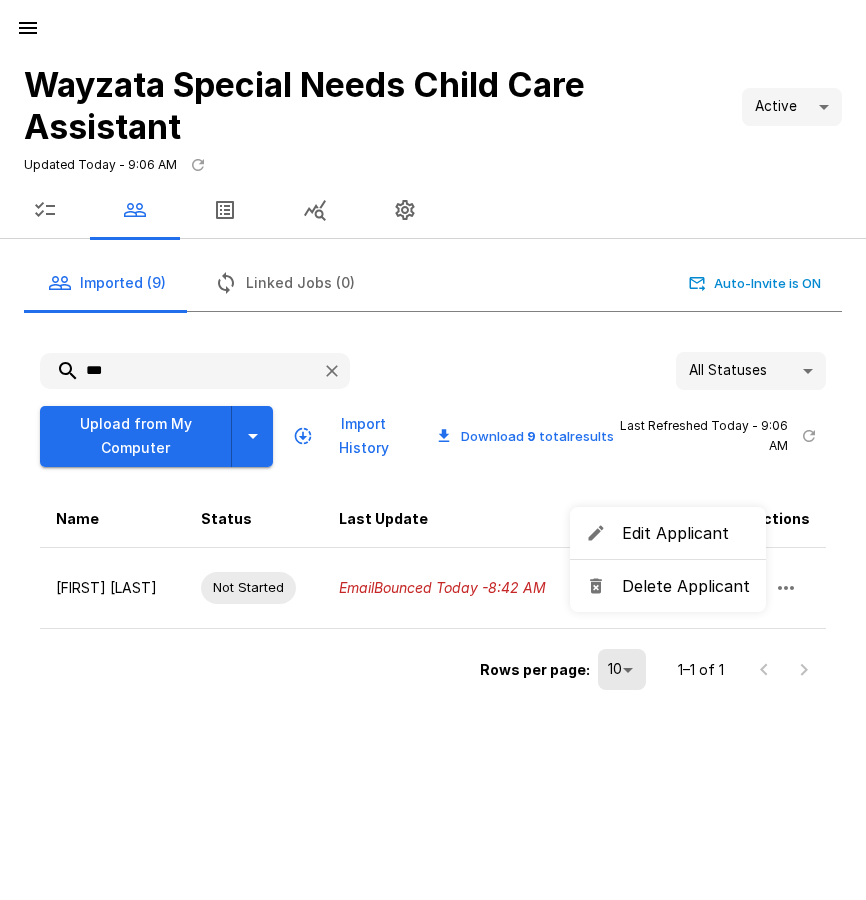 click on "Delete Applicant" at bounding box center [686, 586] 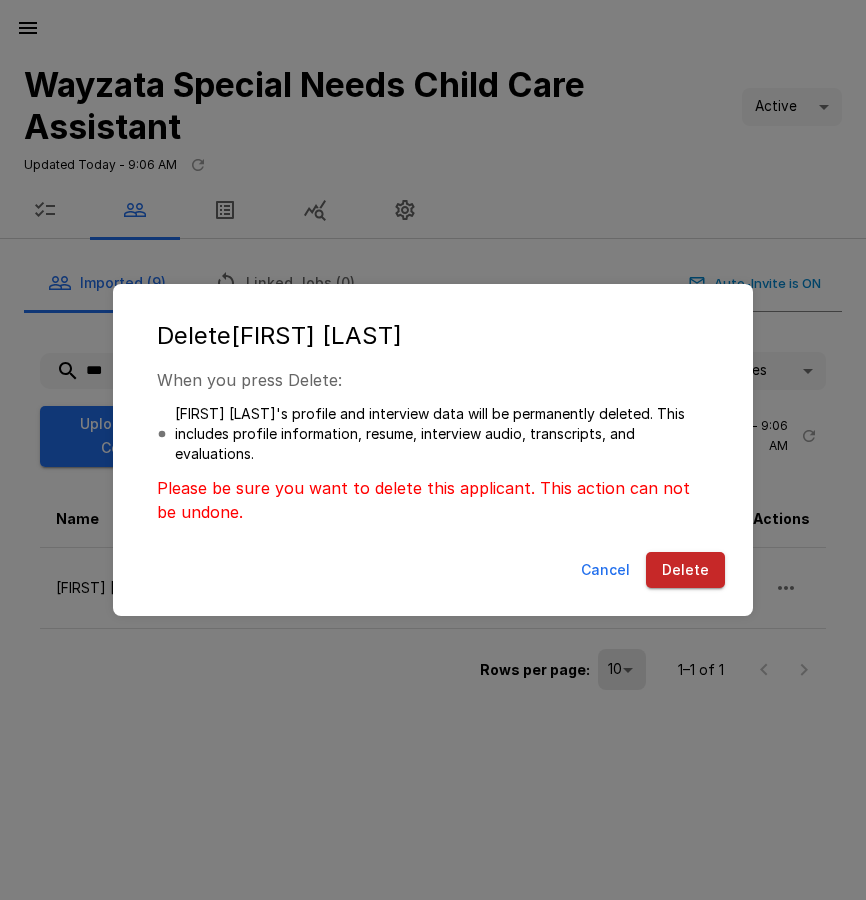 click on "Delete" at bounding box center (685, 570) 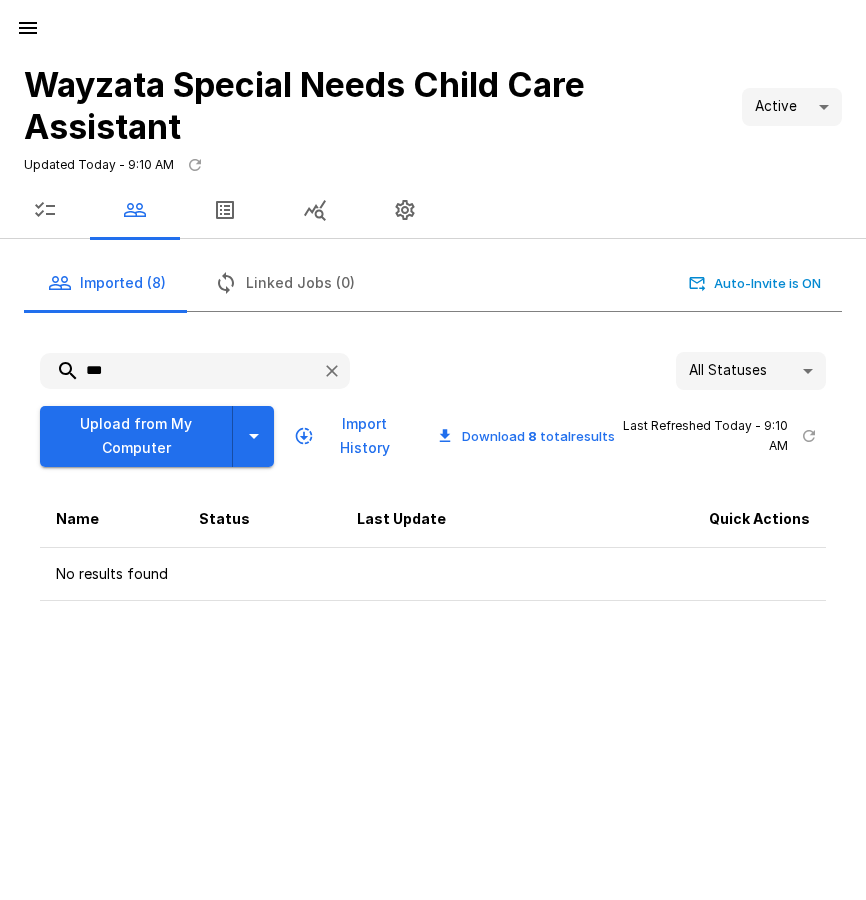 click on "*** All Statuses ** Upload from My Computer Import History Download   8   total  results Last Refreshed Today - [TIME] Name Status Last Update Quick Actions No results found" at bounding box center (433, 476) 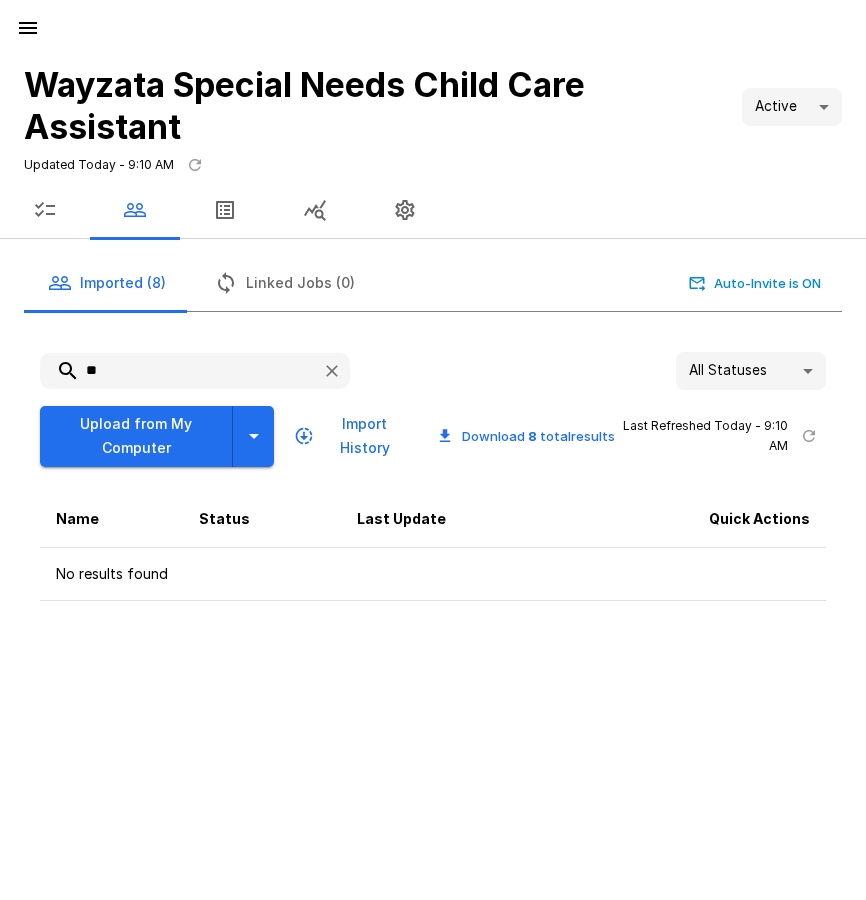 type on "**" 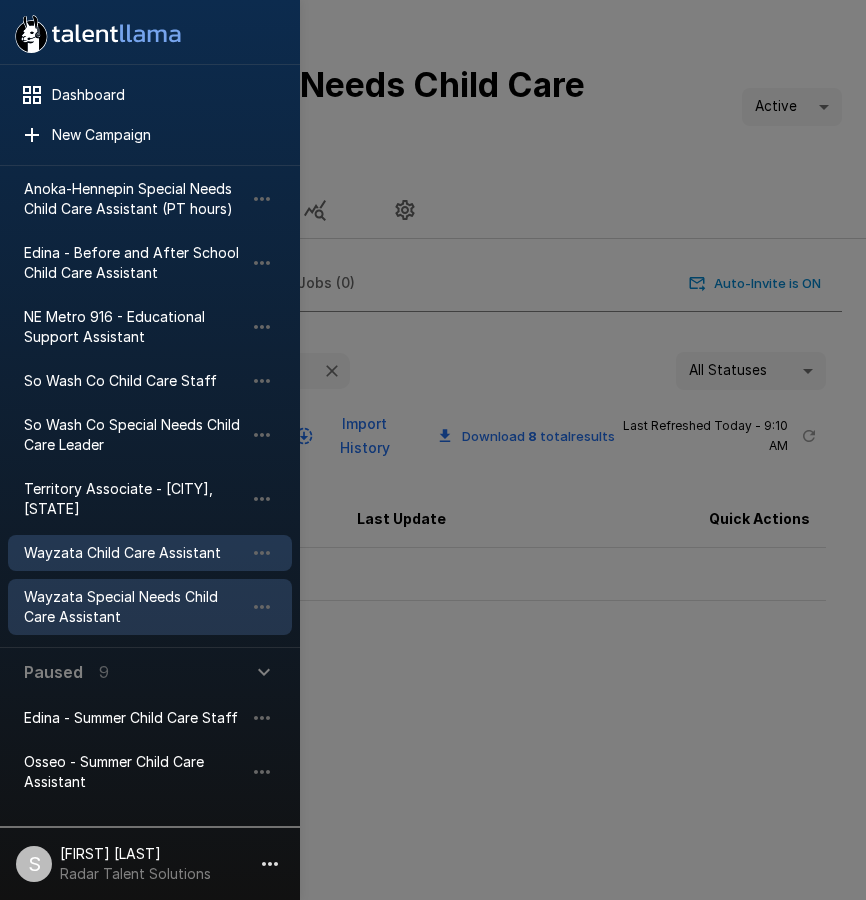 scroll, scrollTop: 300, scrollLeft: 0, axis: vertical 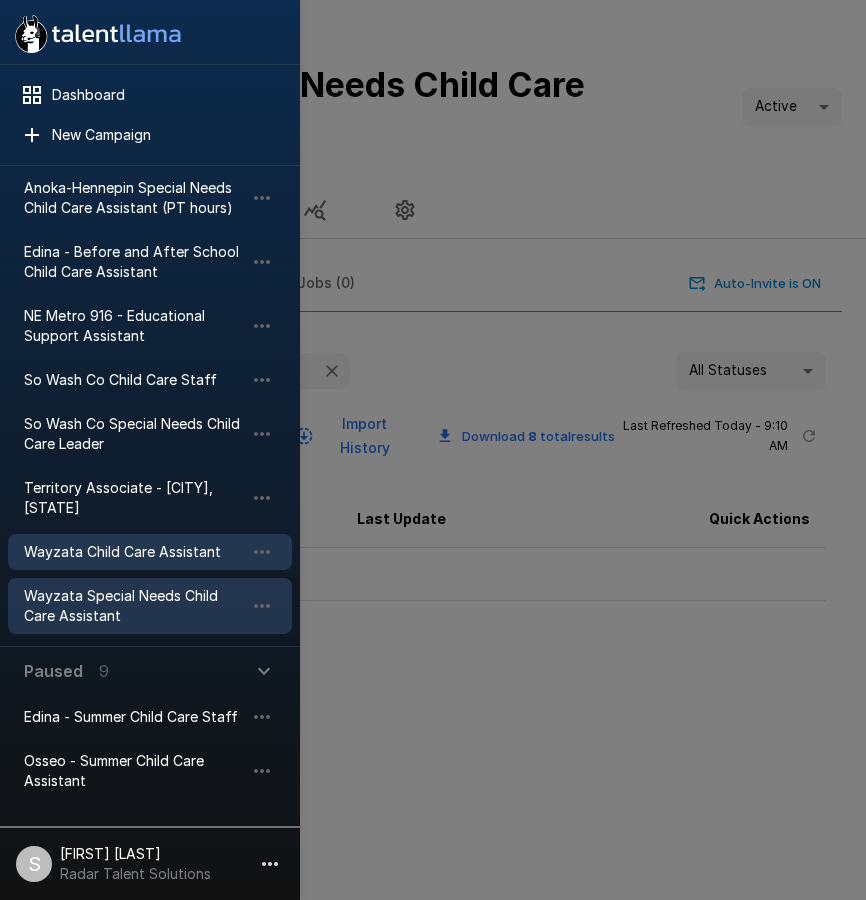 click on "Wayzata Child Care Assistant" at bounding box center [134, 552] 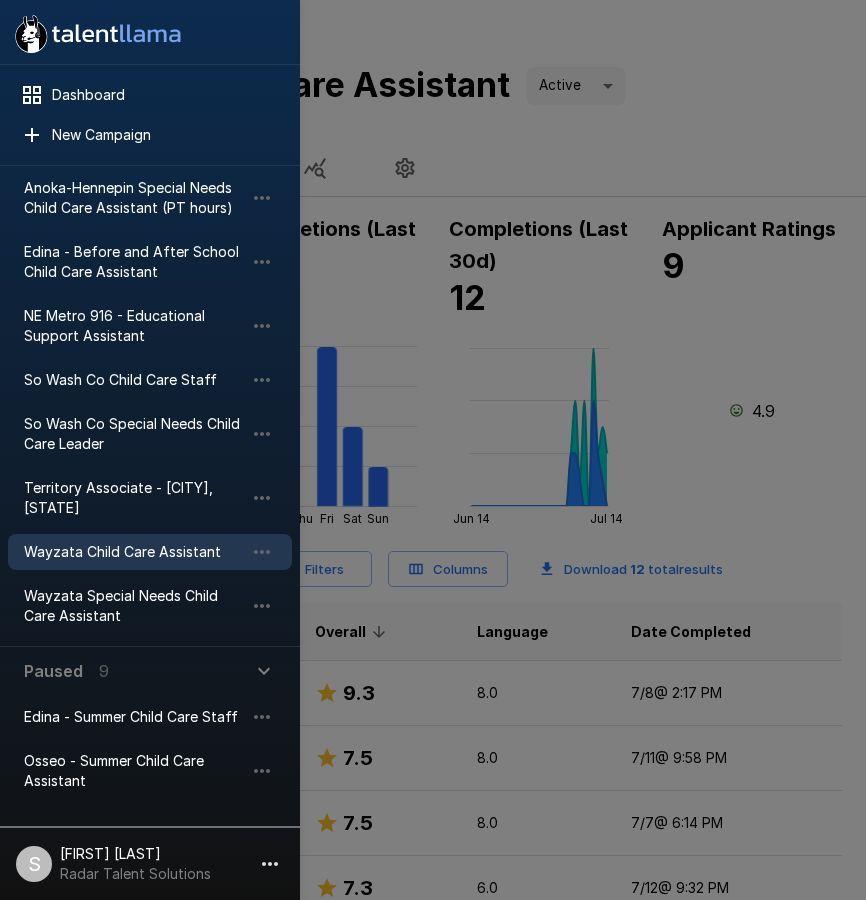 click at bounding box center (433, 450) 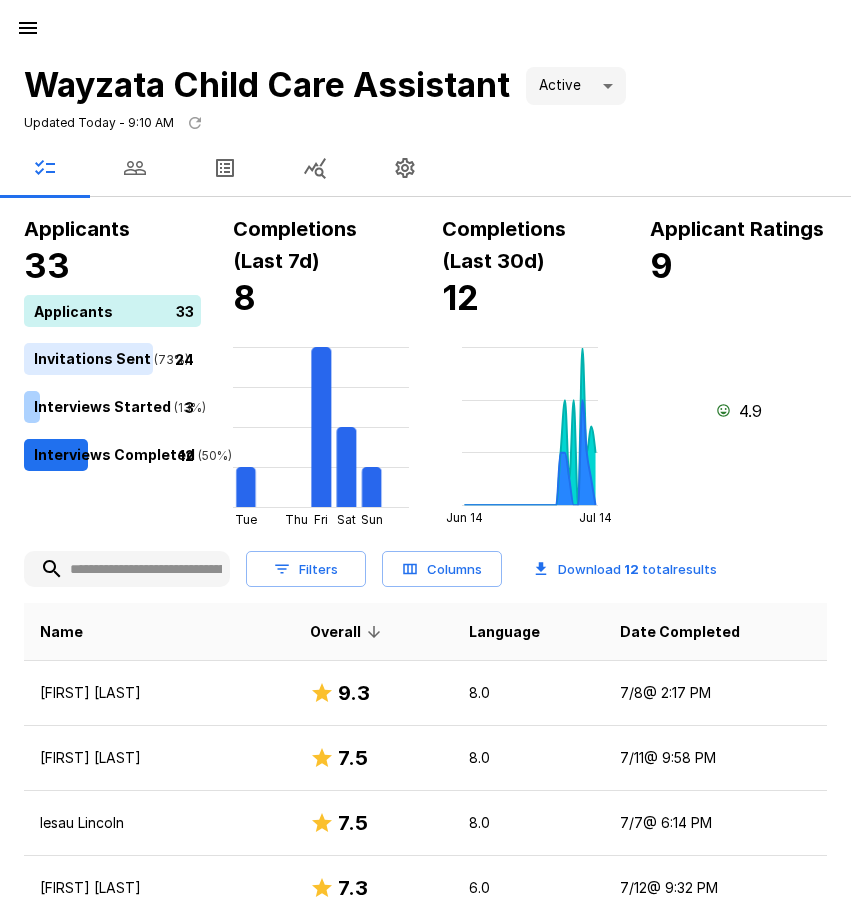click 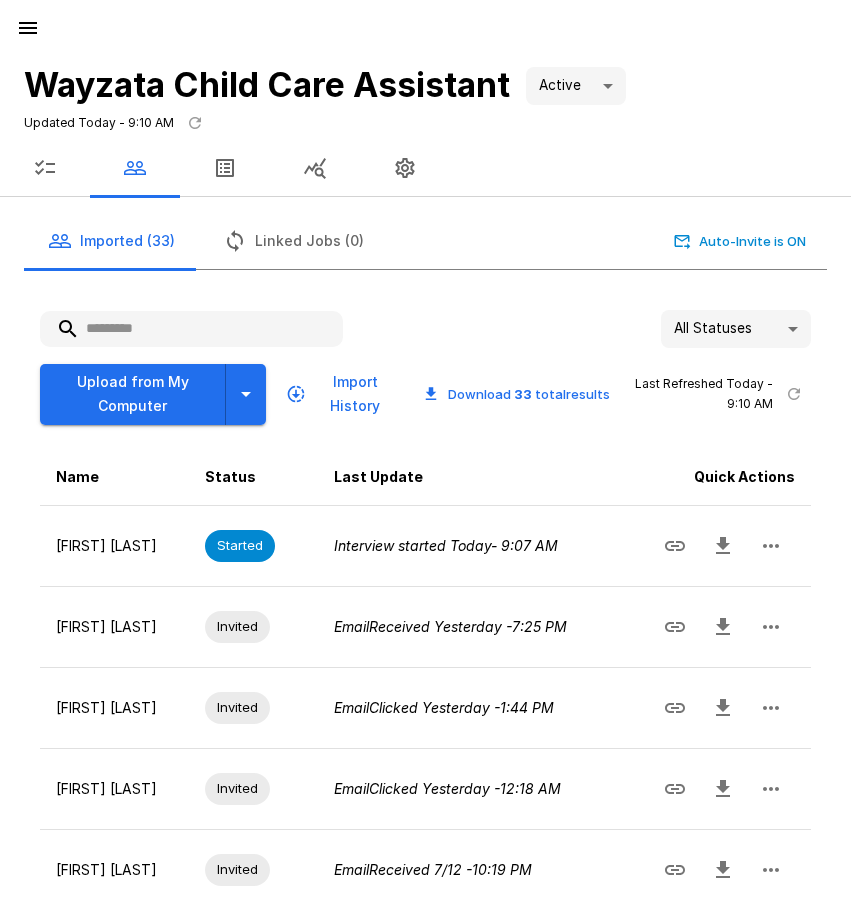 click at bounding box center [191, 329] 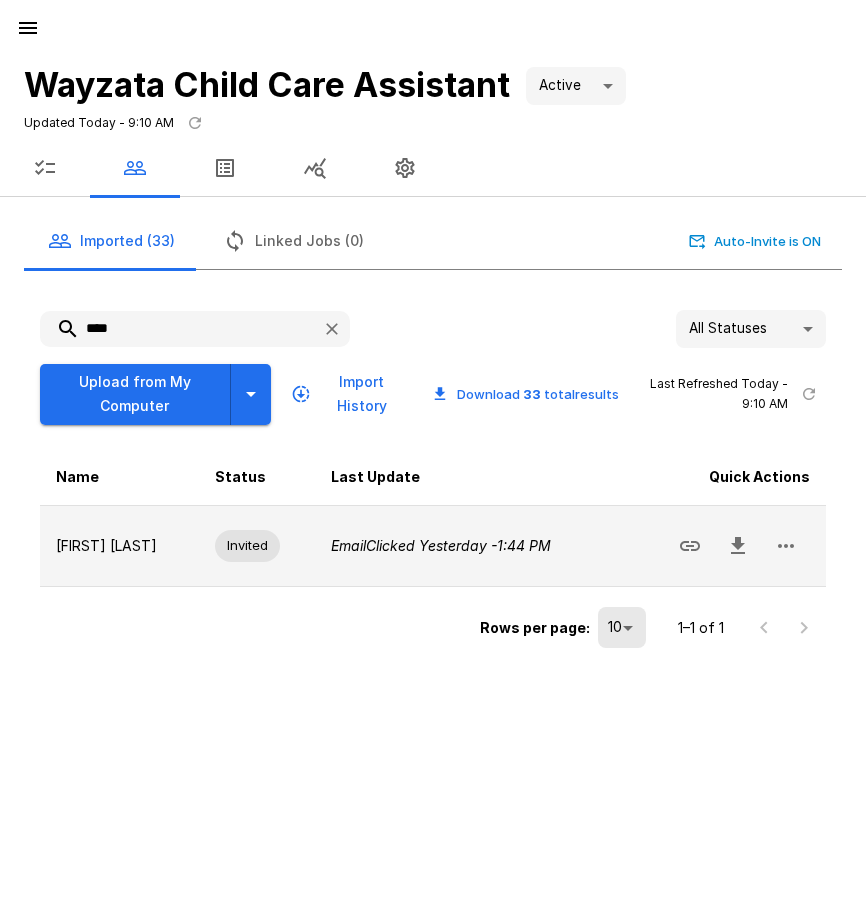 click 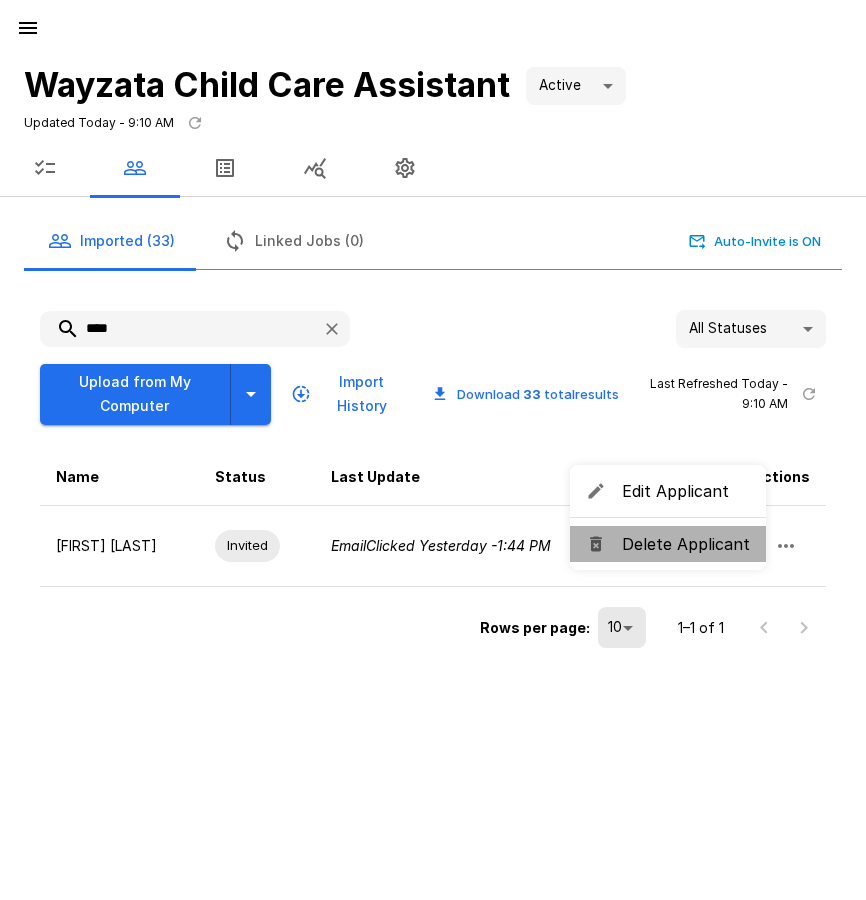 click on "Delete Applicant" at bounding box center [668, 544] 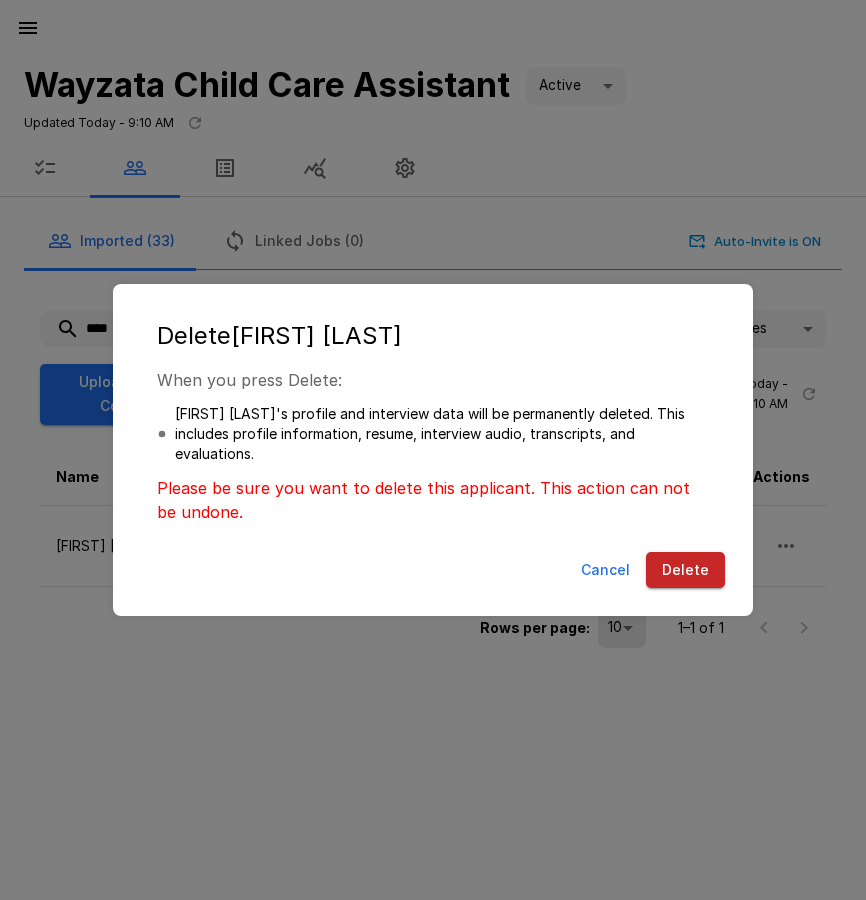 click on "Delete" at bounding box center [685, 570] 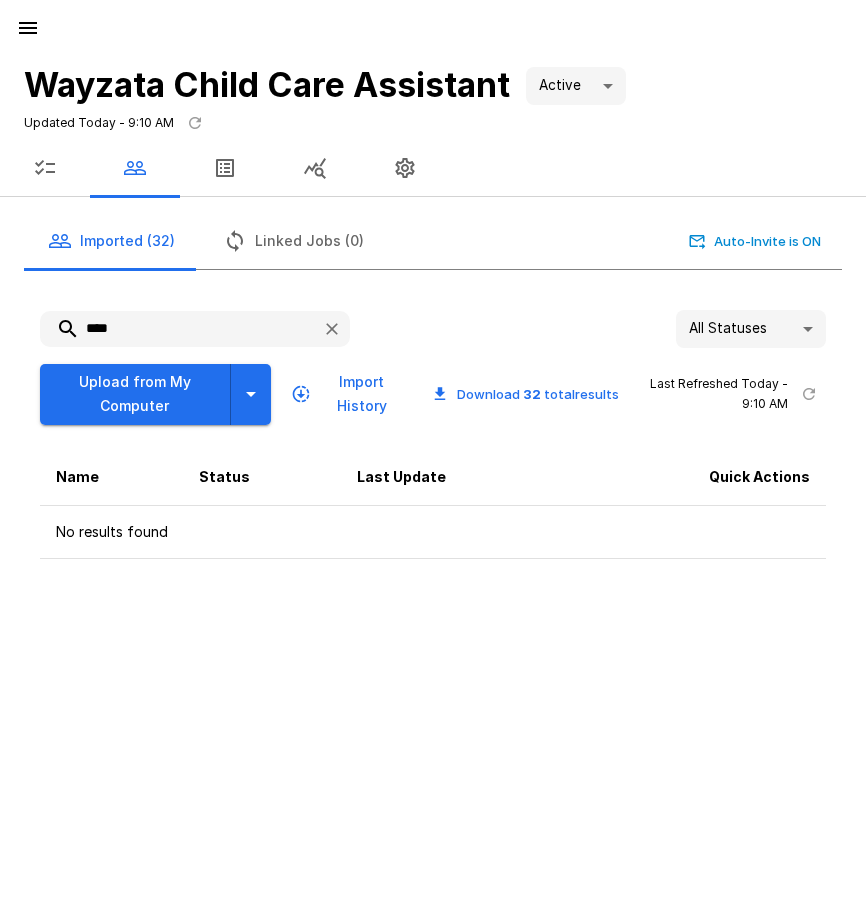 drag, startPoint x: 134, startPoint y: 326, endPoint x: 1, endPoint y: 329, distance: 133.03383 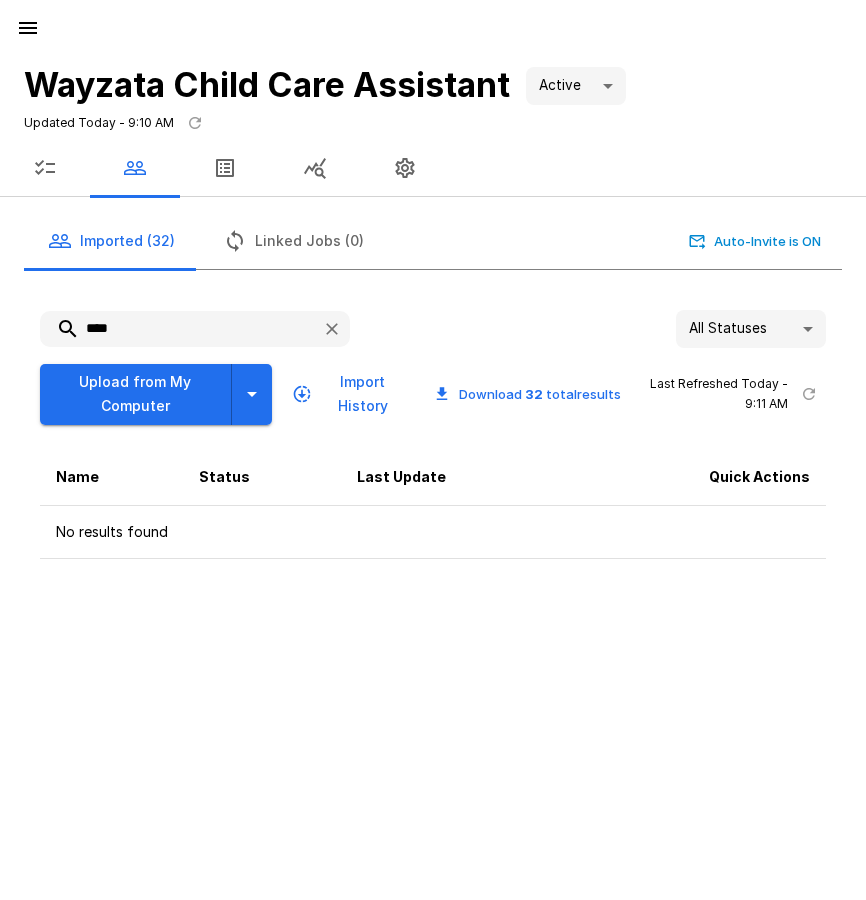 drag, startPoint x: 136, startPoint y: 322, endPoint x: 17, endPoint y: 318, distance: 119.06721 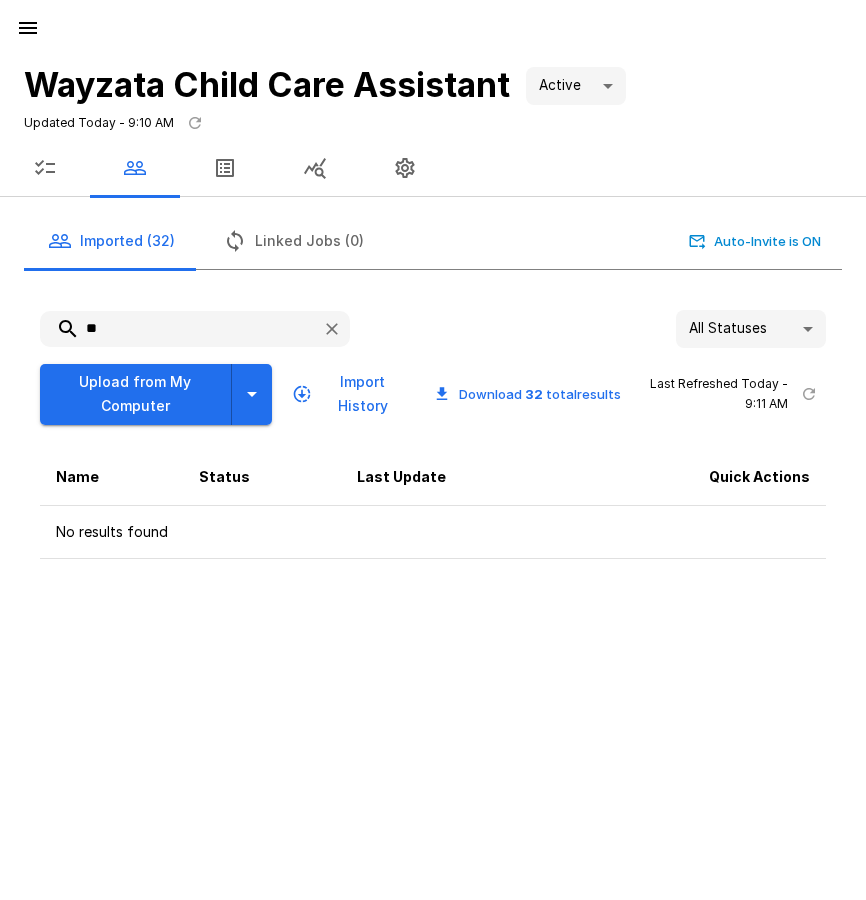 type on "*" 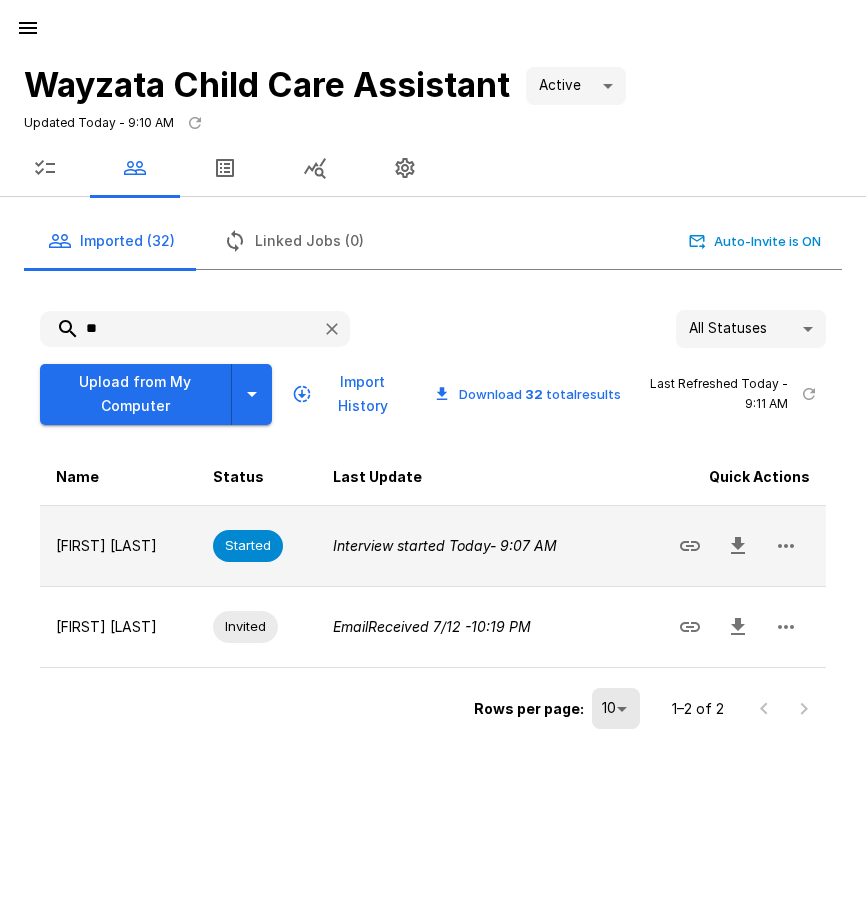 click 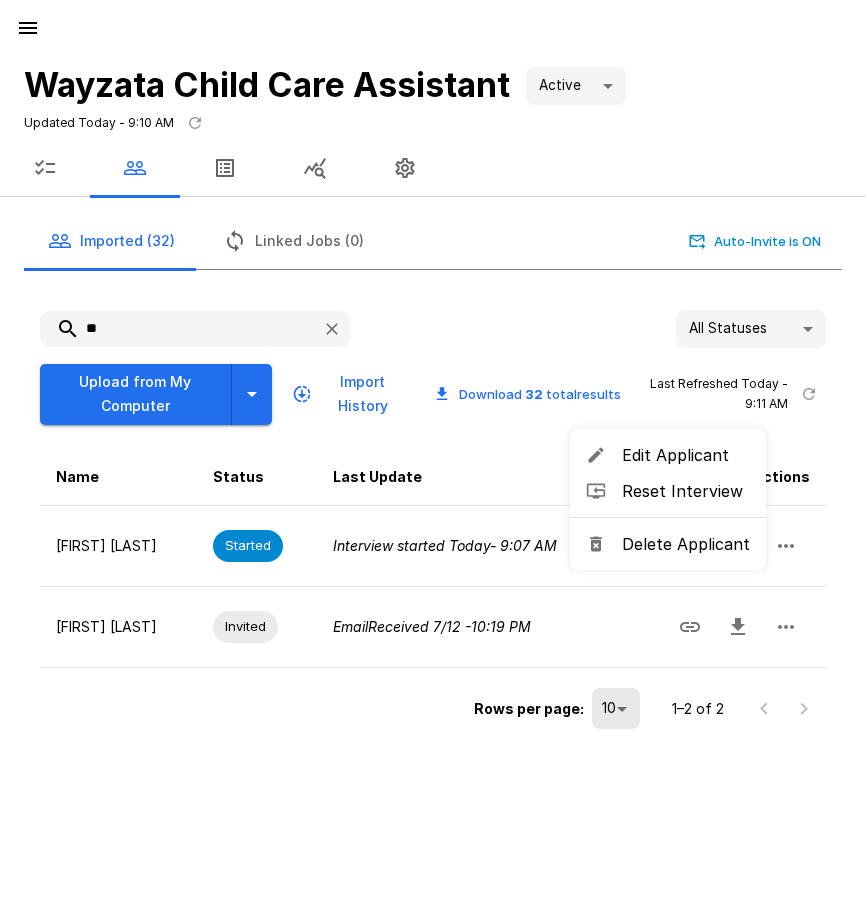 click on "Delete Applicant" at bounding box center [686, 544] 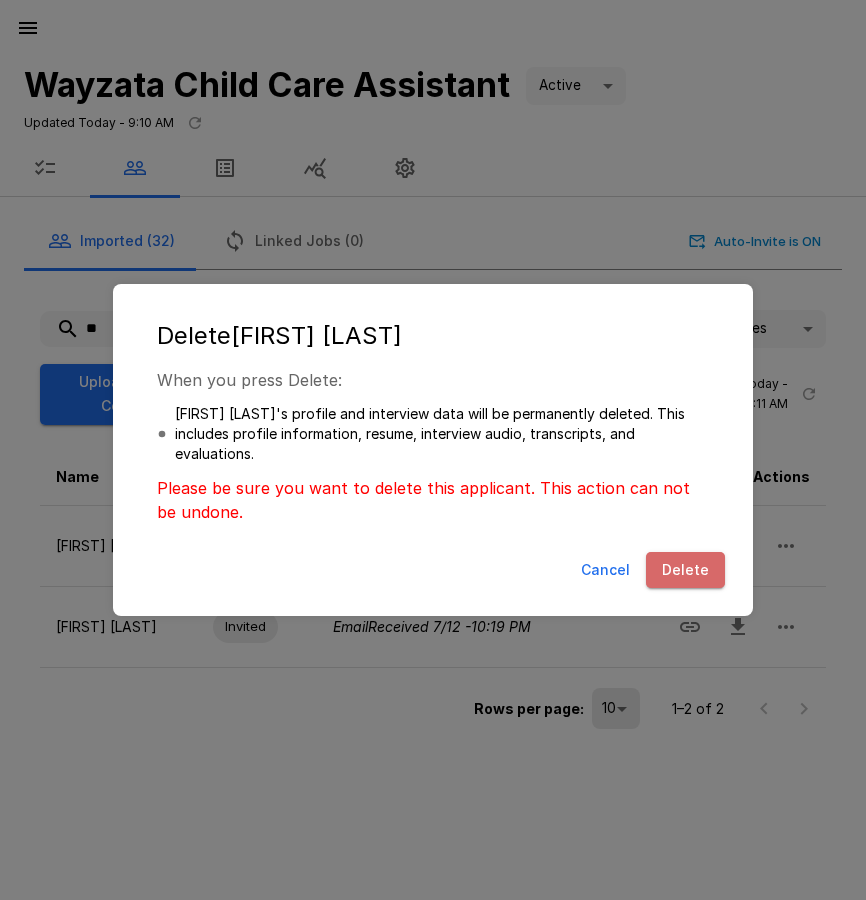 click on "Delete" at bounding box center (685, 570) 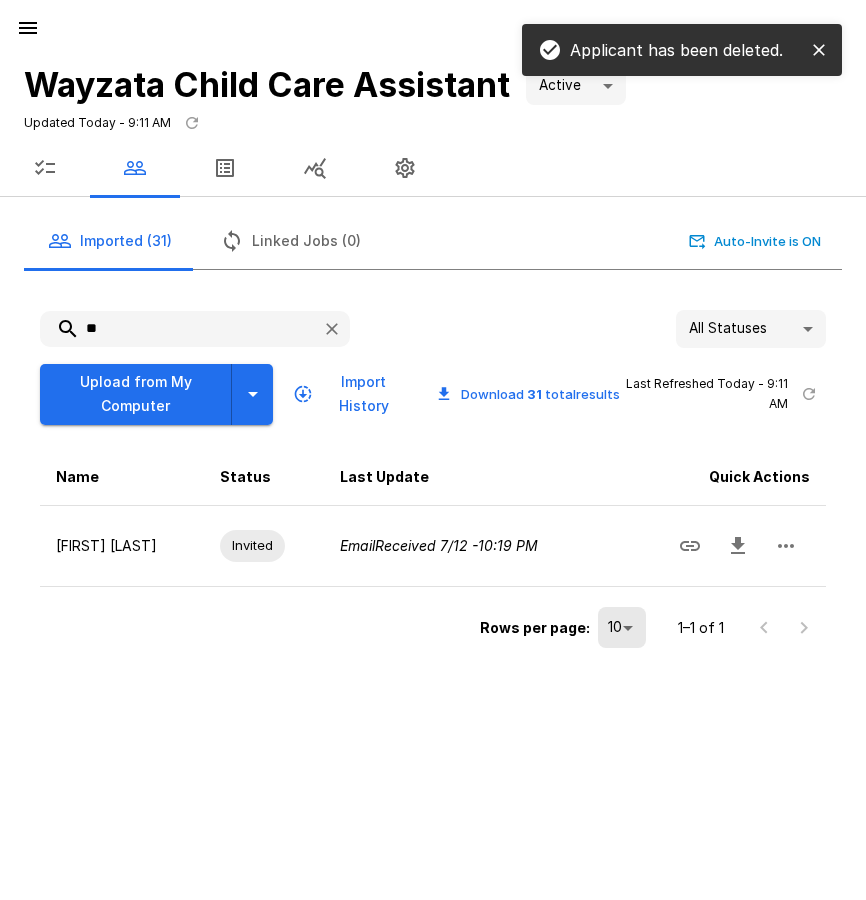 drag, startPoint x: 152, startPoint y: 331, endPoint x: -15, endPoint y: 334, distance: 167.02695 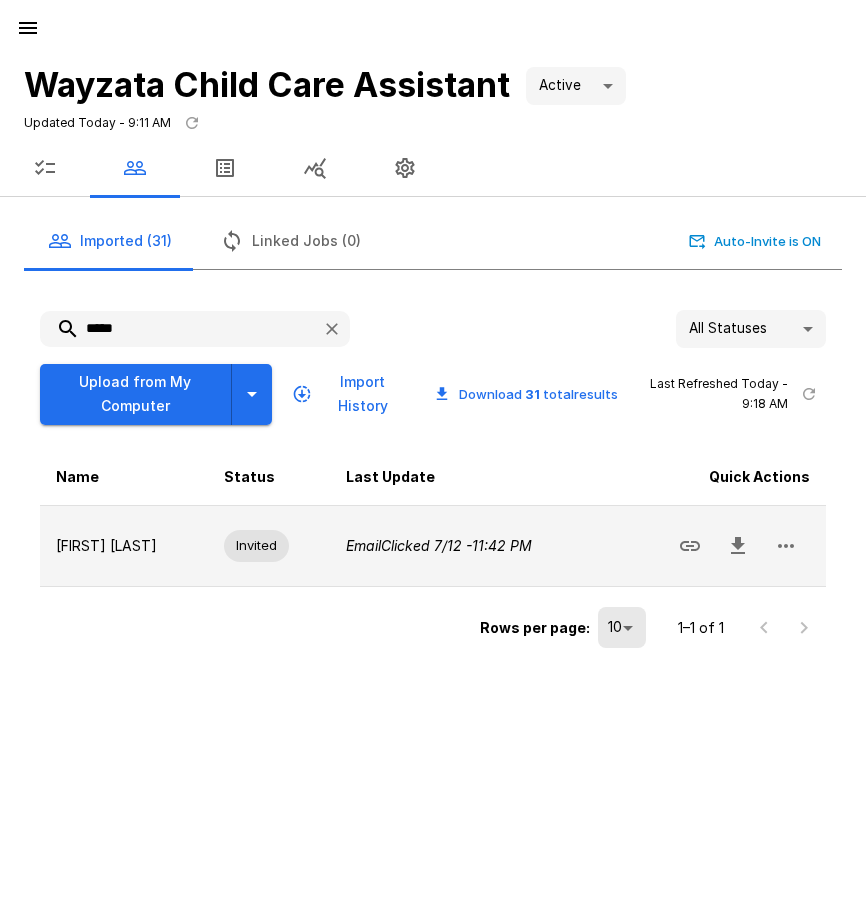 click 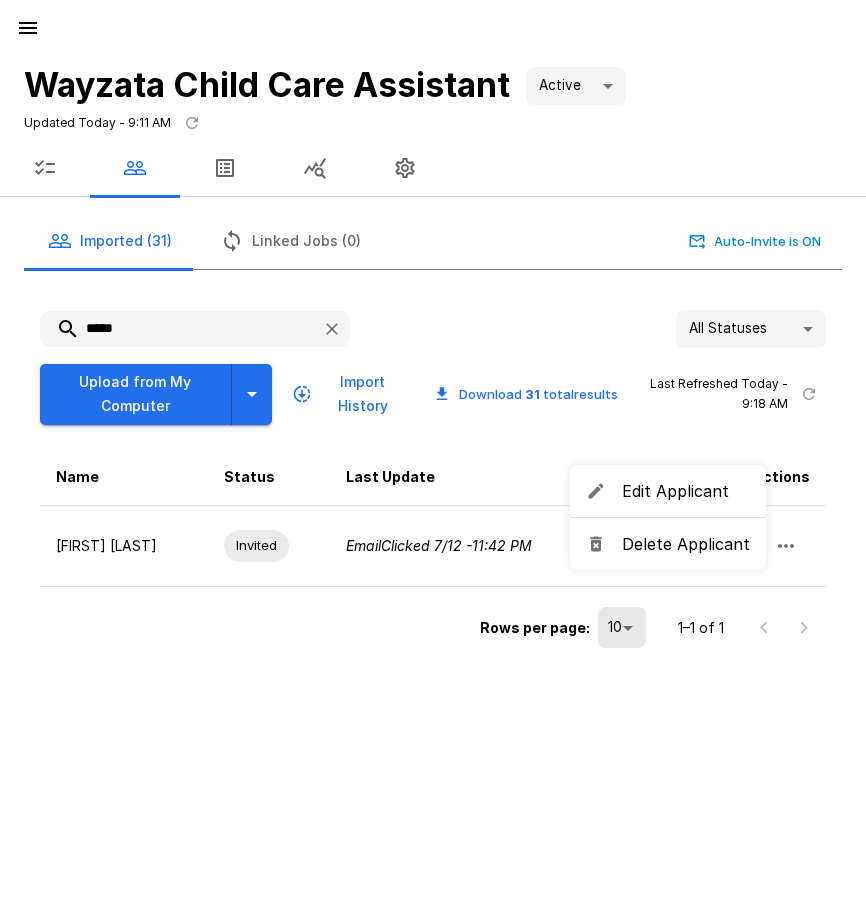 click on "Delete Applicant" at bounding box center [686, 544] 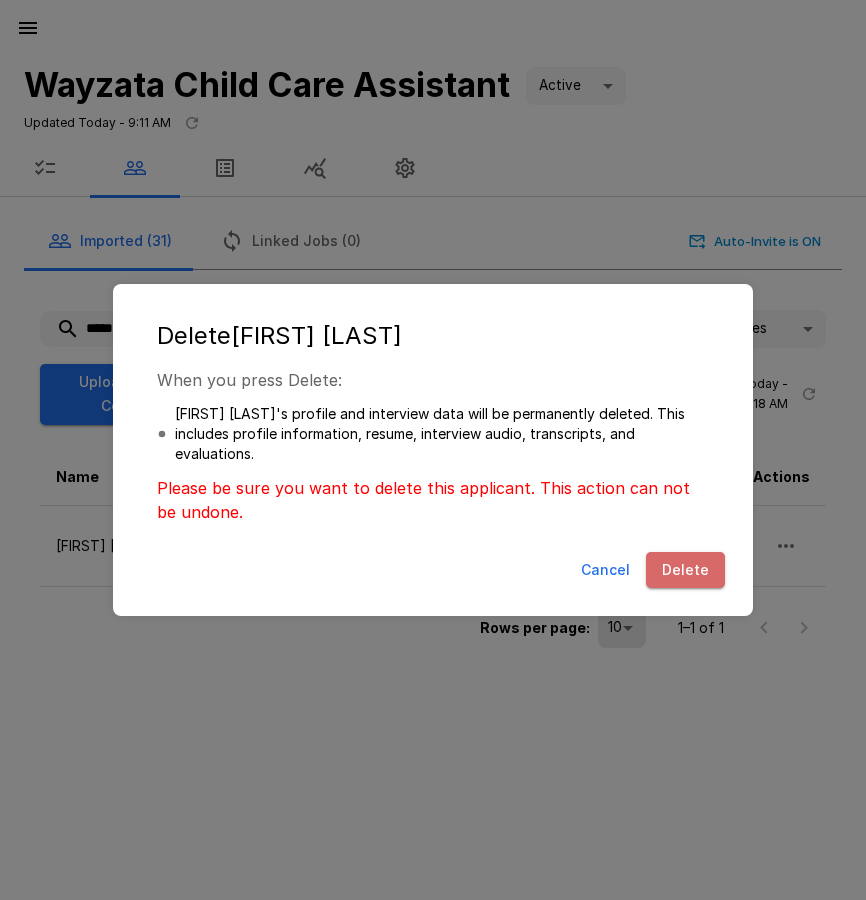 click on "Delete" at bounding box center (685, 570) 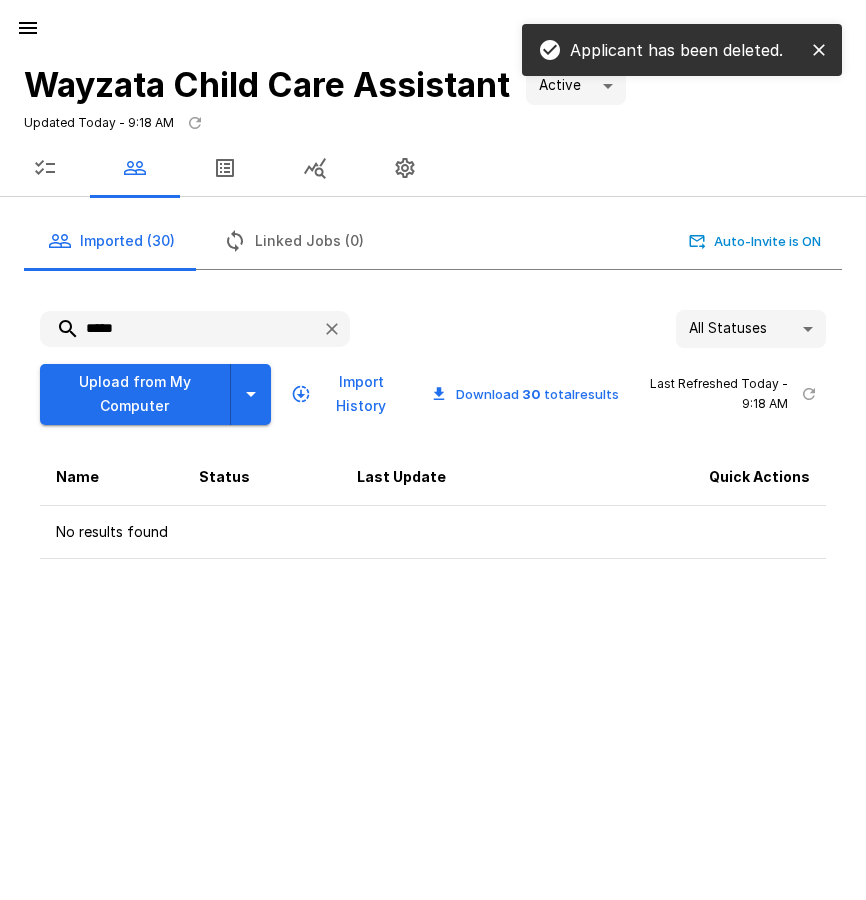 drag, startPoint x: 125, startPoint y: 340, endPoint x: 15, endPoint y: 325, distance: 111.01801 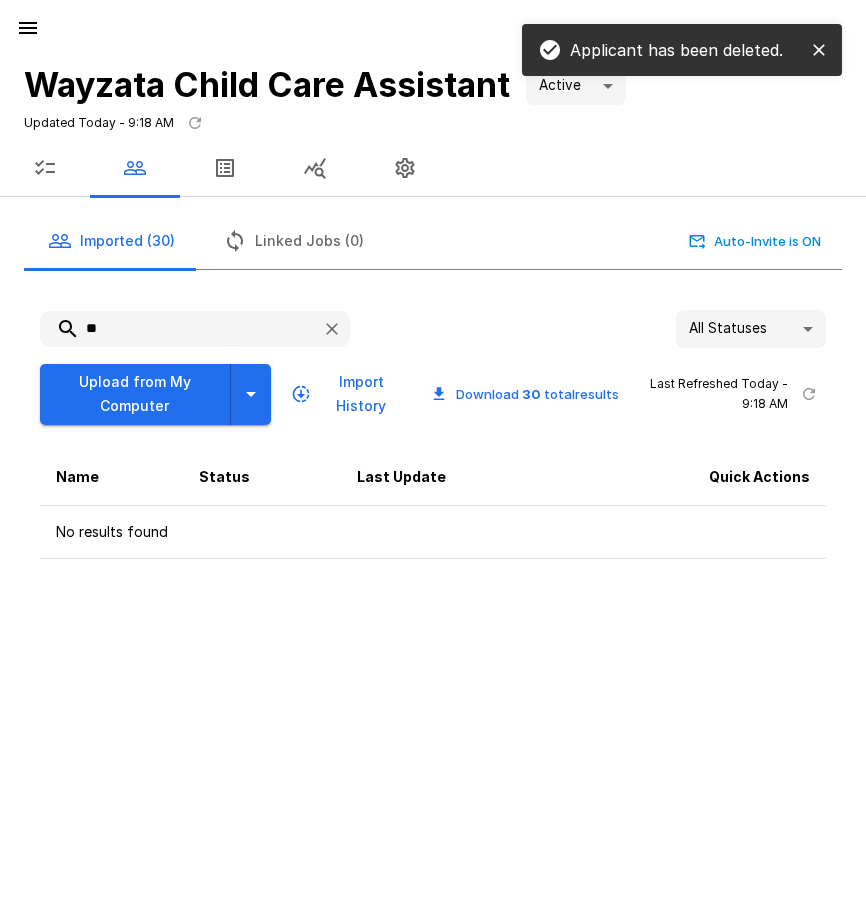 type on "*" 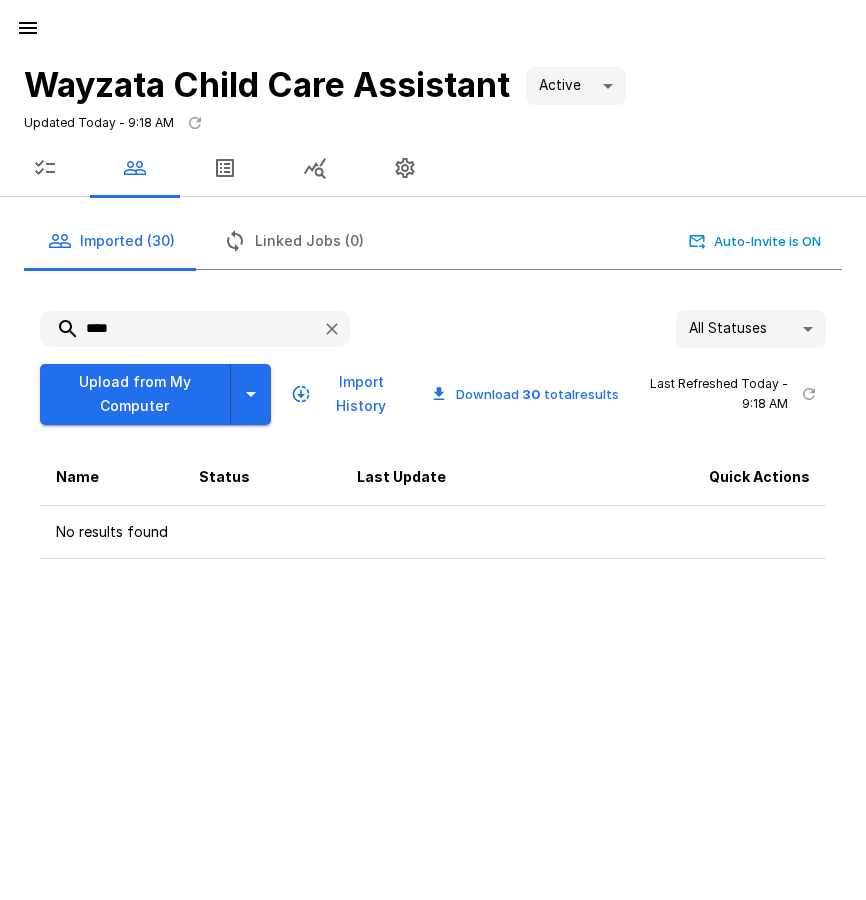 drag, startPoint x: 148, startPoint y: 321, endPoint x: 19, endPoint y: 315, distance: 129.13947 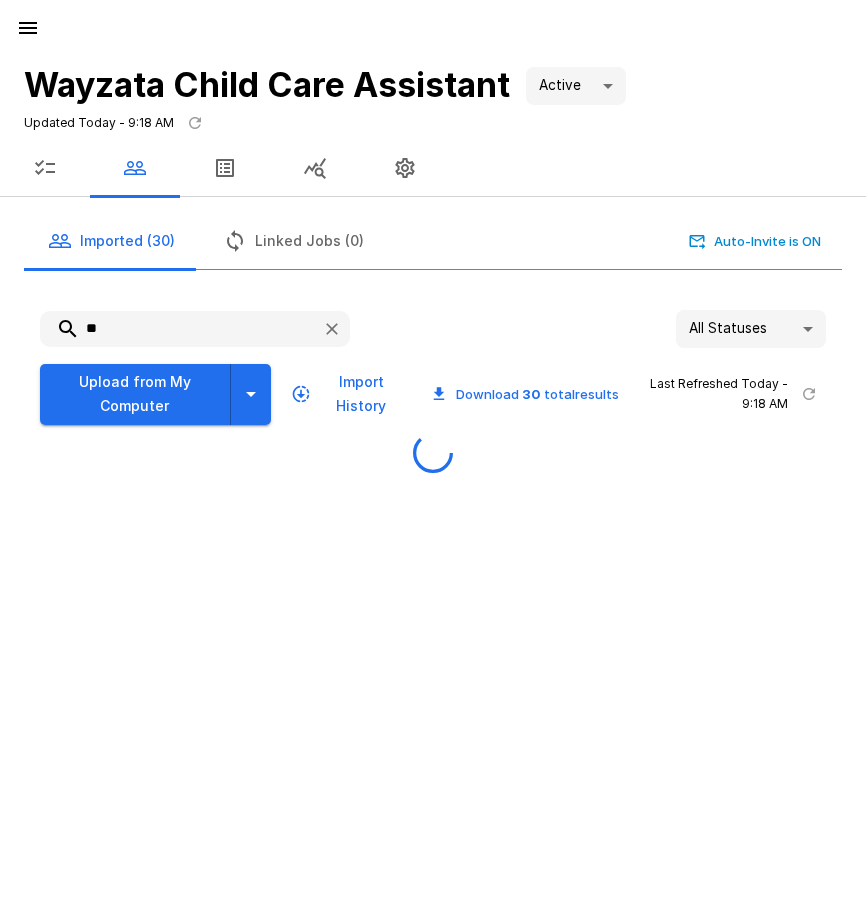 type on "*" 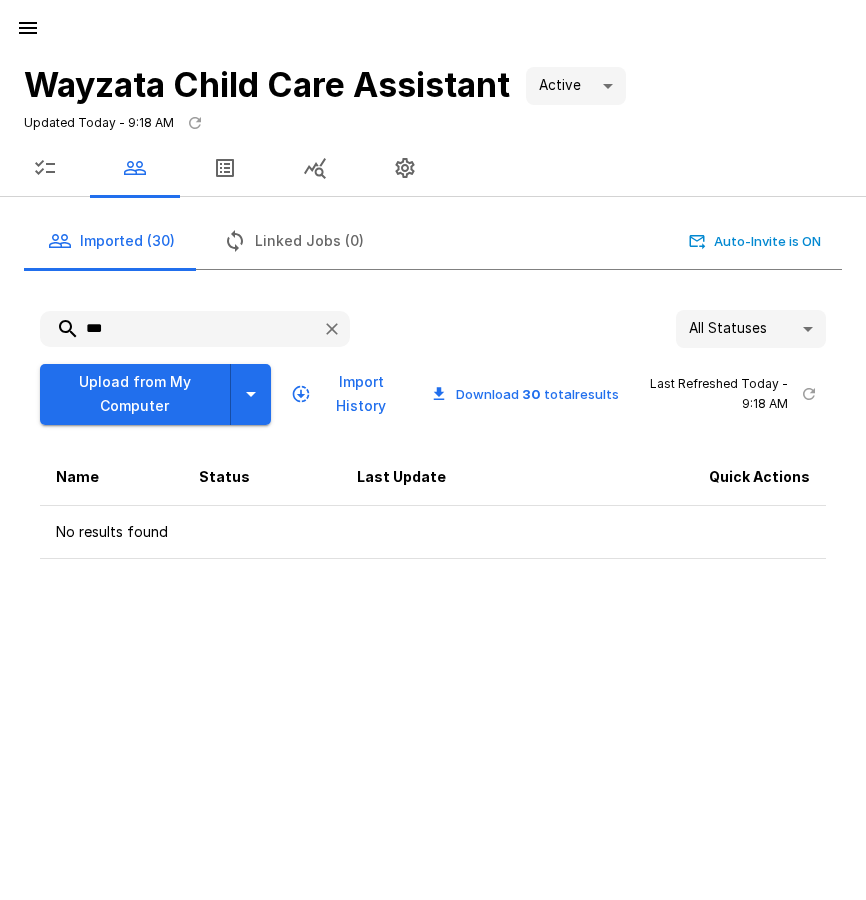 type on "***" 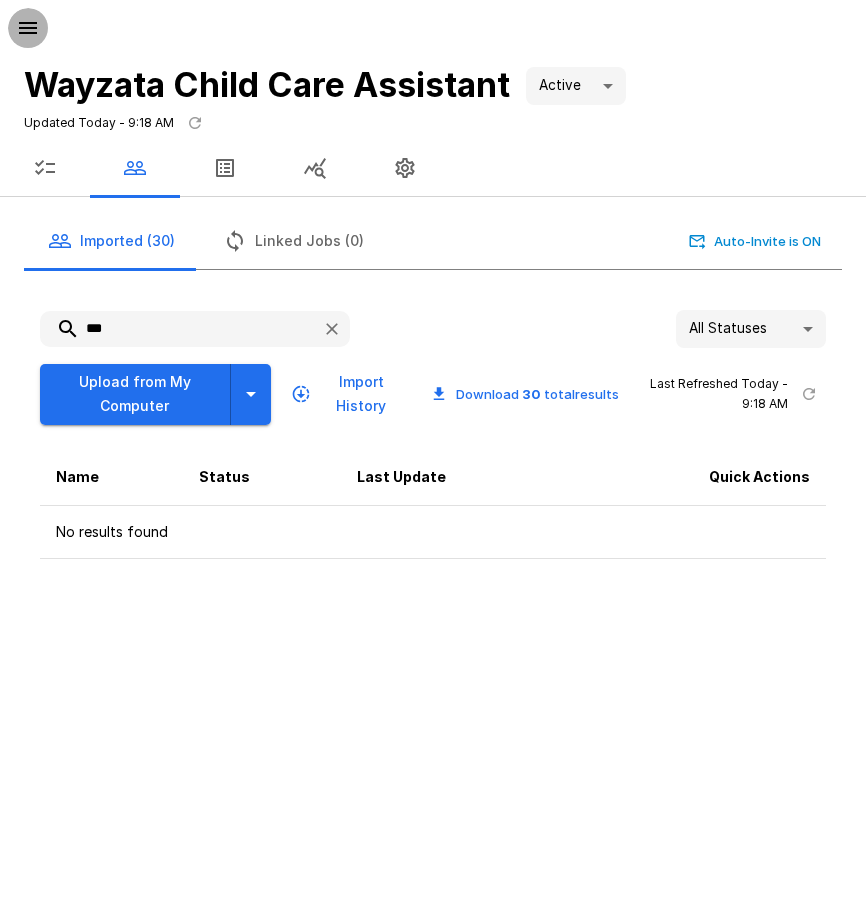 click 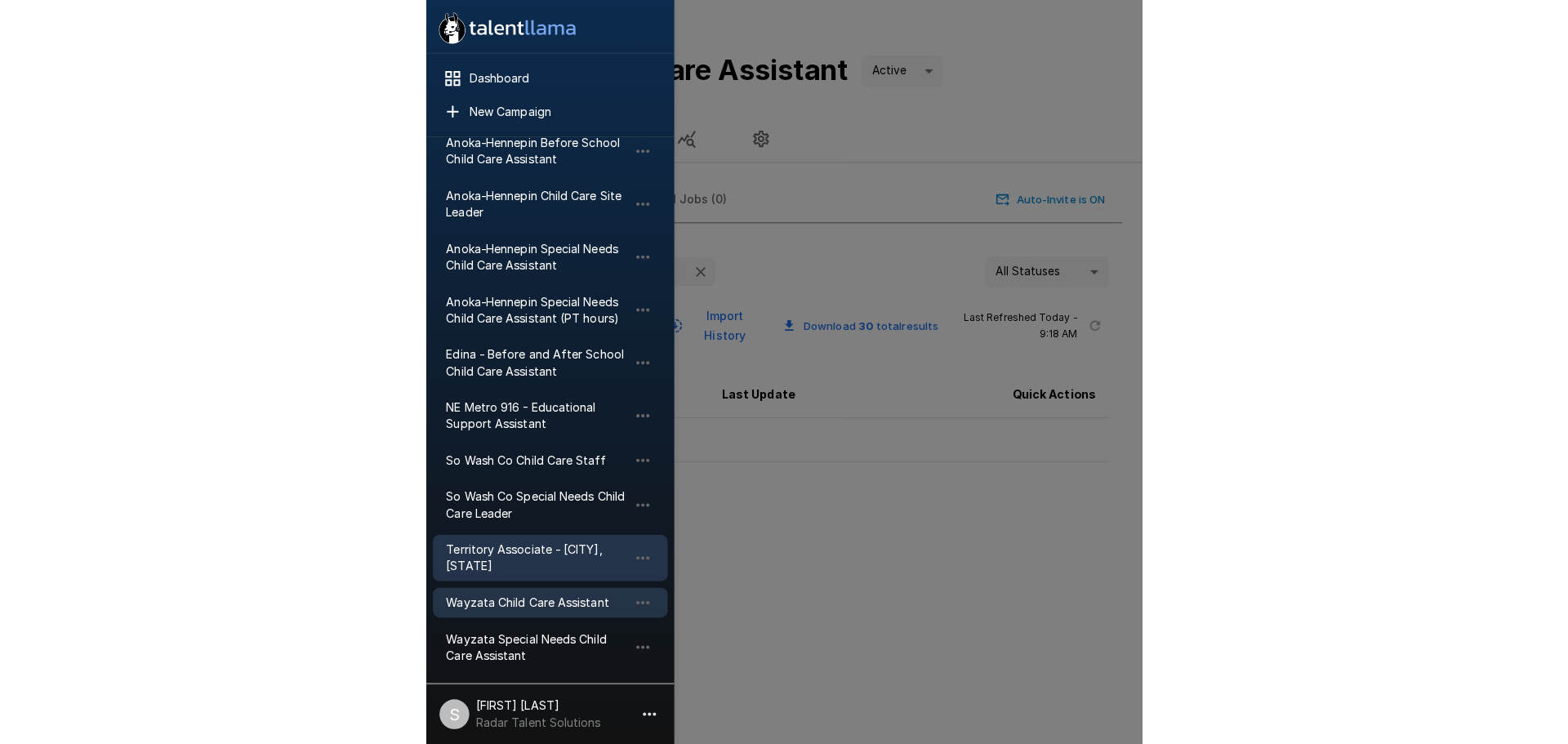 scroll, scrollTop: 327, scrollLeft: 0, axis: vertical 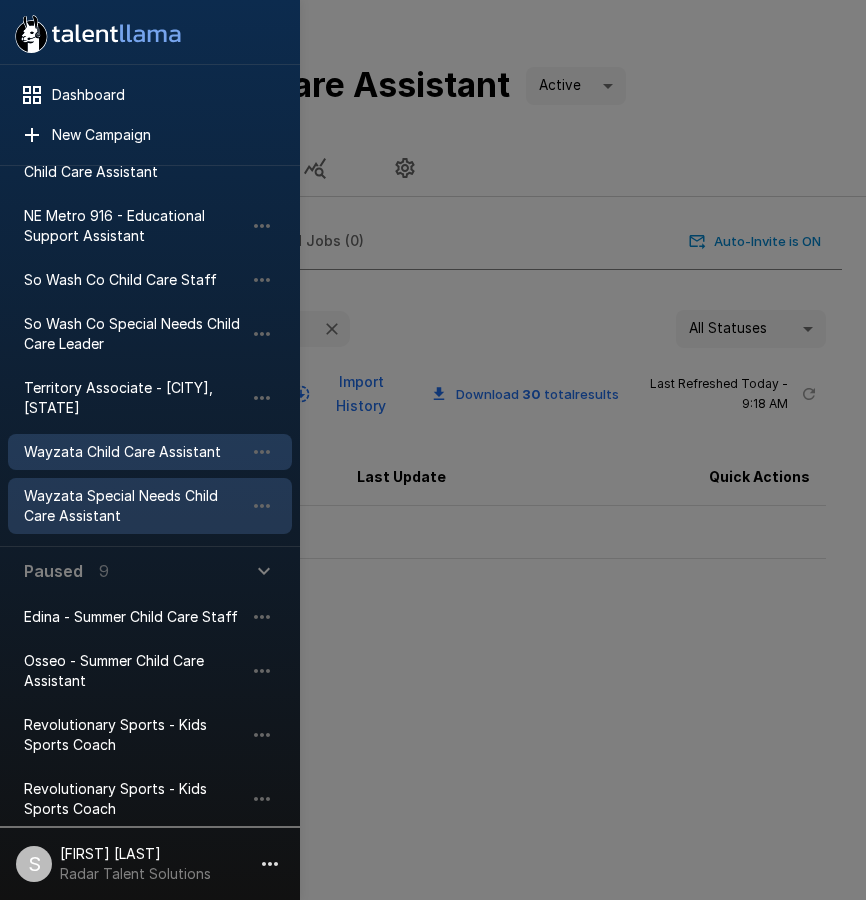 click on "Wayzata Special Needs Child Care Assistant" at bounding box center [134, 506] 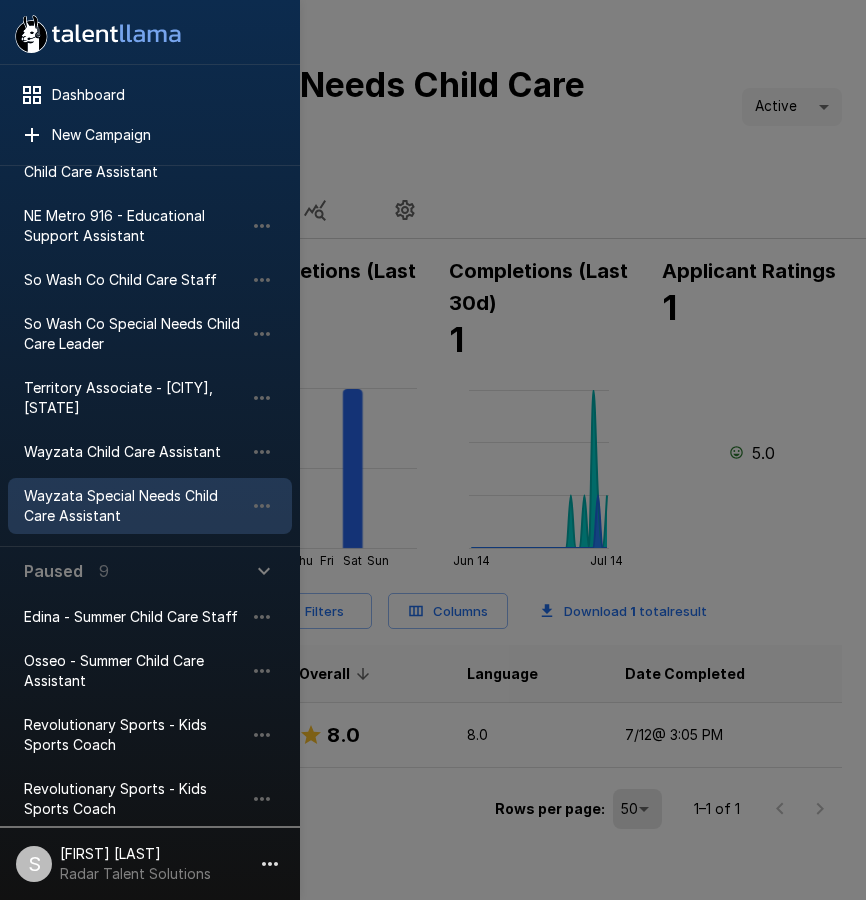 click at bounding box center [433, 450] 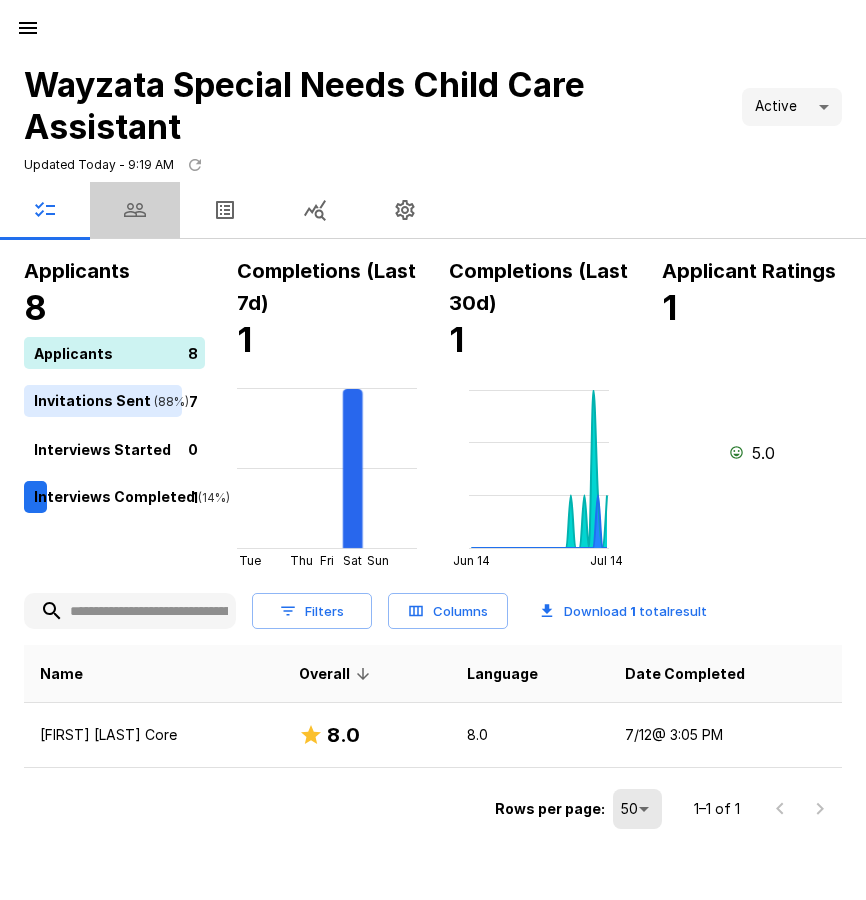 click 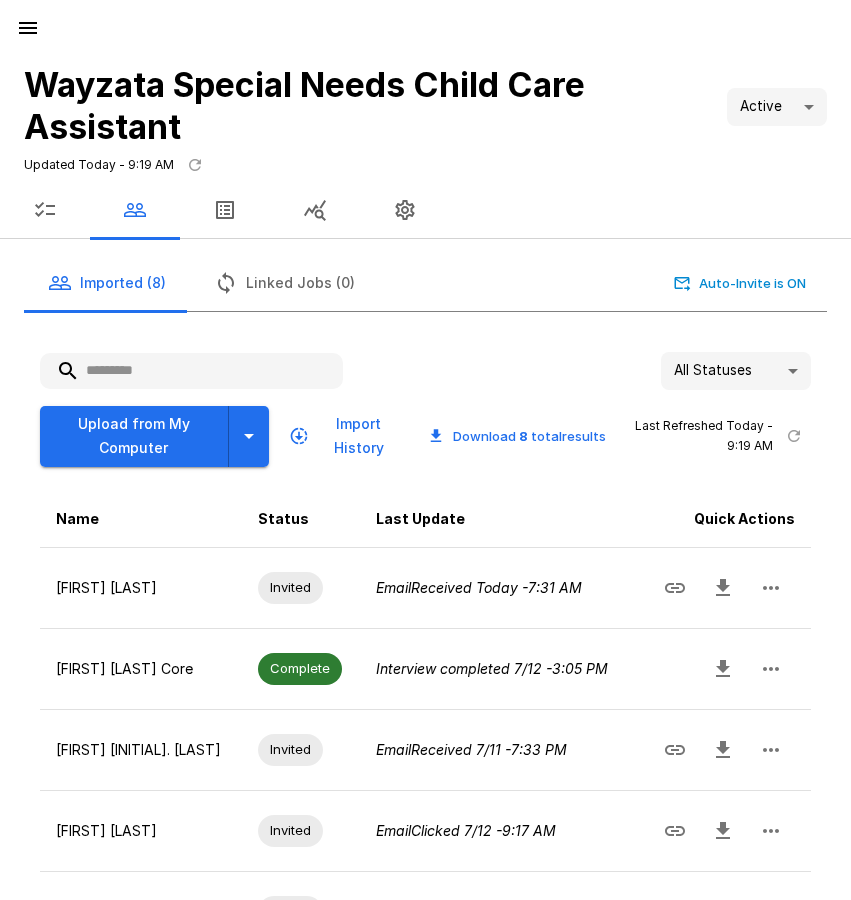click at bounding box center [191, 371] 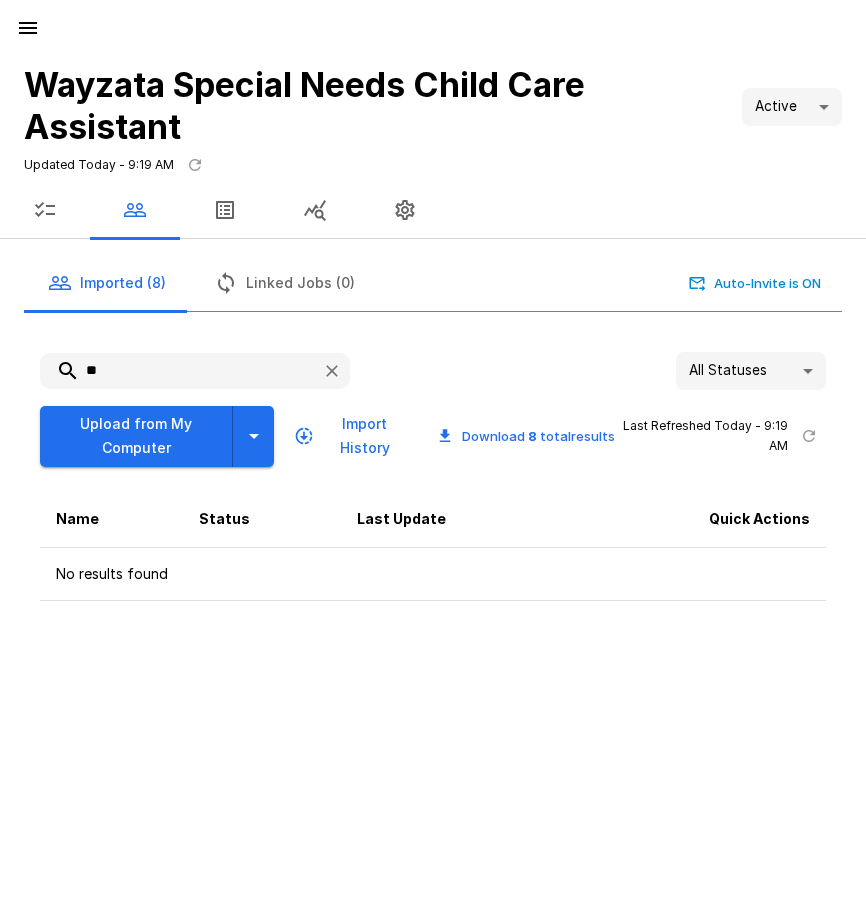 type on "*" 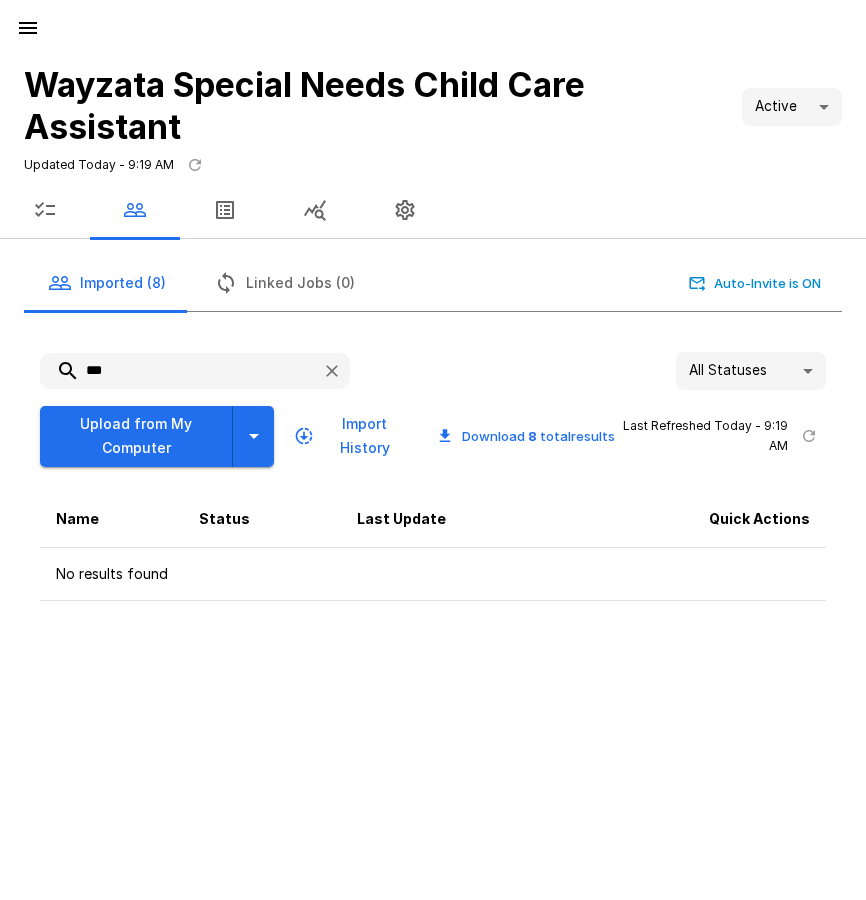 drag, startPoint x: 84, startPoint y: 359, endPoint x: 53, endPoint y: 357, distance: 31.06445 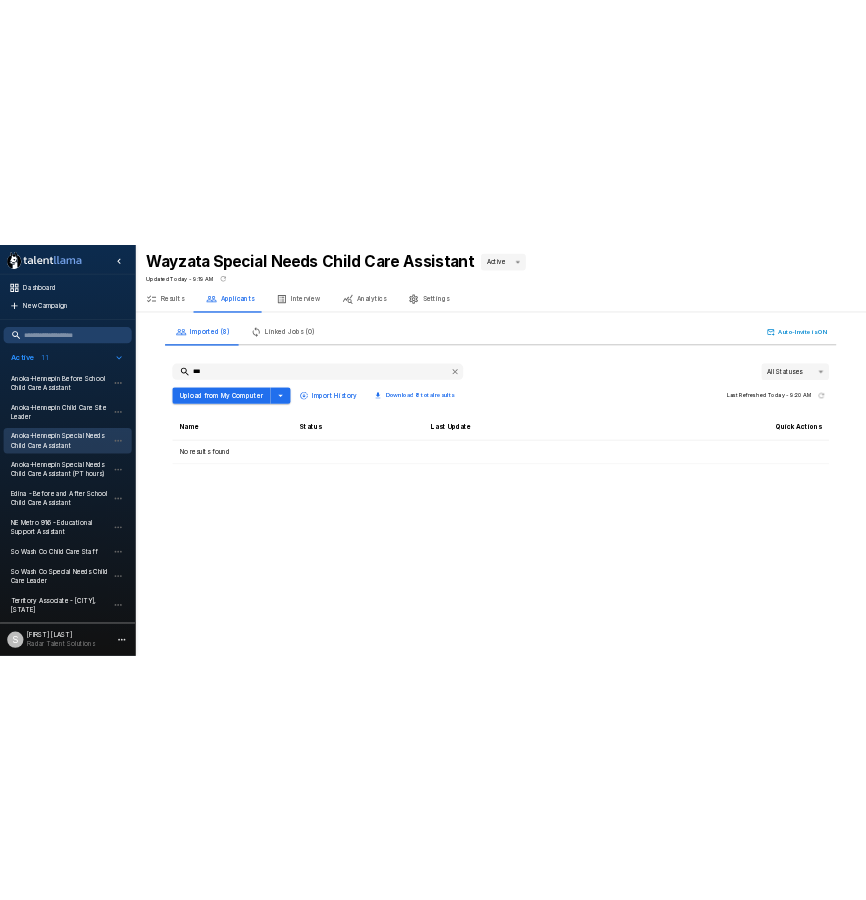 scroll, scrollTop: 300, scrollLeft: 0, axis: vertical 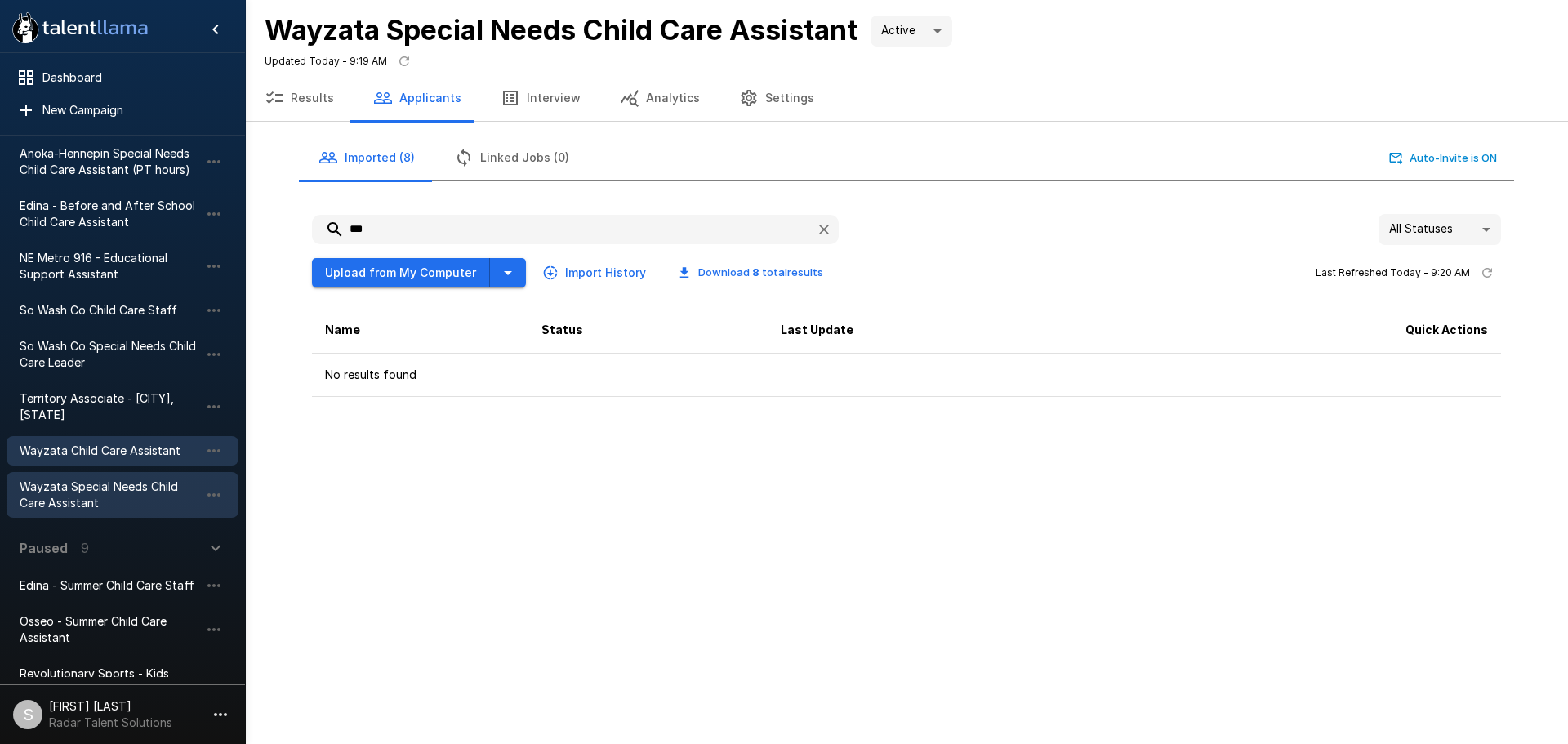 click on "Wayzata Child Care Assistant" at bounding box center (109, 451) 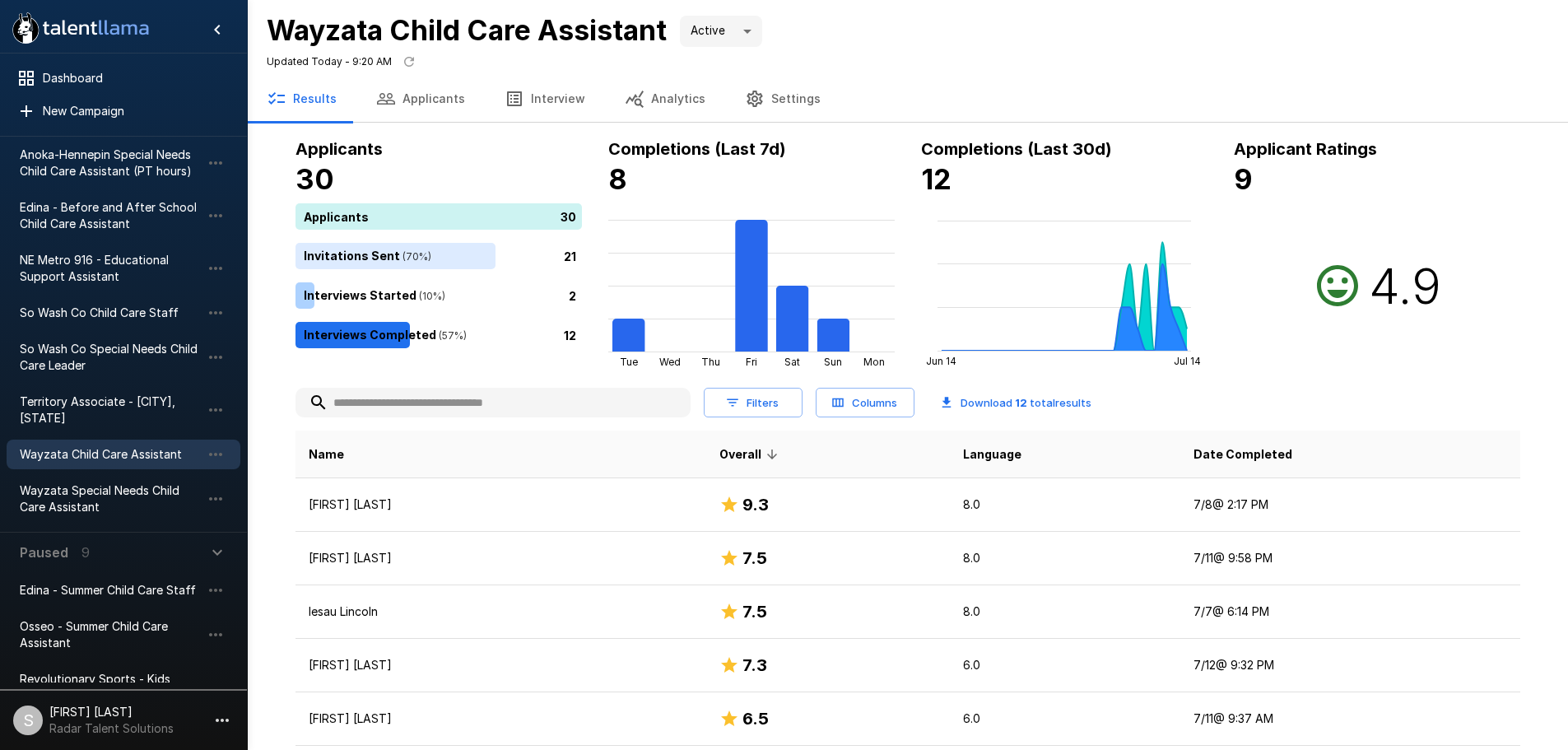 click on "Applicants" at bounding box center (421, 99) 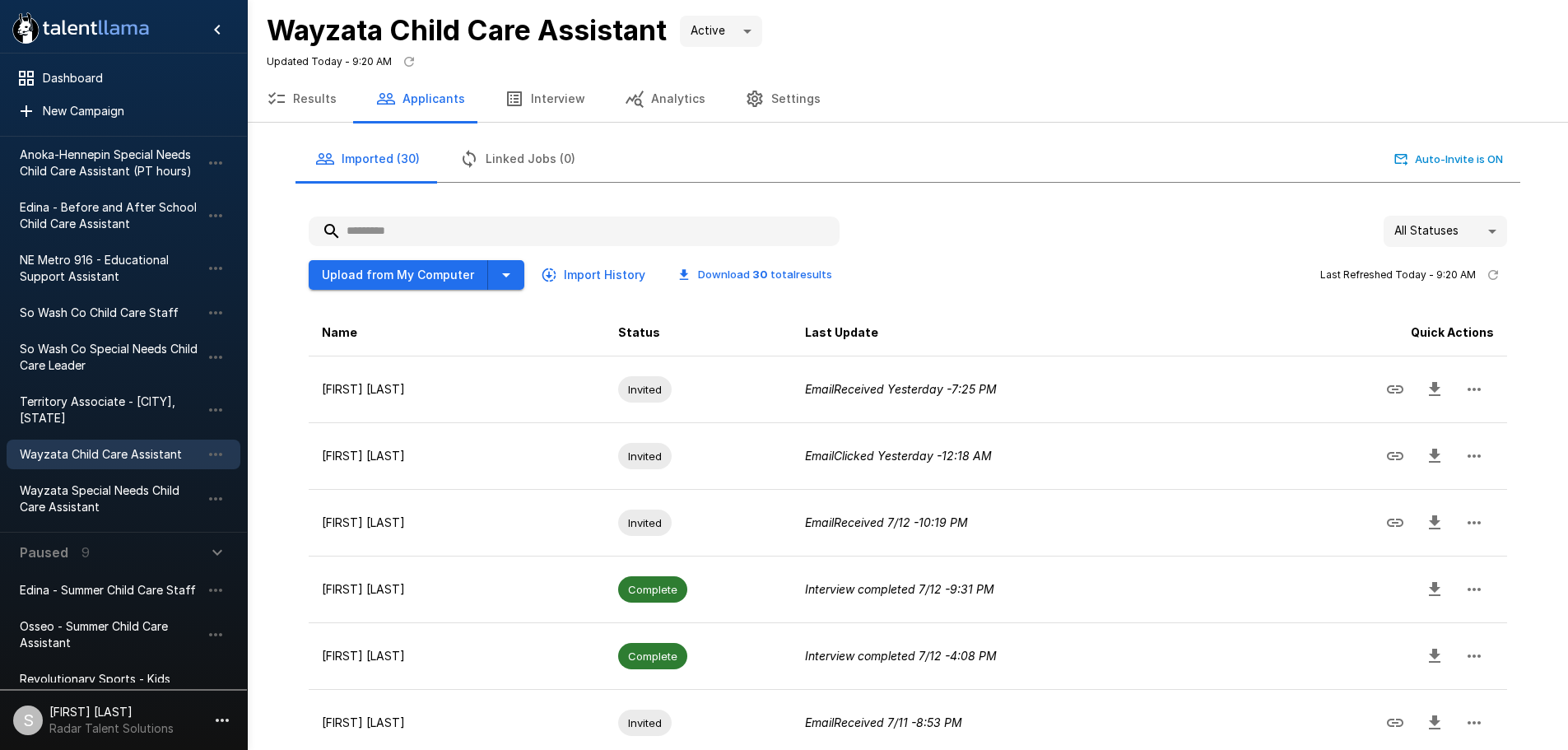 click at bounding box center (574, 231) 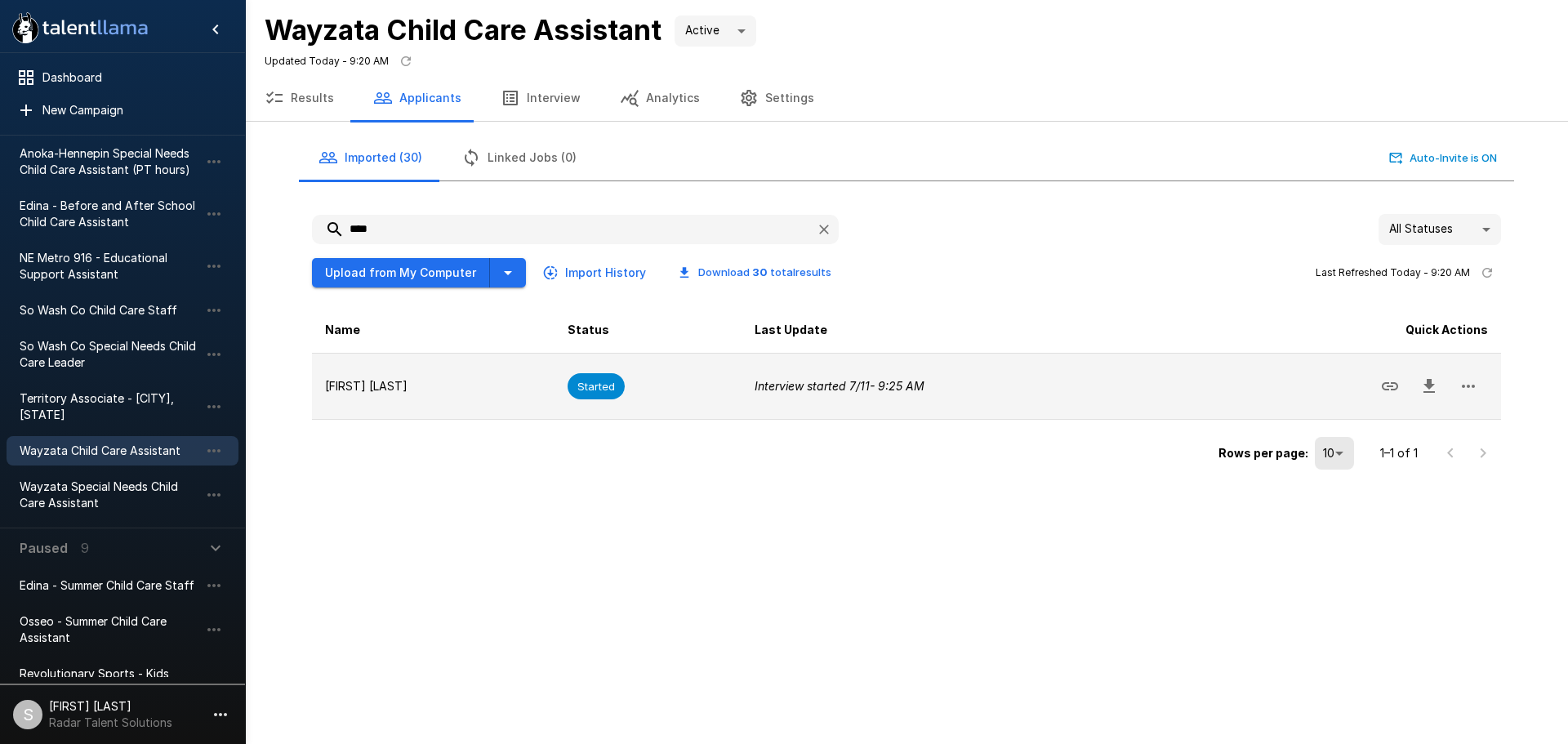 type on "****" 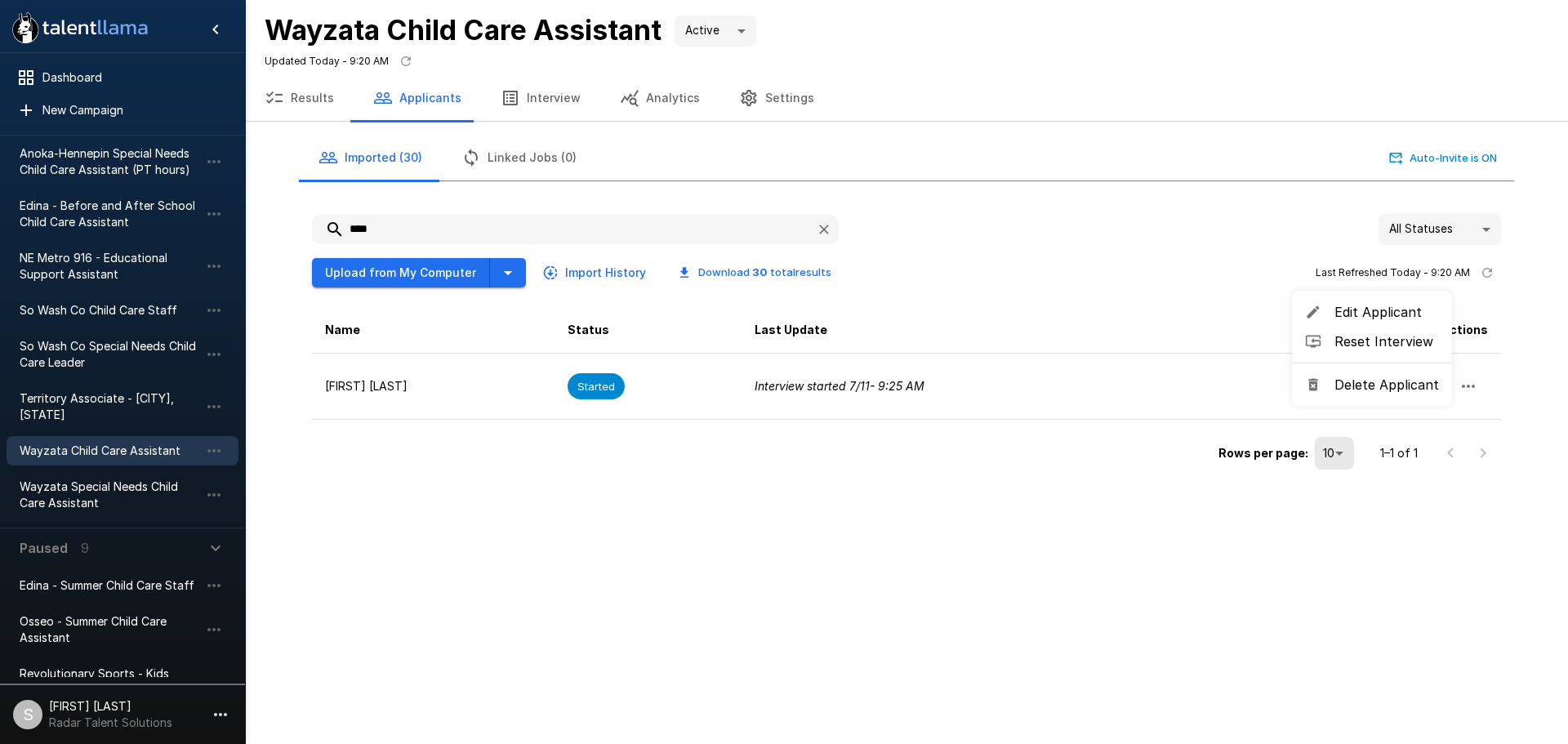 click on "Edit Applicant Reset Interview Delete Applicant" at bounding box center [1372, 348] 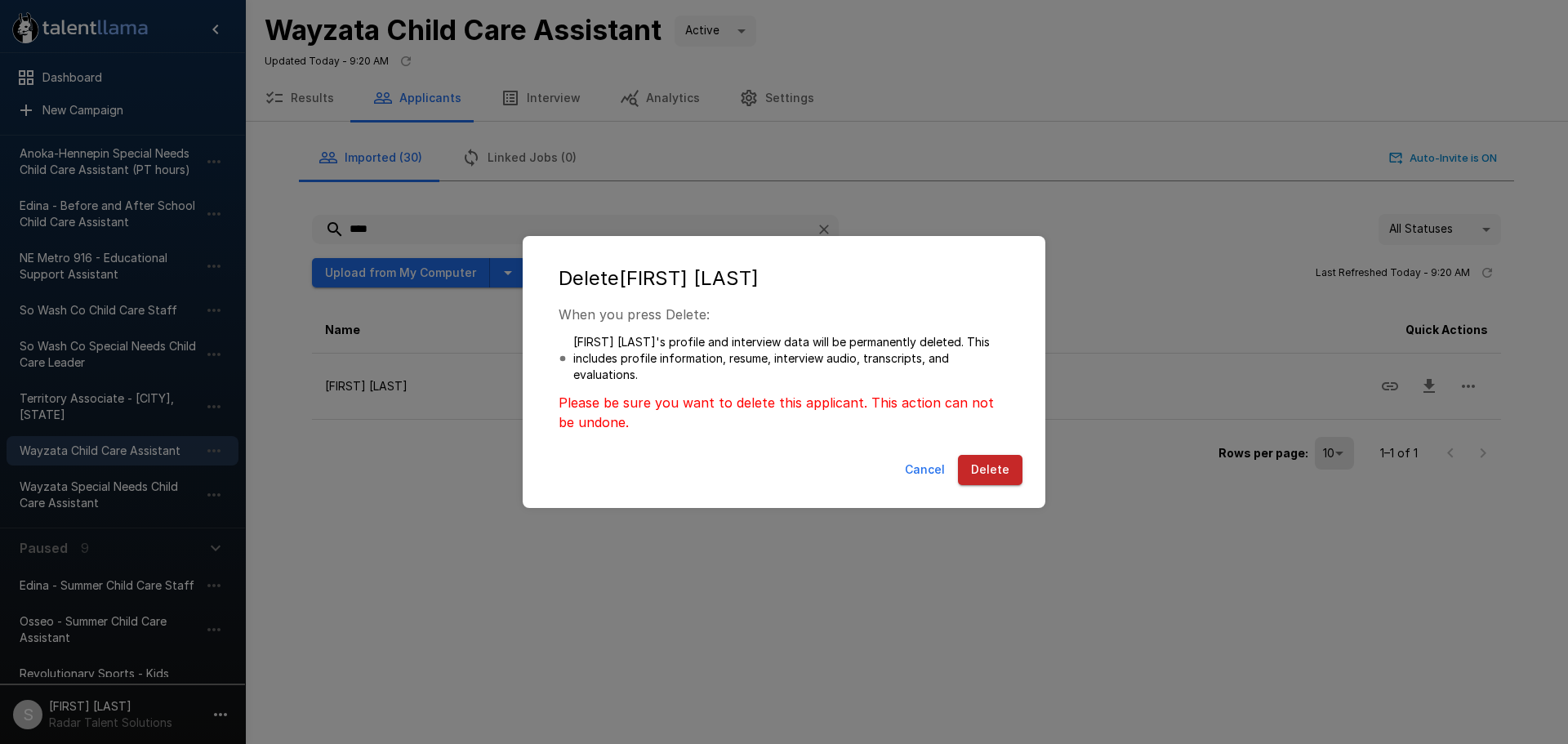 click on "Delete" at bounding box center (990, 470) 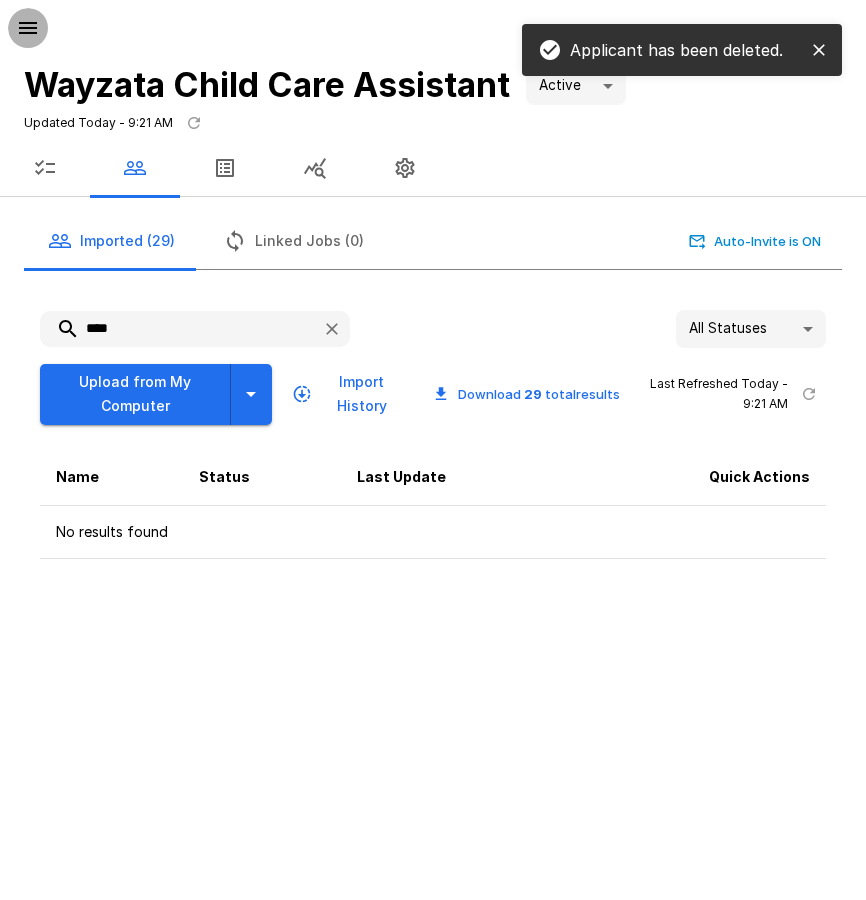 click 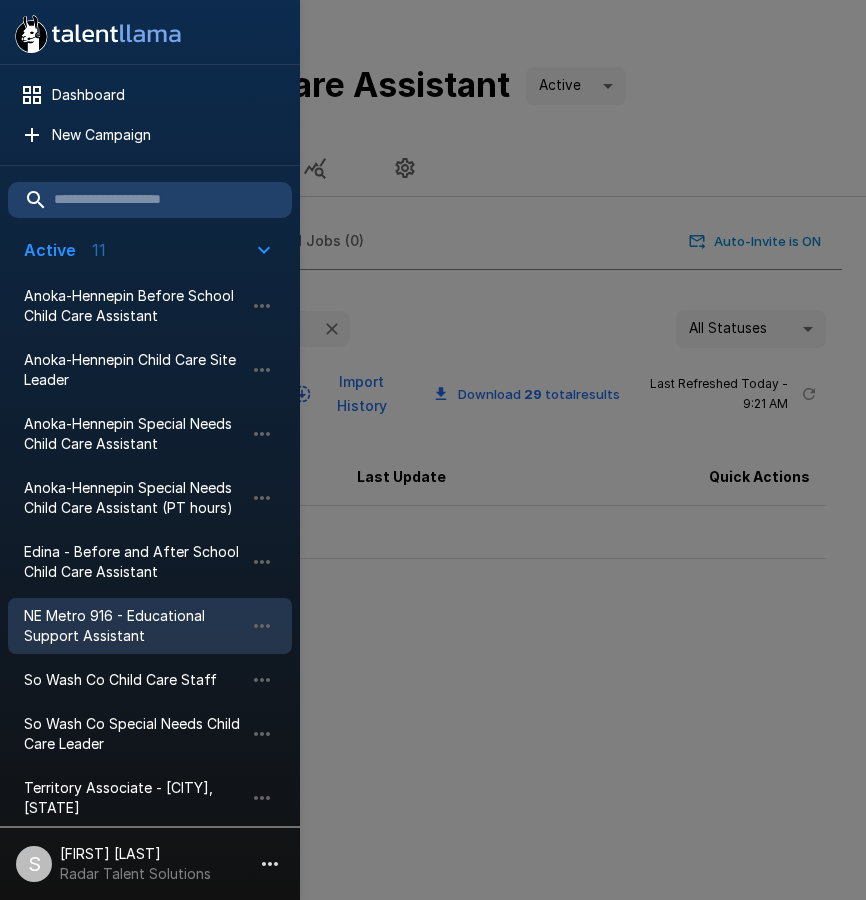 click on "NE Metro 916 - Educational Support Assistant" at bounding box center (134, 626) 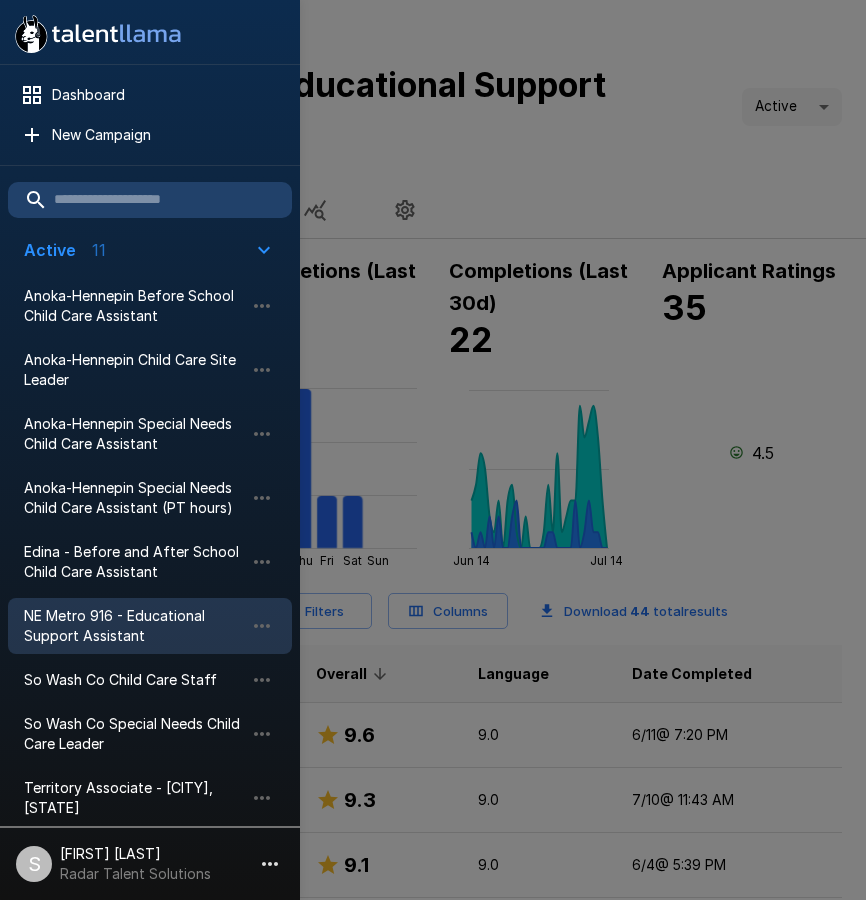 click at bounding box center (433, 450) 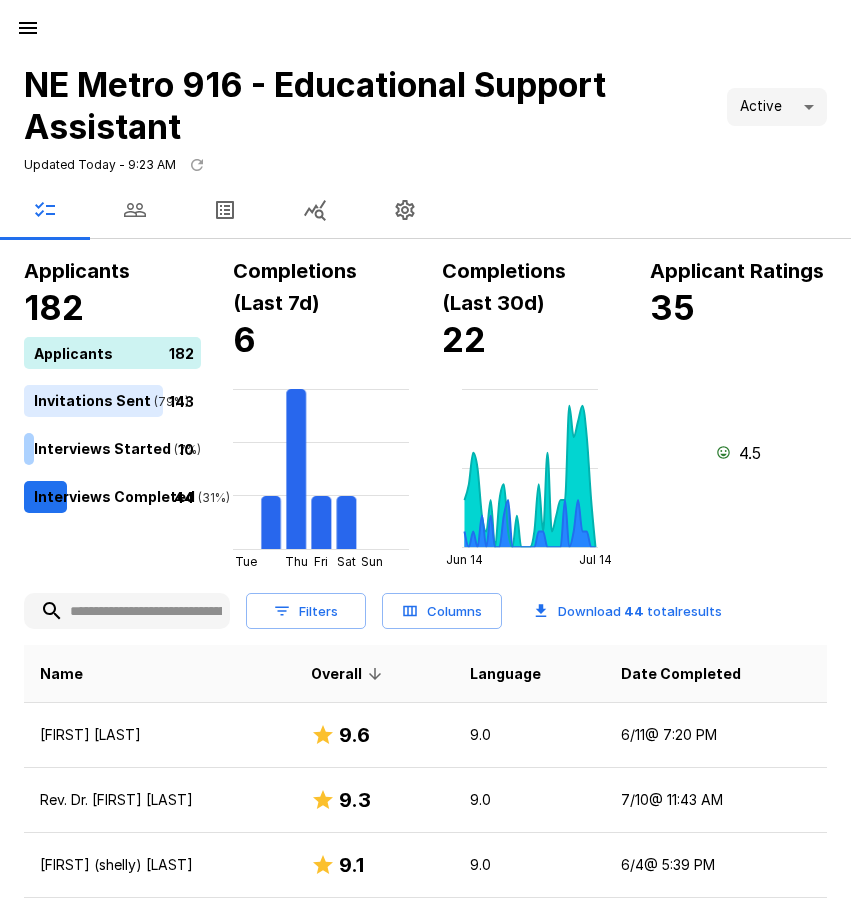 click 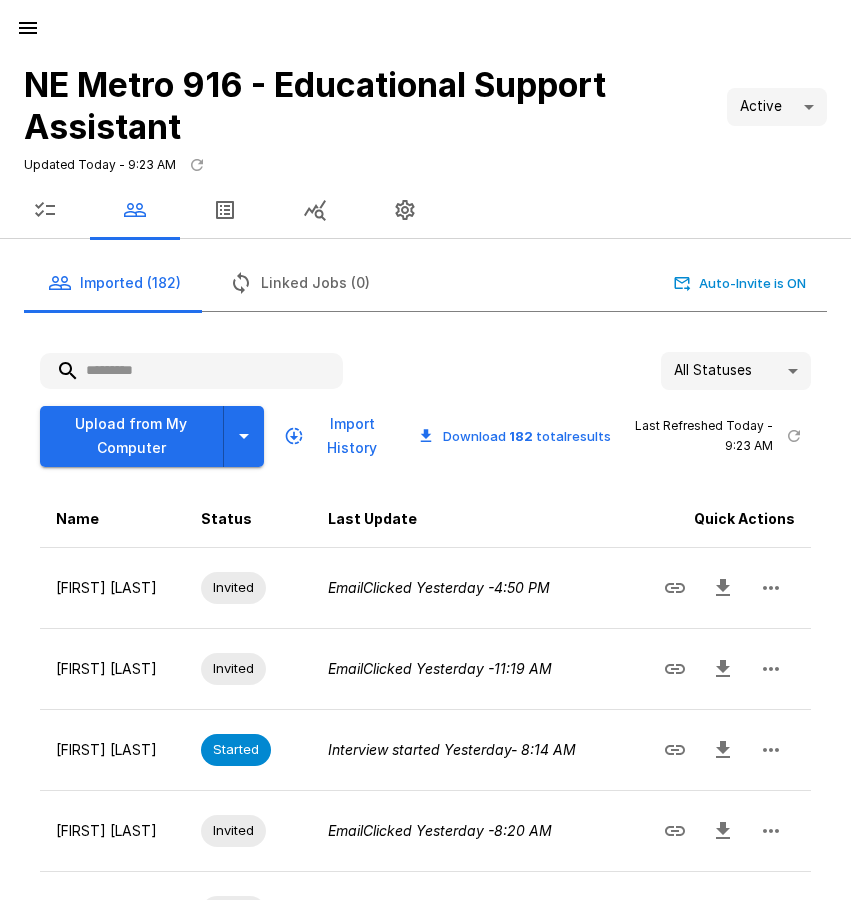 click at bounding box center (191, 371) 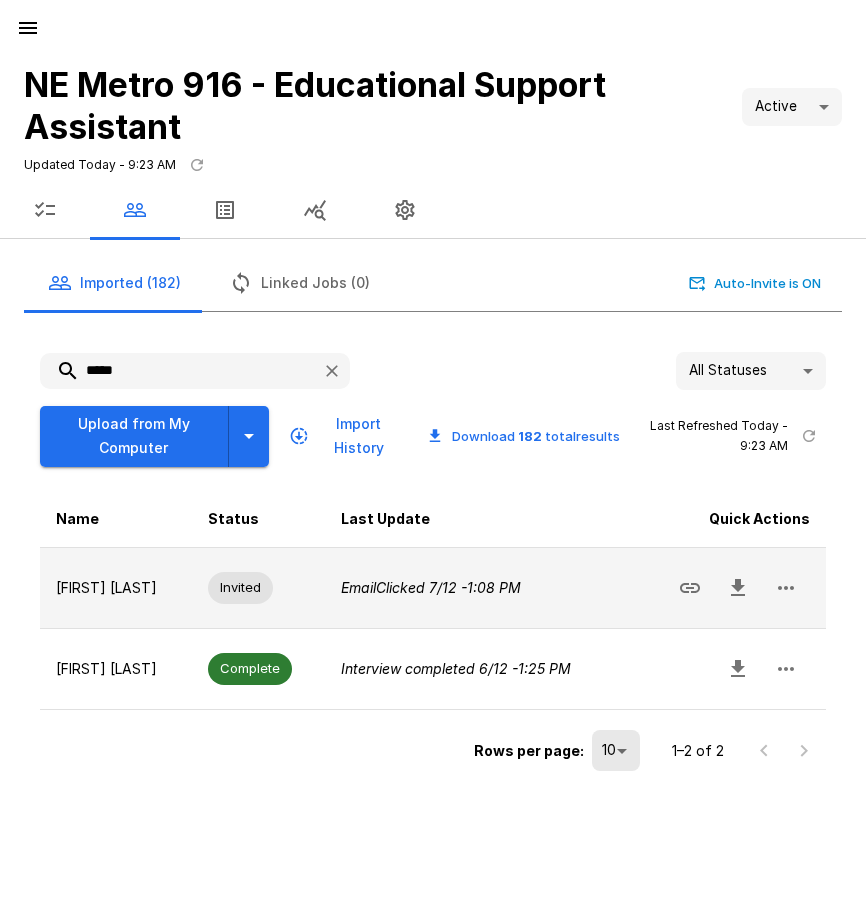 click 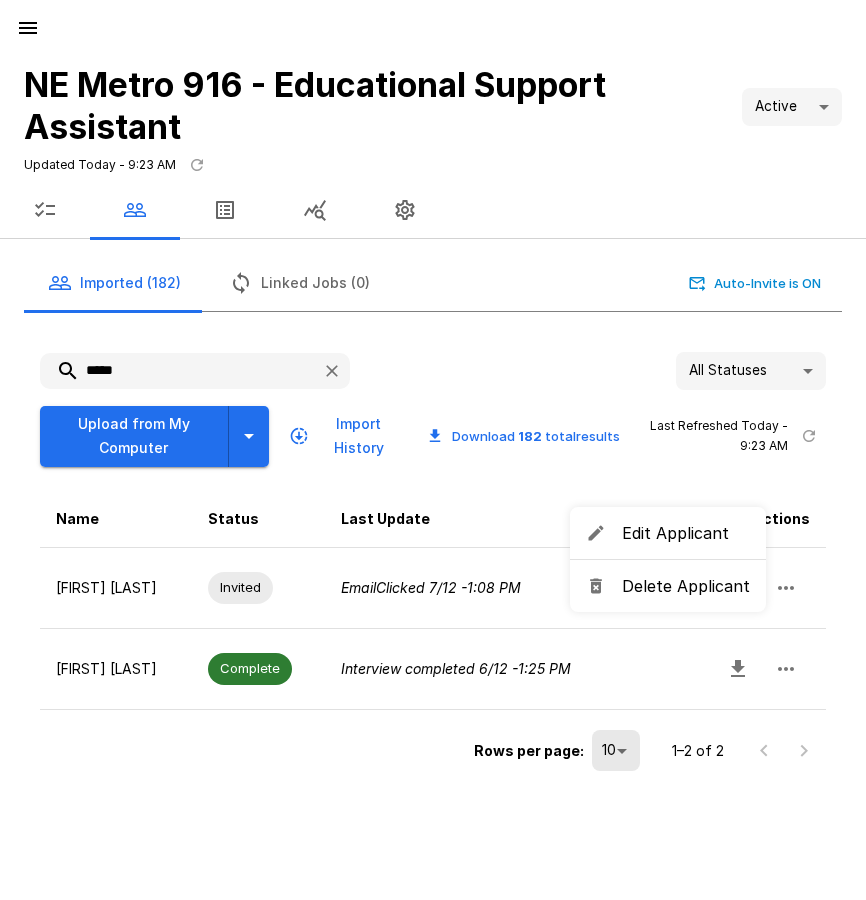 click on "Delete Applicant" at bounding box center [686, 586] 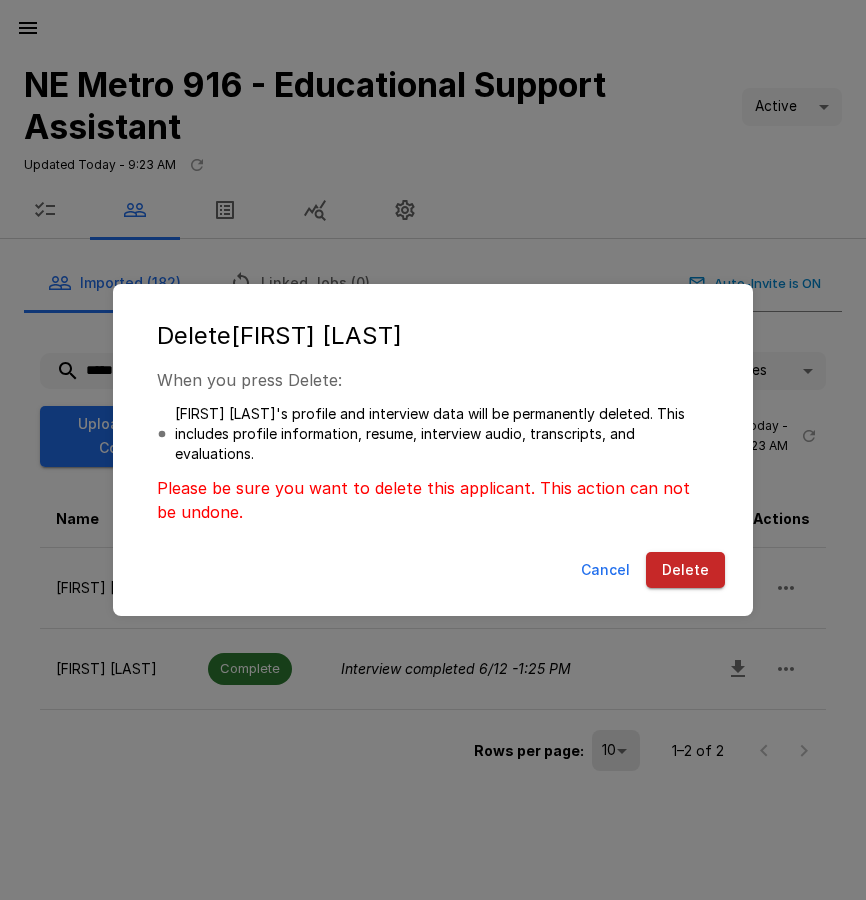 click on "Delete" at bounding box center [685, 570] 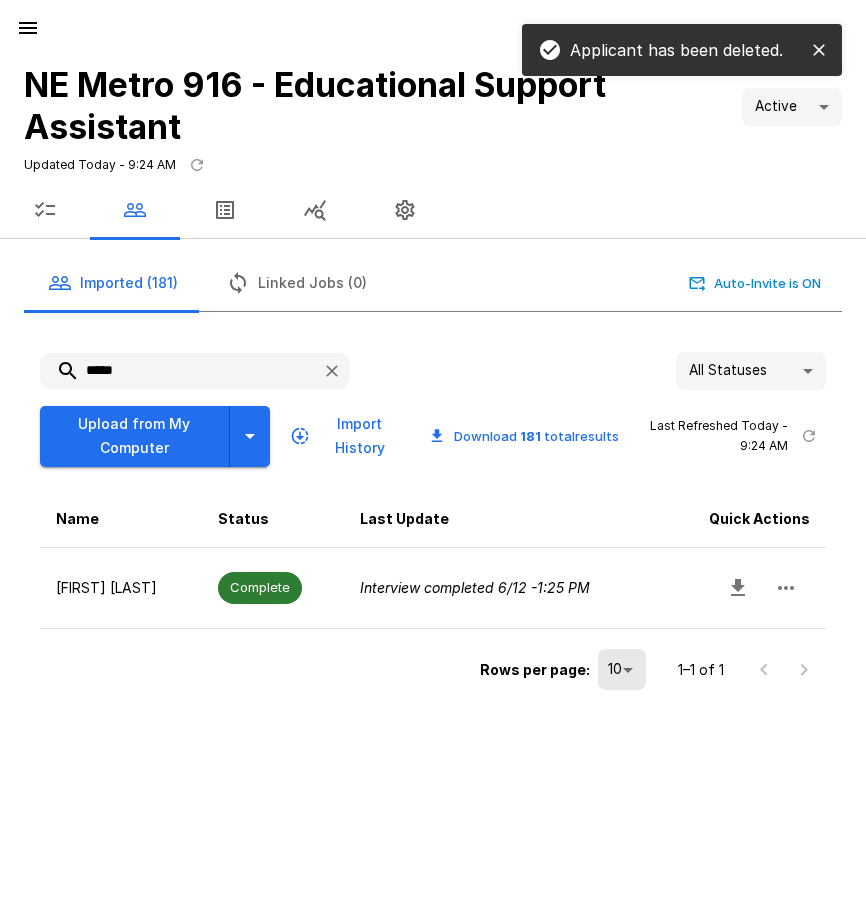 drag, startPoint x: 132, startPoint y: 361, endPoint x: -24, endPoint y: 374, distance: 156.54073 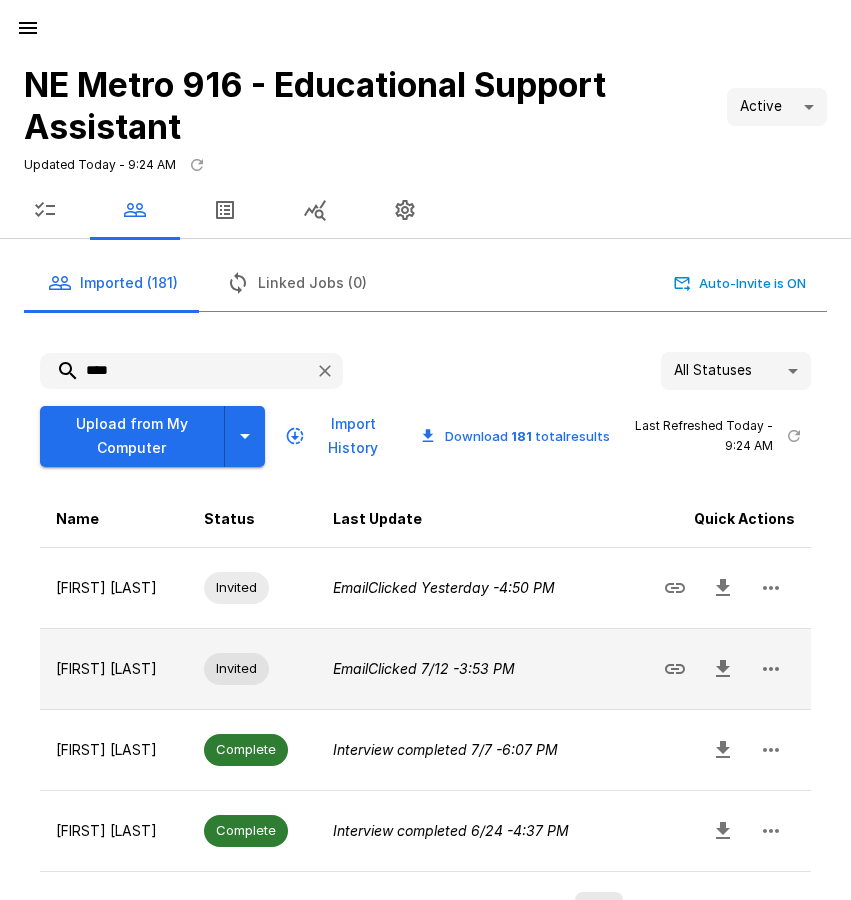 click 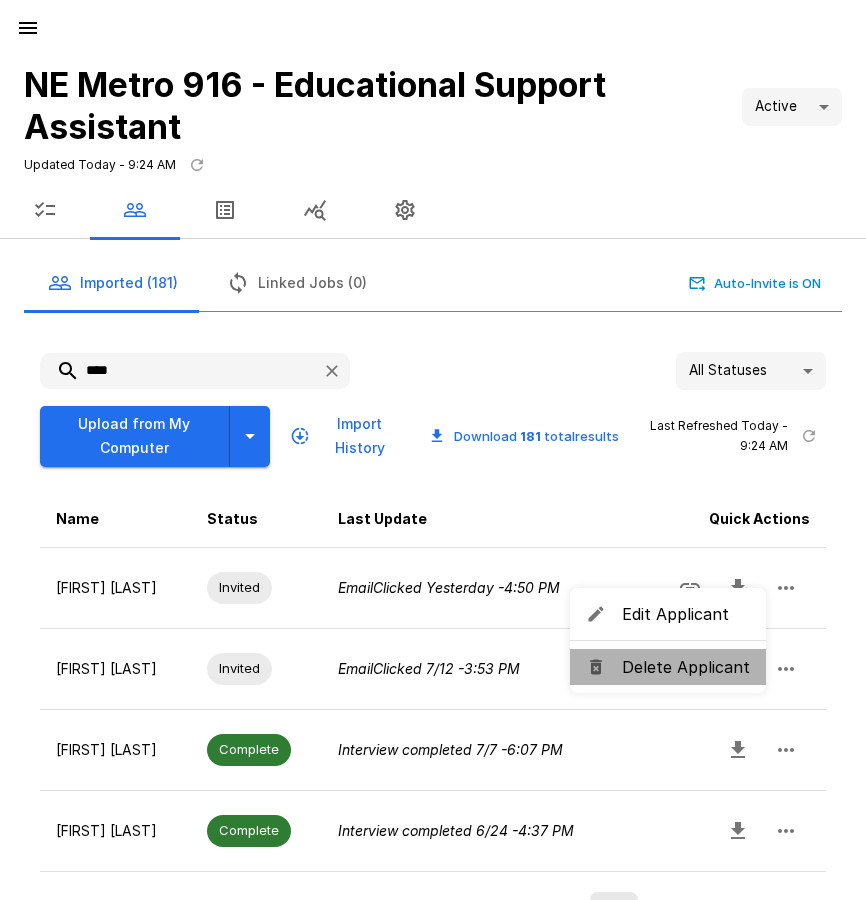 click on "Delete Applicant" at bounding box center [686, 667] 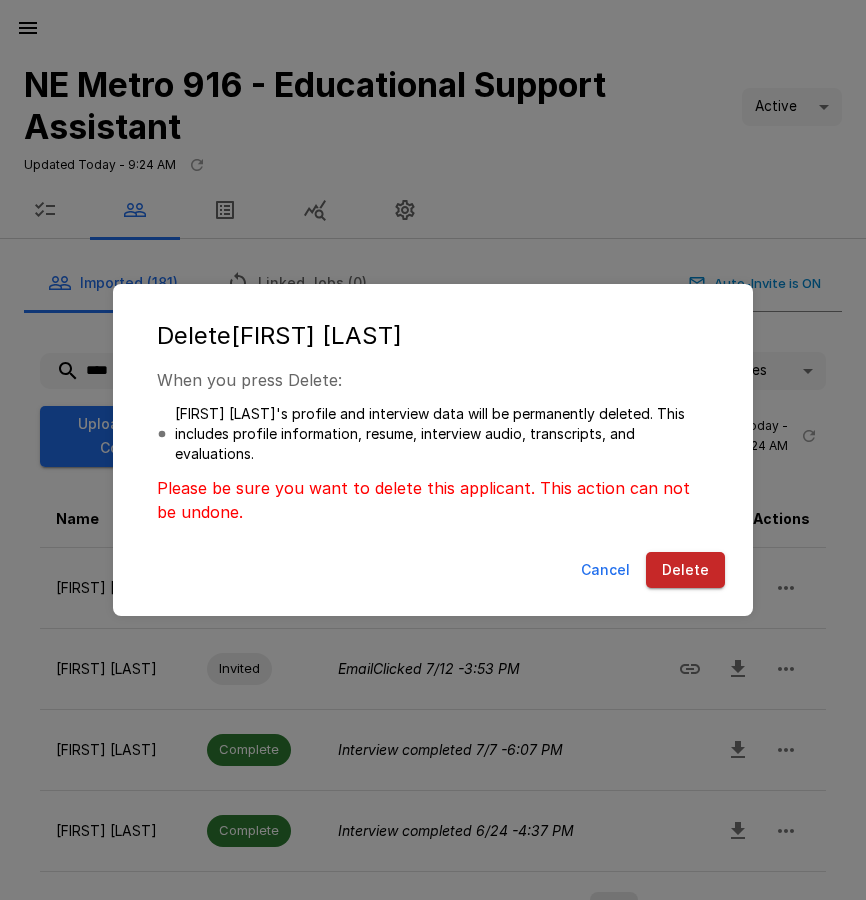 click on "Delete" at bounding box center (685, 570) 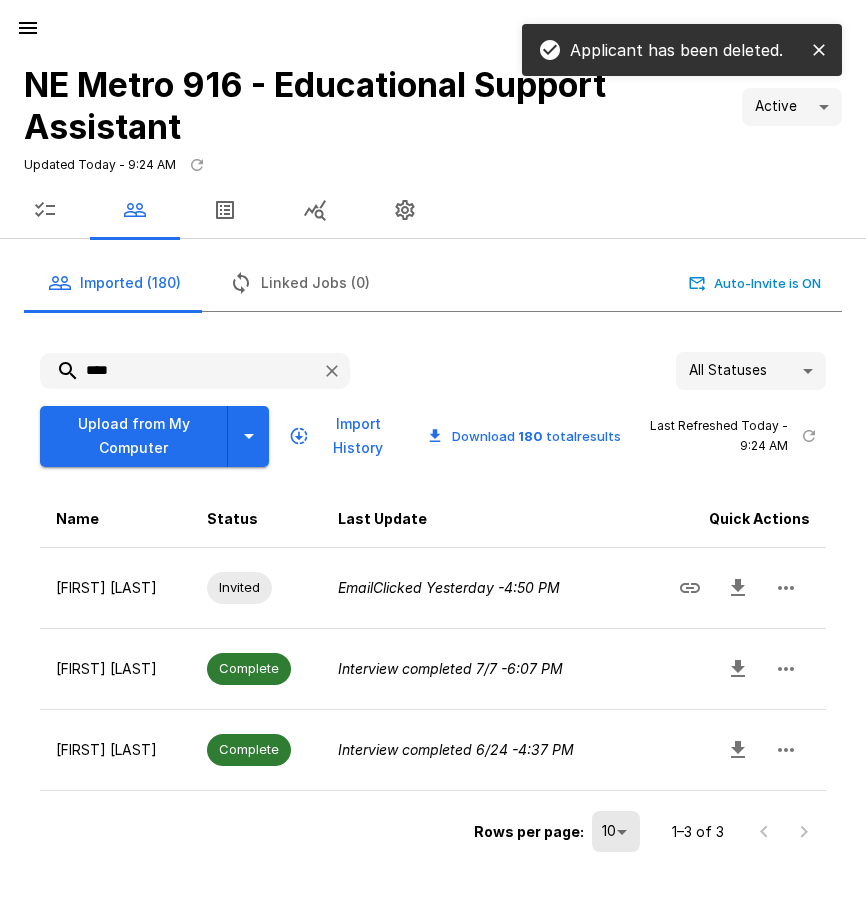drag, startPoint x: 48, startPoint y: 358, endPoint x: 20, endPoint y: 359, distance: 28.01785 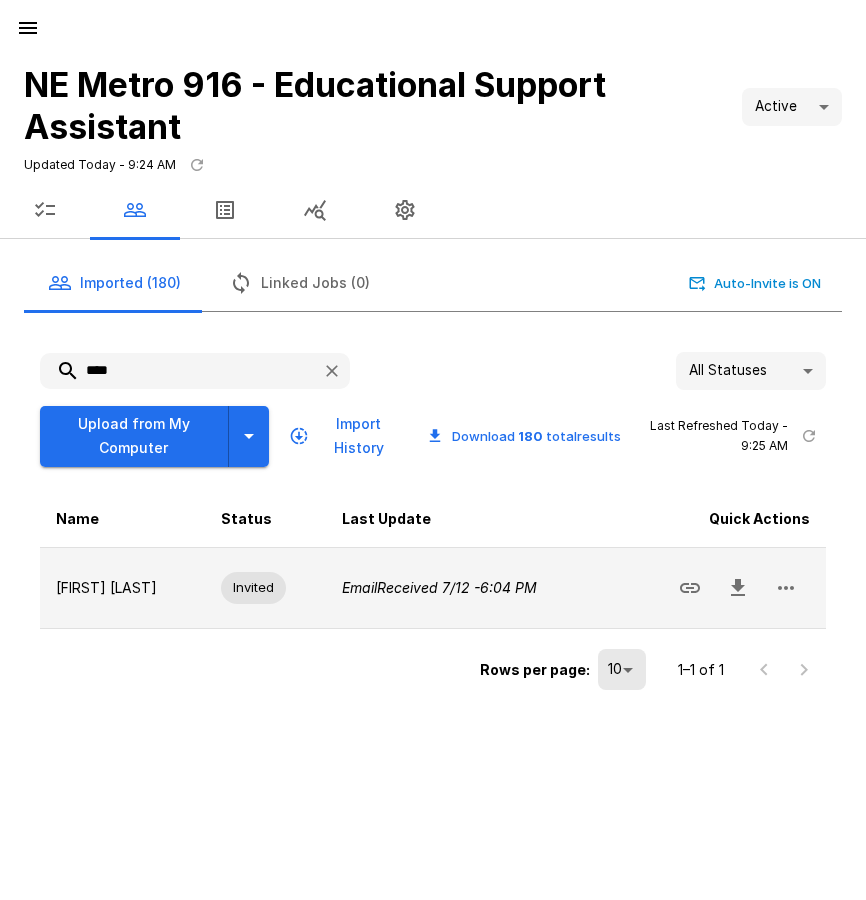 click 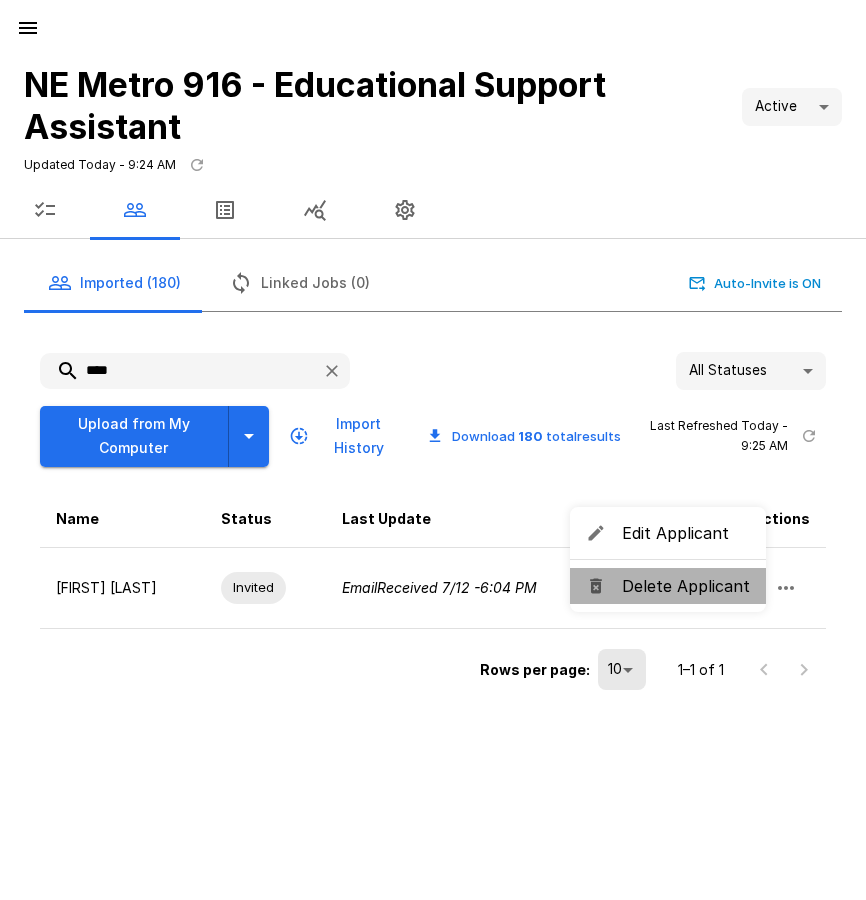 click on "Delete Applicant" at bounding box center [686, 586] 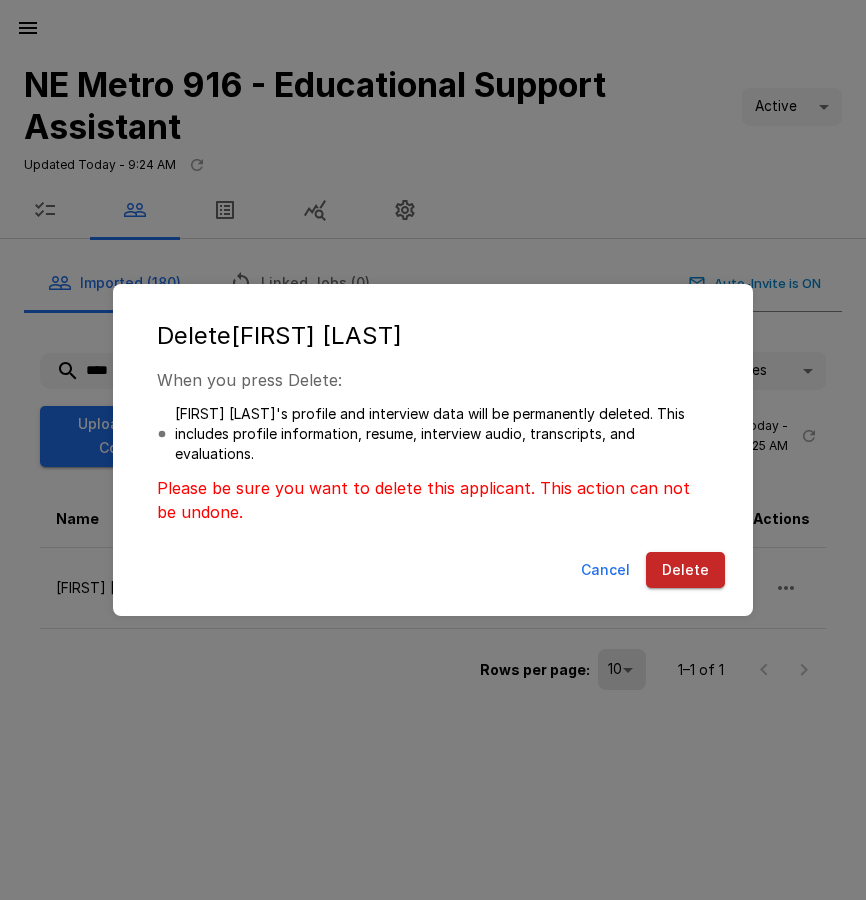click on "Delete" at bounding box center [685, 570] 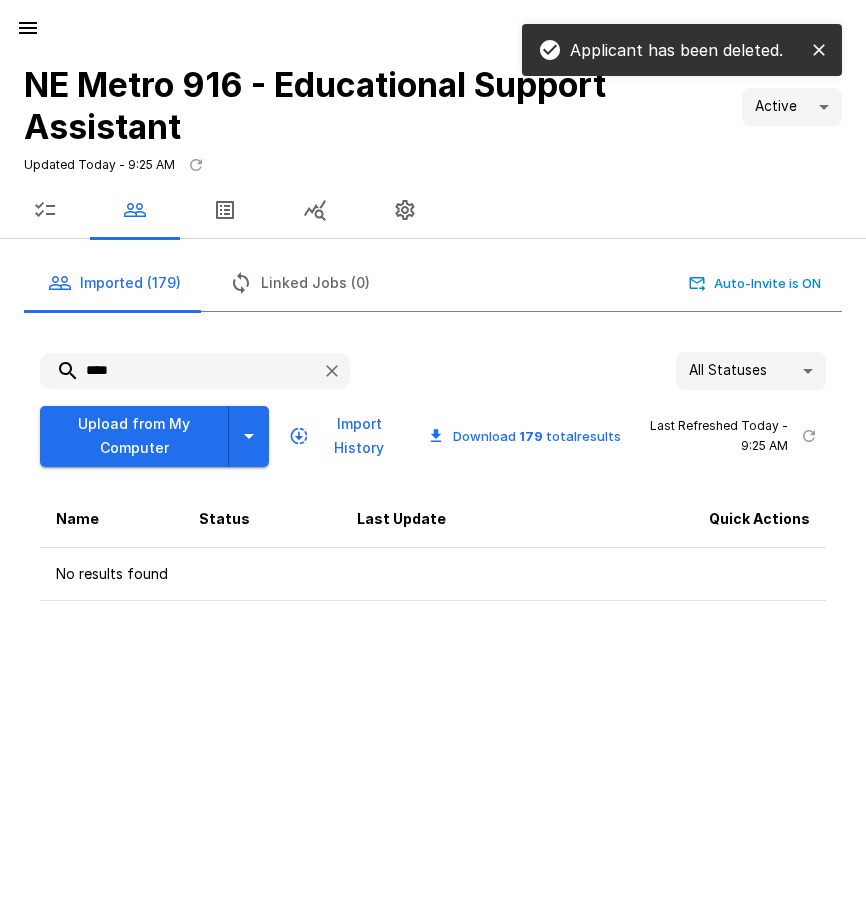 drag, startPoint x: 141, startPoint y: 370, endPoint x: 69, endPoint y: 363, distance: 72.33948 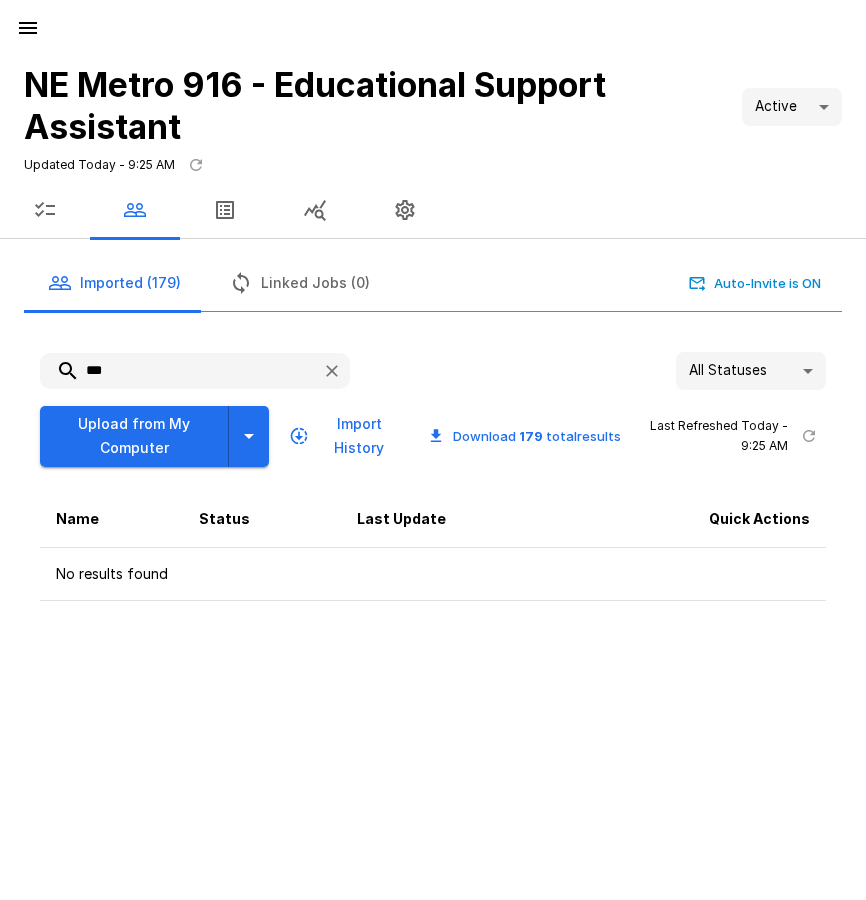 drag, startPoint x: 69, startPoint y: 360, endPoint x: 58, endPoint y: 365, distance: 12.083046 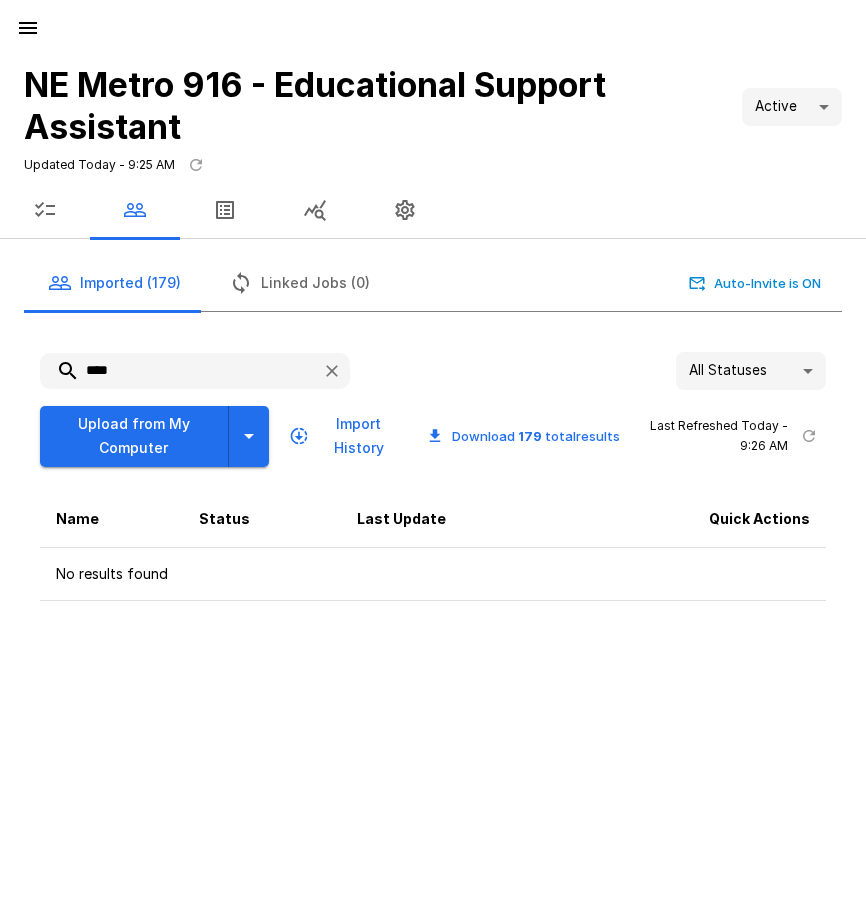 drag, startPoint x: 99, startPoint y: 368, endPoint x: 54, endPoint y: 367, distance: 45.01111 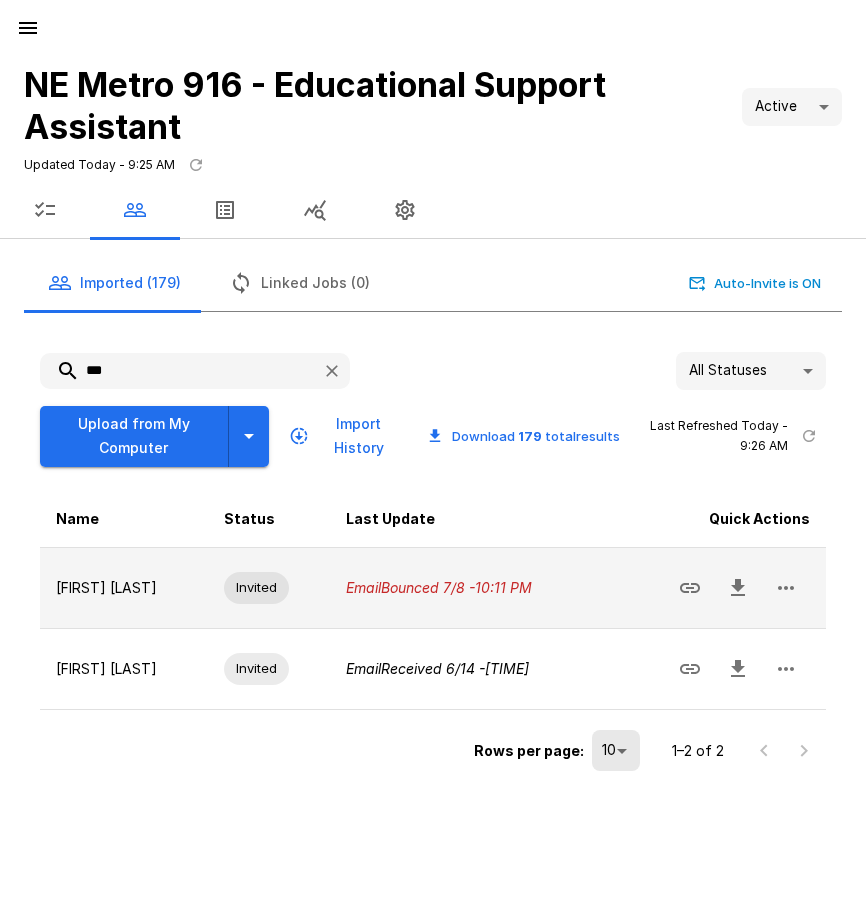 type on "***" 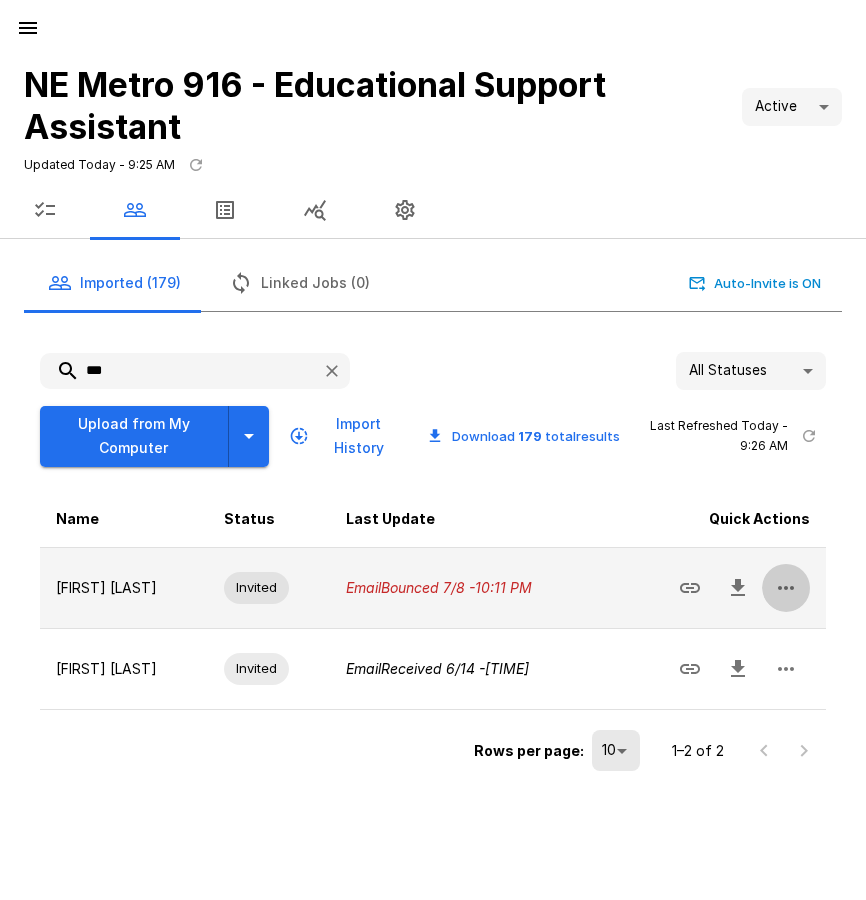 click 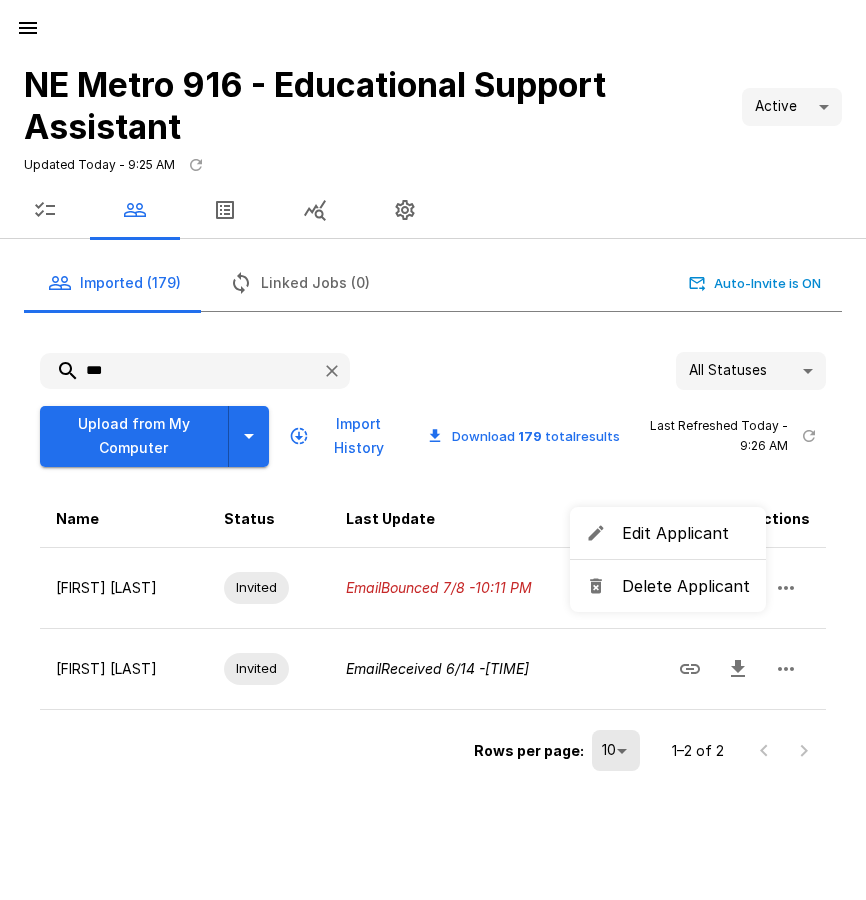 click on "Delete Applicant" at bounding box center (686, 586) 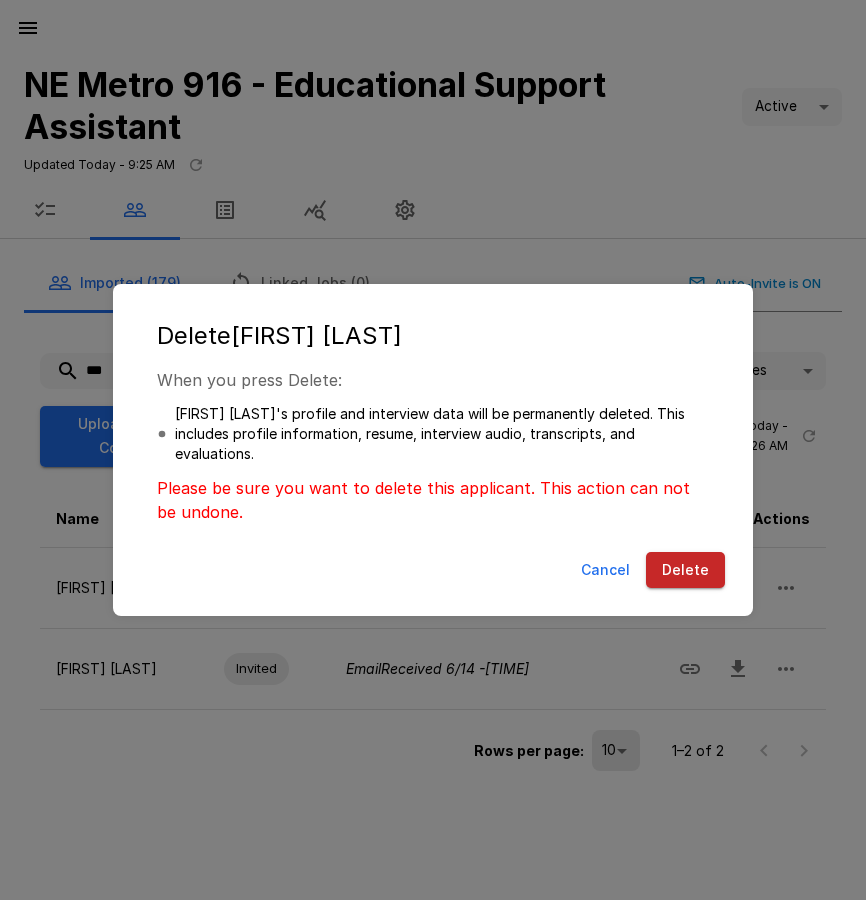 click on "Delete" at bounding box center (685, 570) 